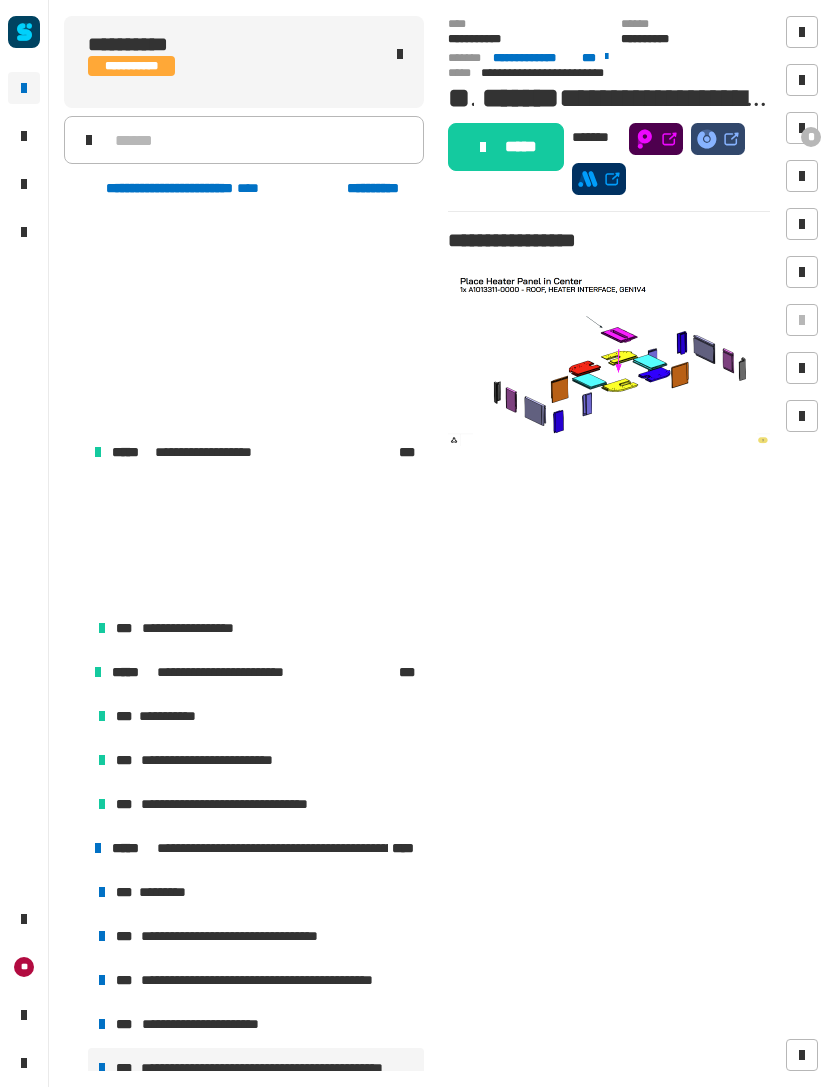 scroll, scrollTop: 261, scrollLeft: 359, axis: both 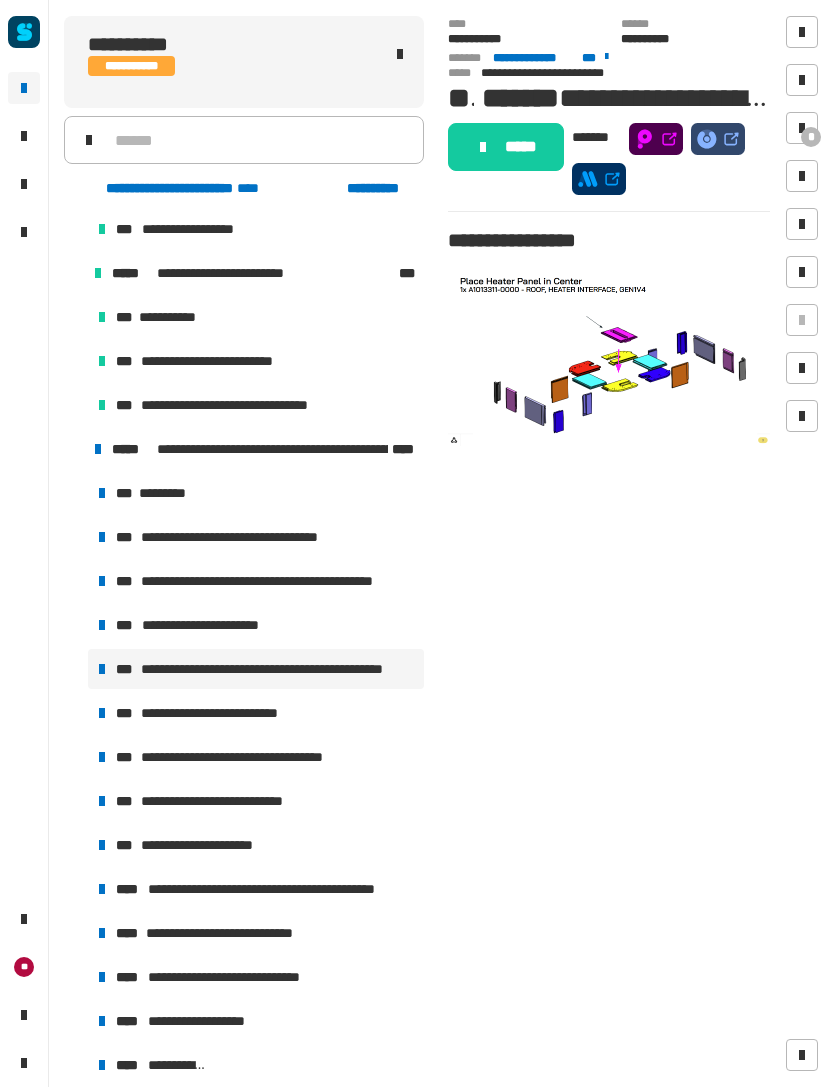click on "**********" at bounding box center (250, 757) 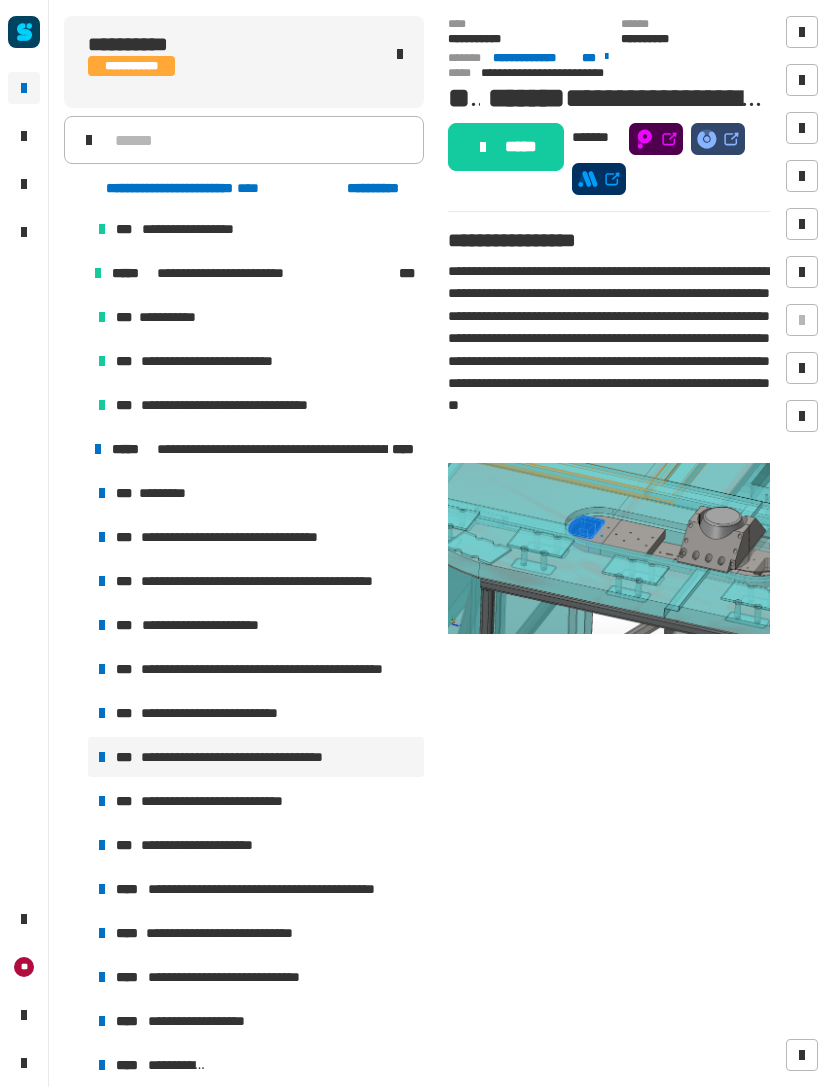 click on "**********" at bounding box center [223, 801] 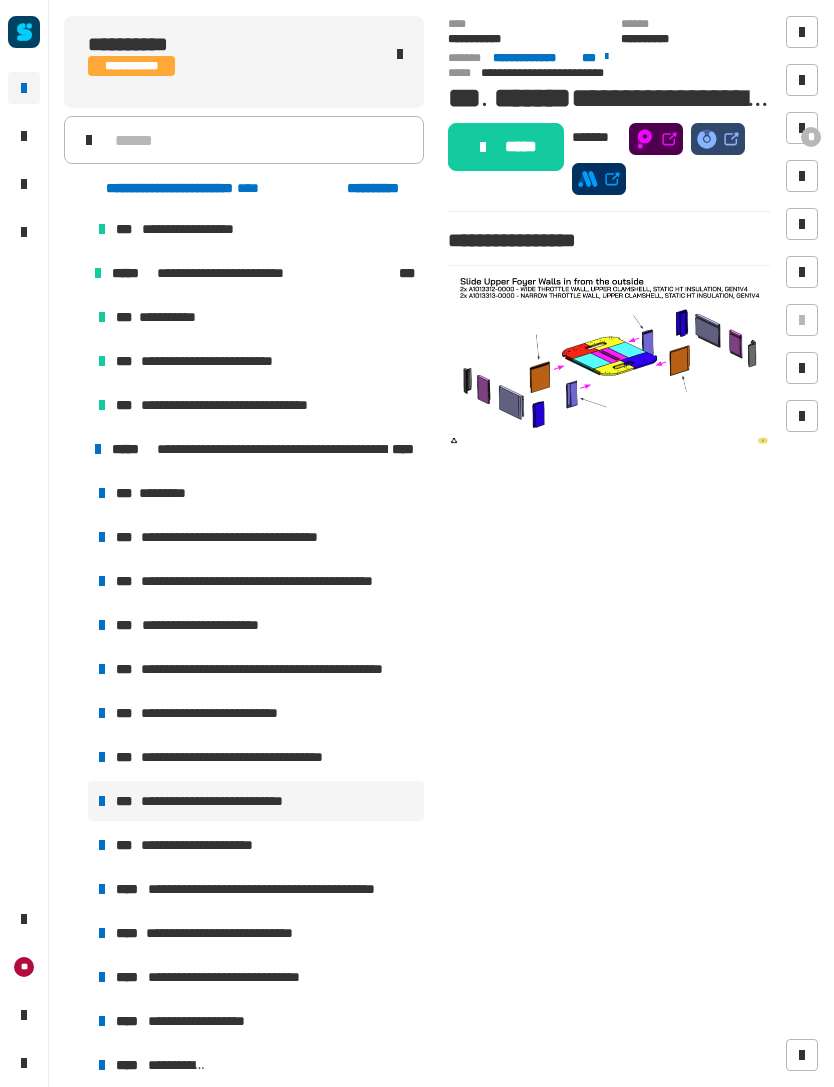 click on "**********" at bounding box center [256, 845] 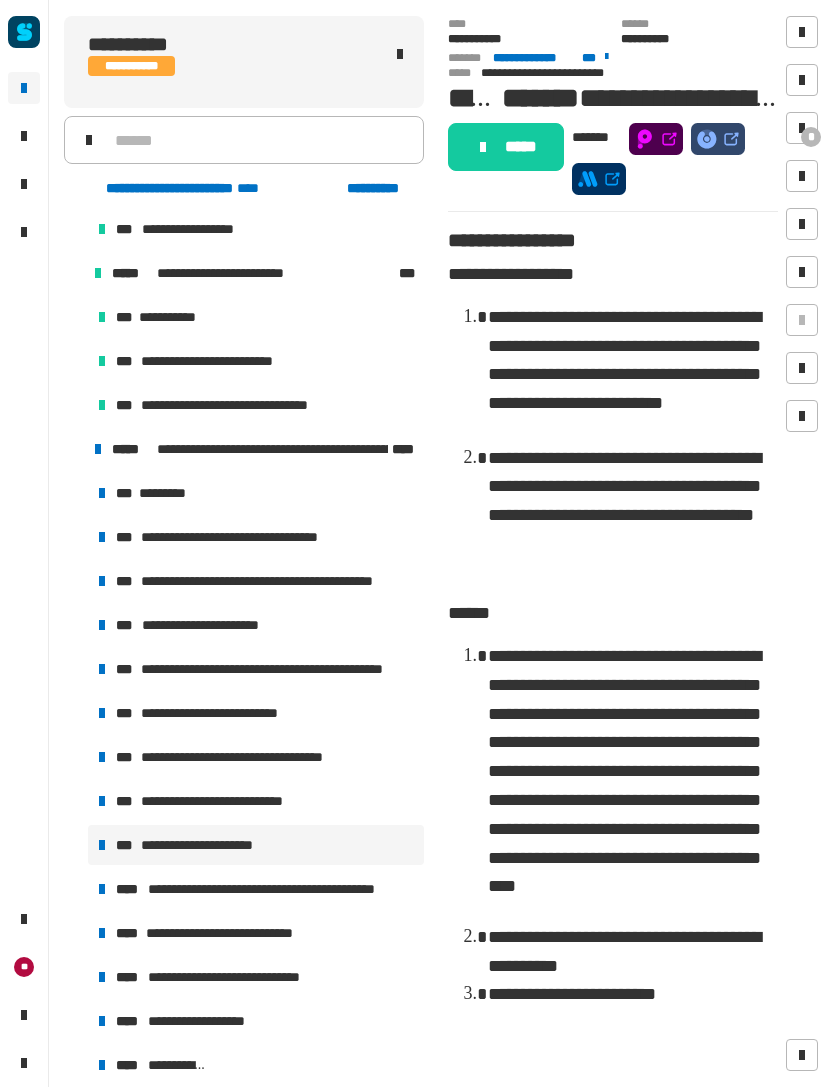 scroll, scrollTop: 0, scrollLeft: 0, axis: both 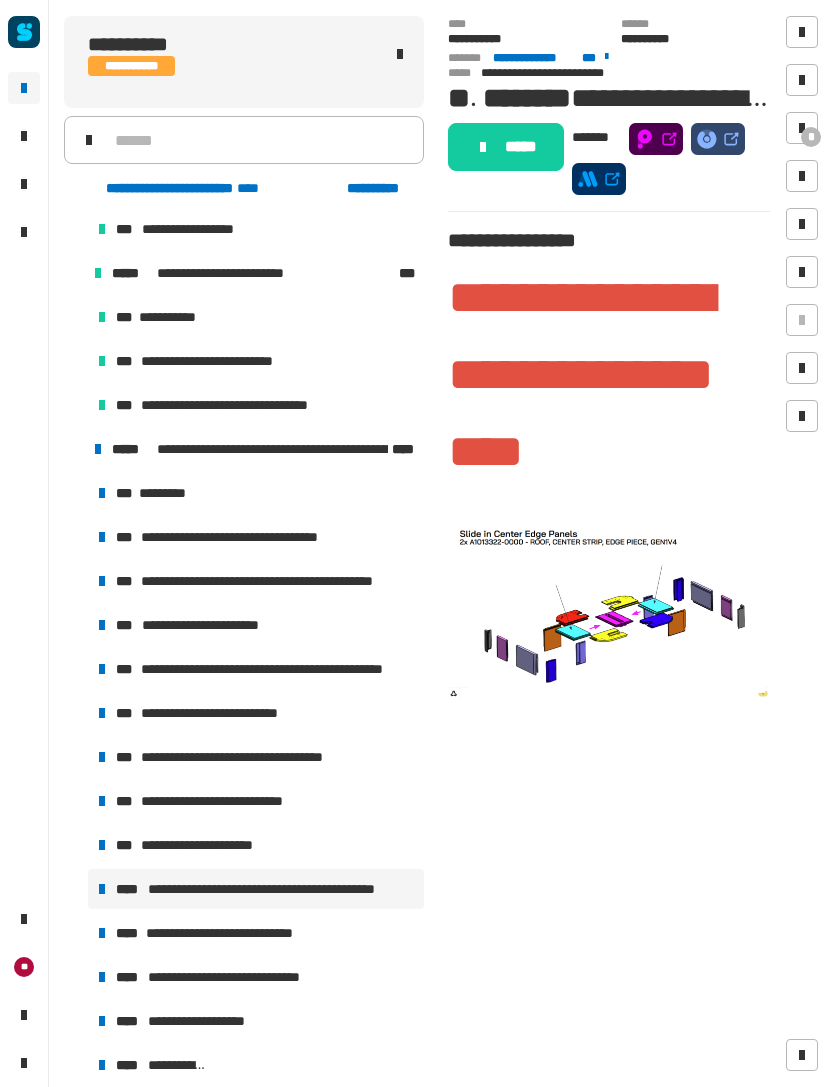 click on "**********" at bounding box center [235, 933] 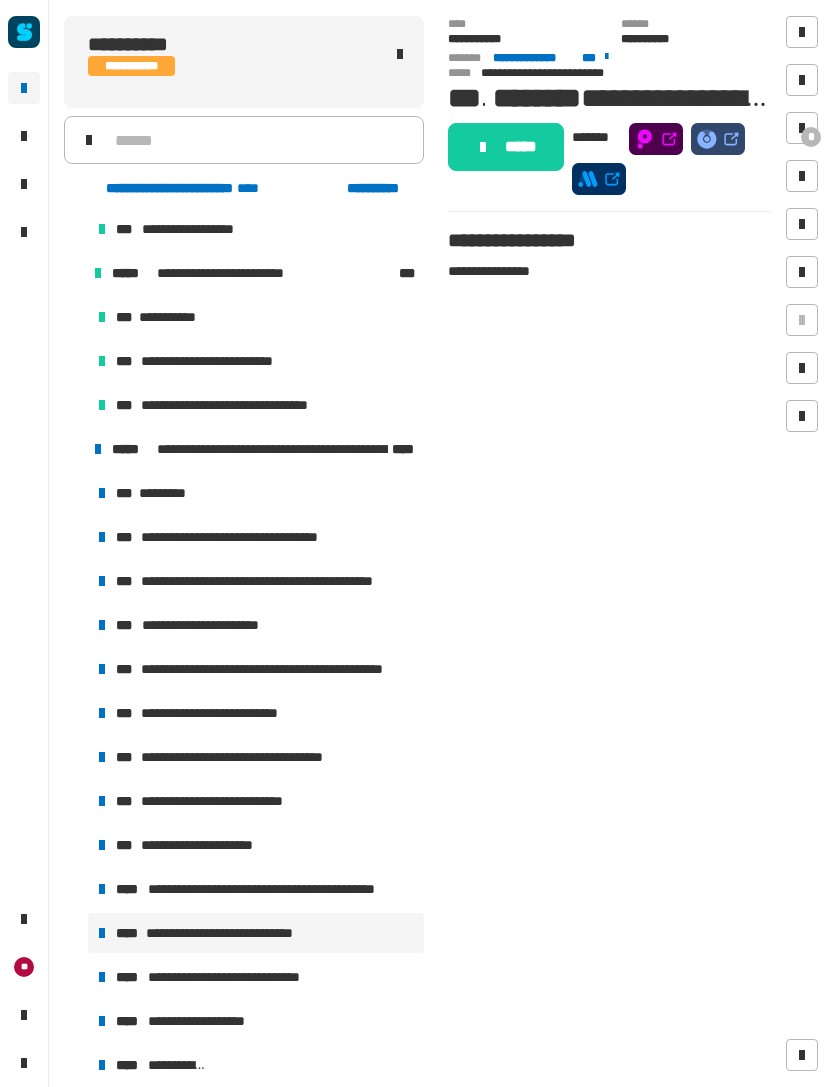 click on "**********" at bounding box center (238, 977) 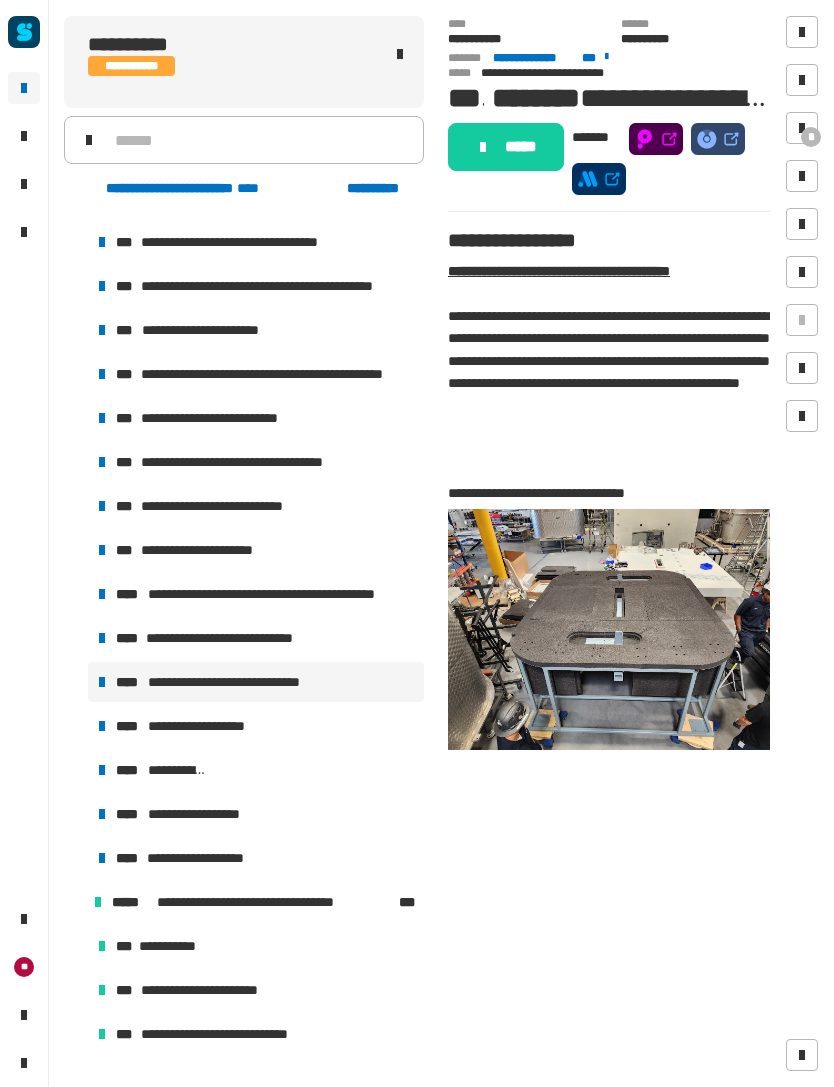 scroll, scrollTop: 695, scrollLeft: 0, axis: vertical 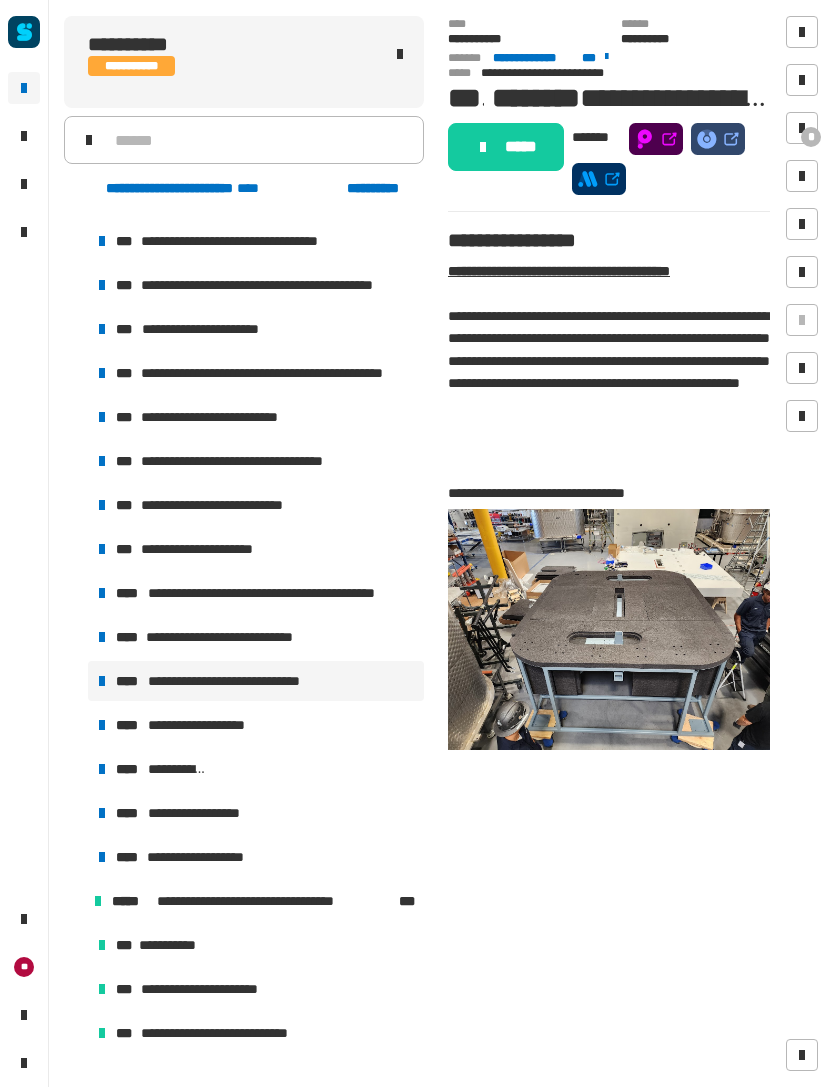 click on "**********" at bounding box center (256, 725) 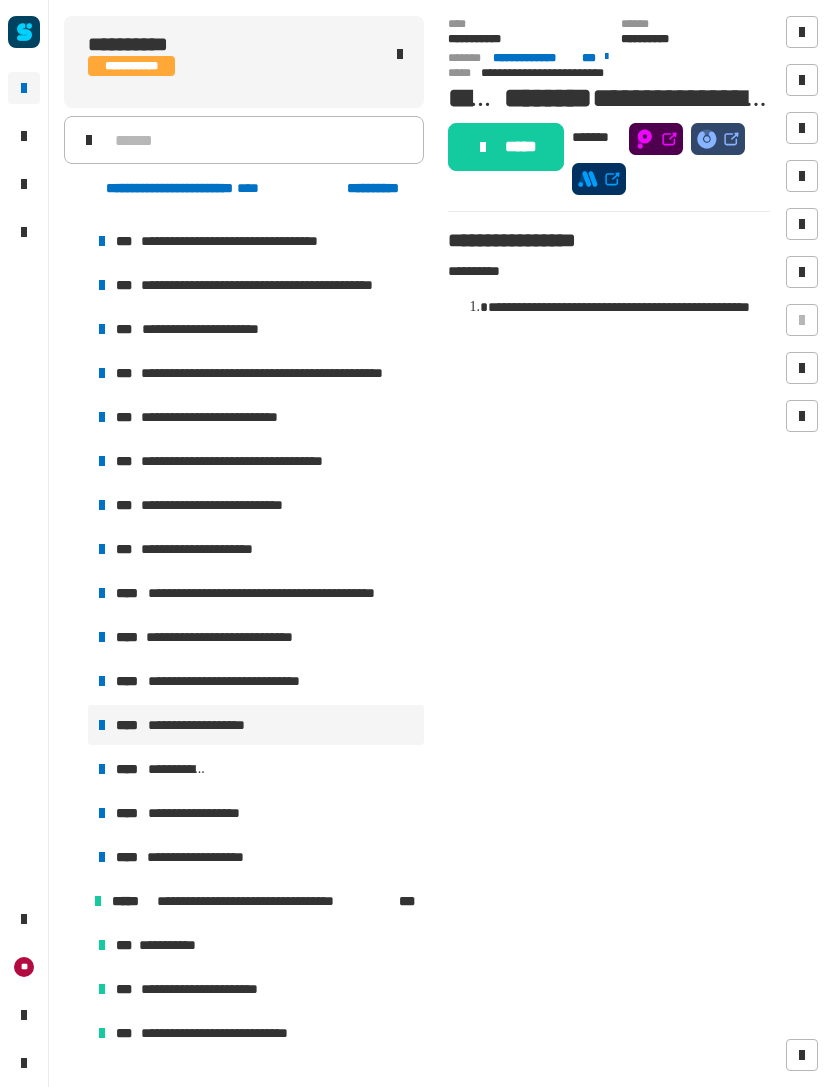 click on "**********" at bounding box center (256, 769) 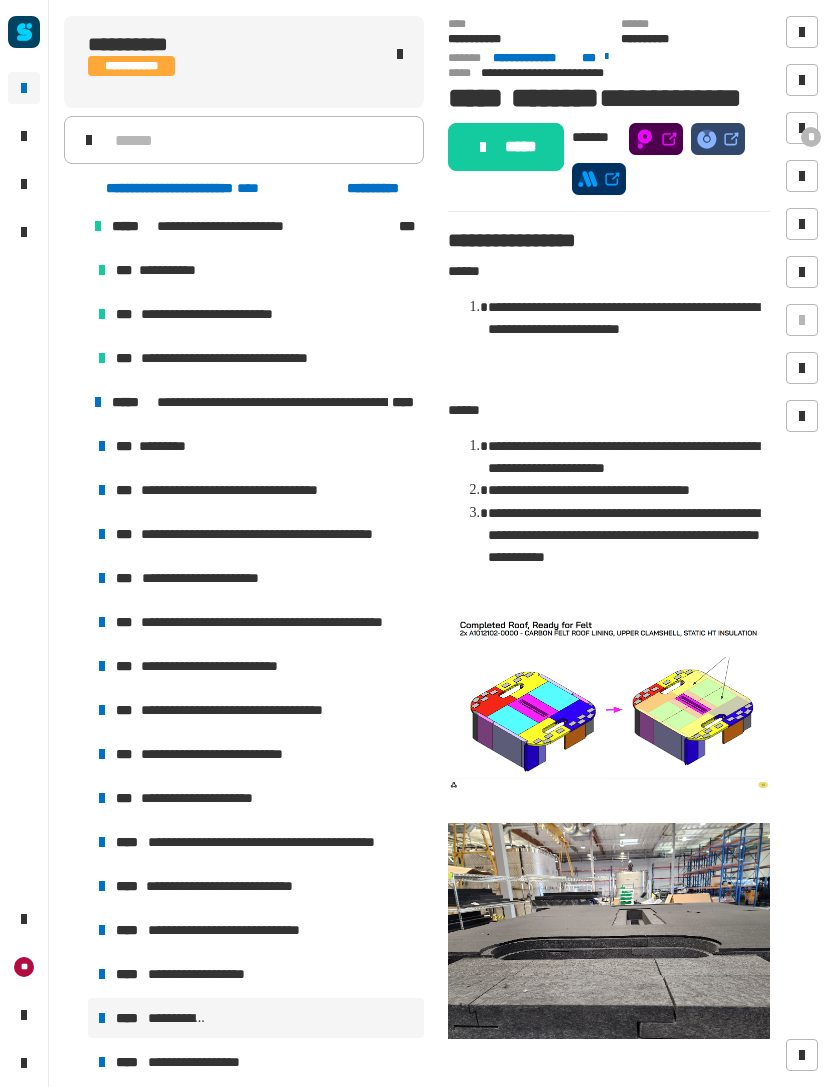 scroll, scrollTop: 448, scrollLeft: 0, axis: vertical 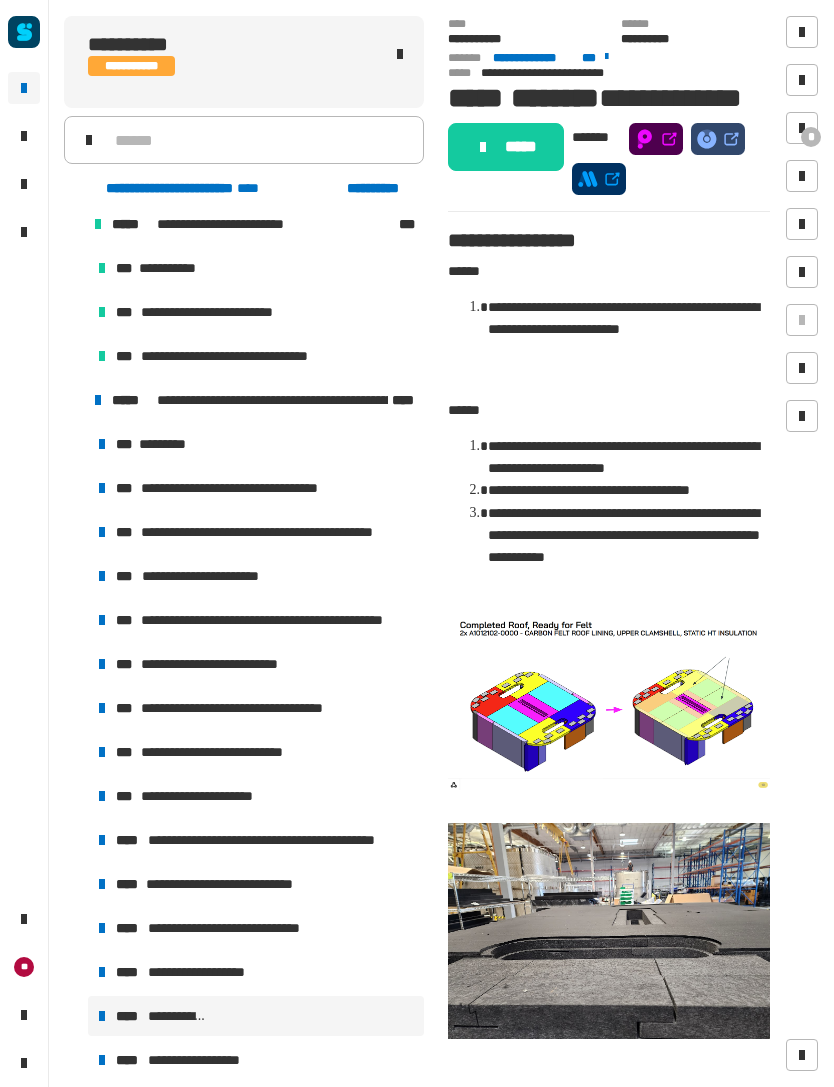 click on "*** *********" at bounding box center (256, 444) 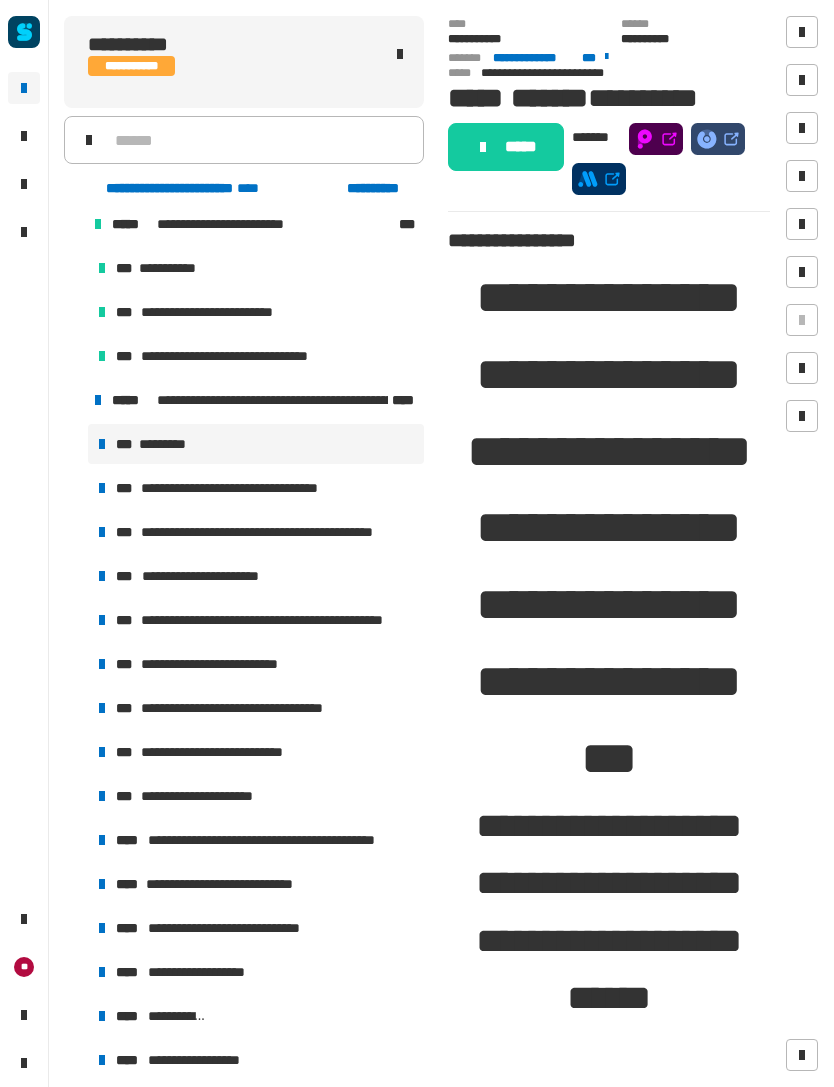 click on "*****" 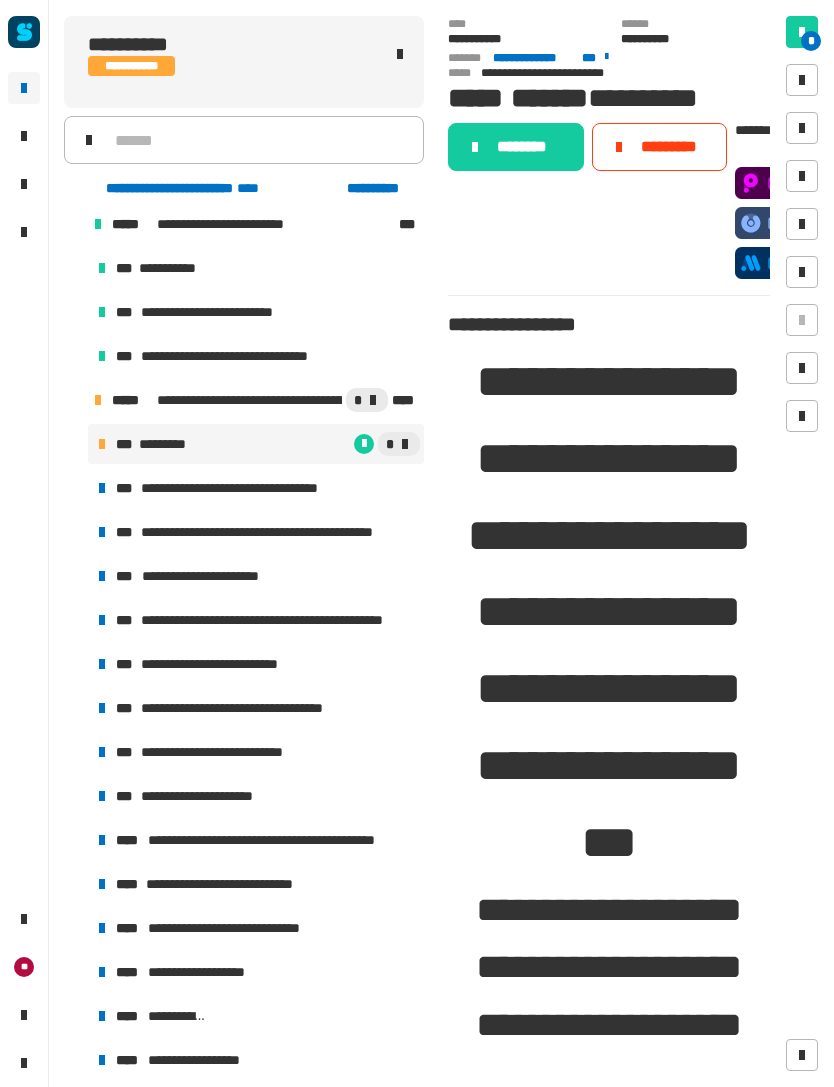 click on "********" 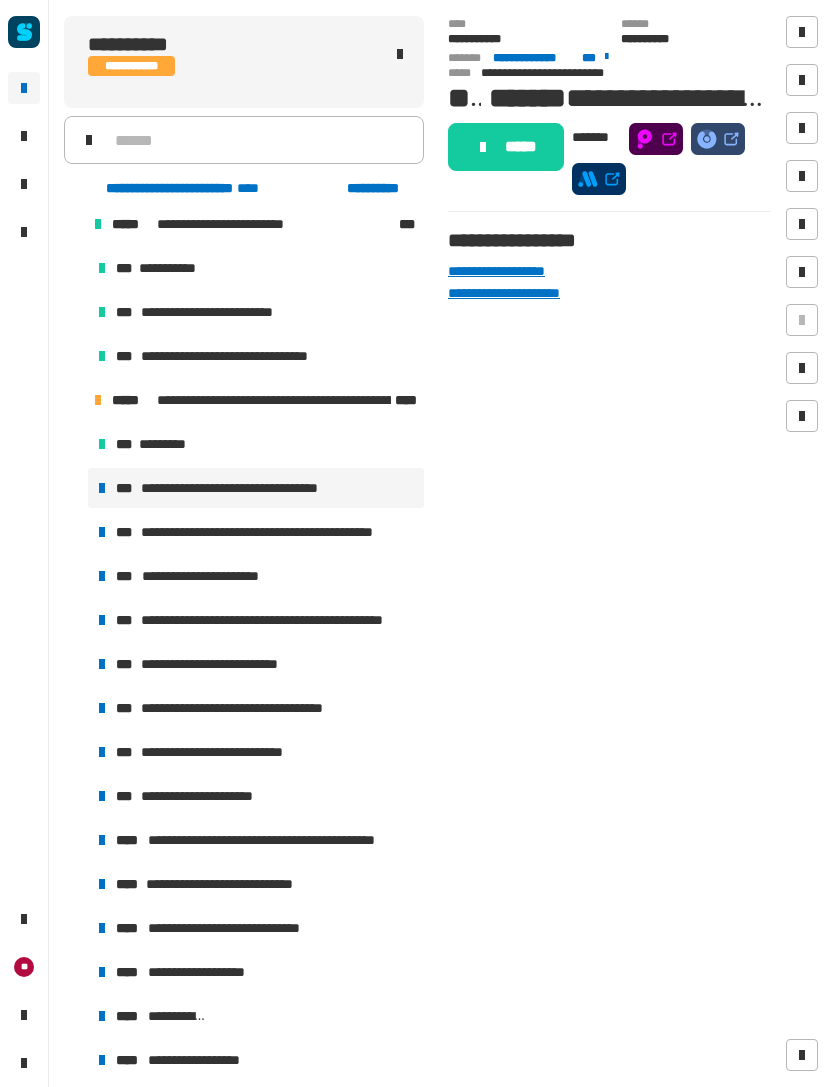 click on "*****" 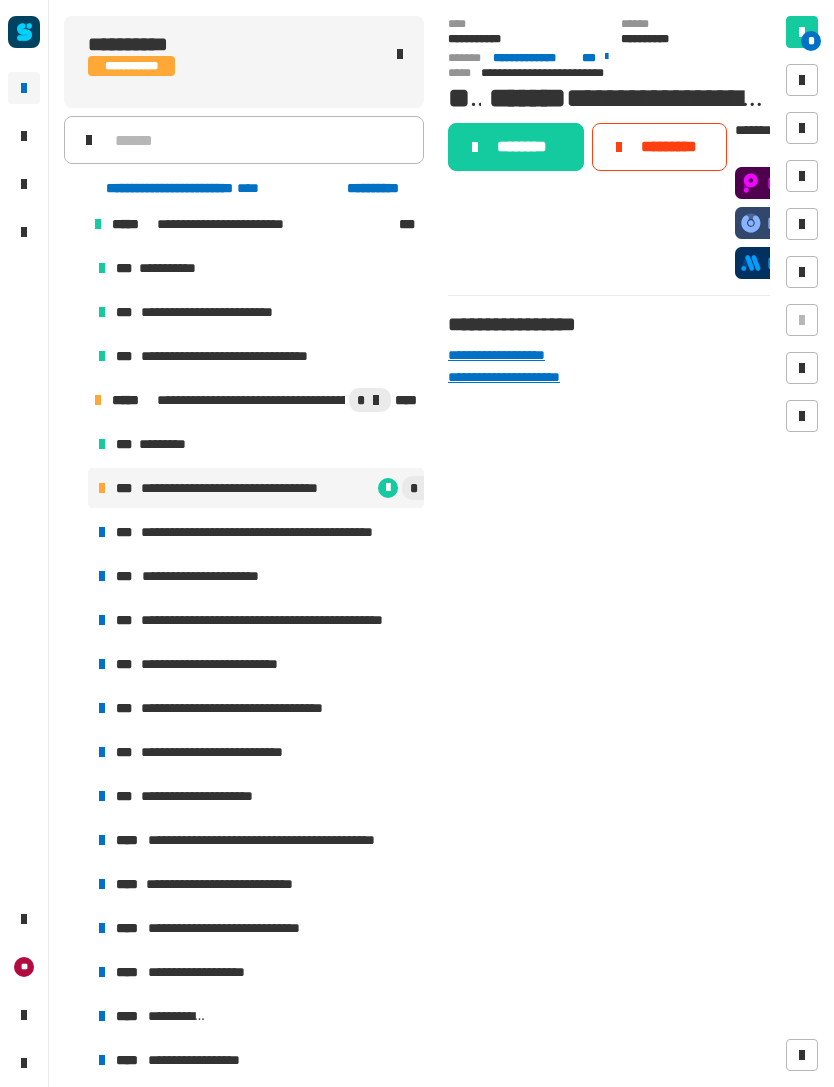 click on "********" 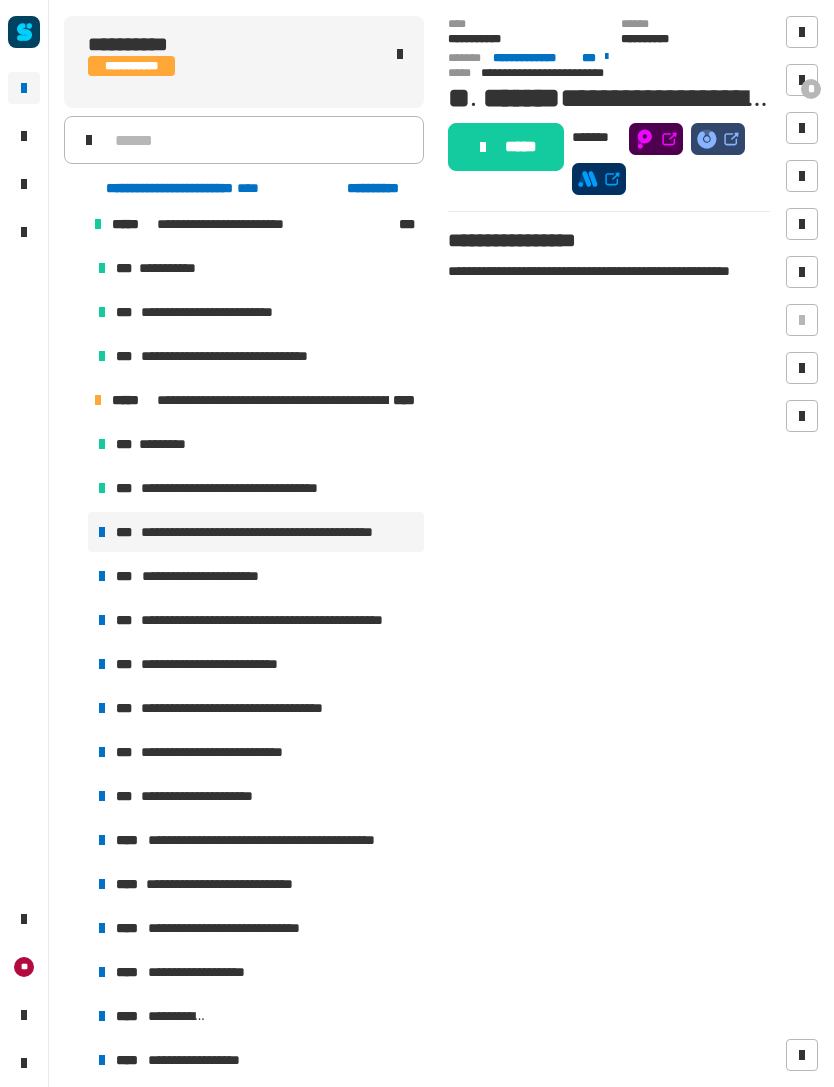 click on "*****" 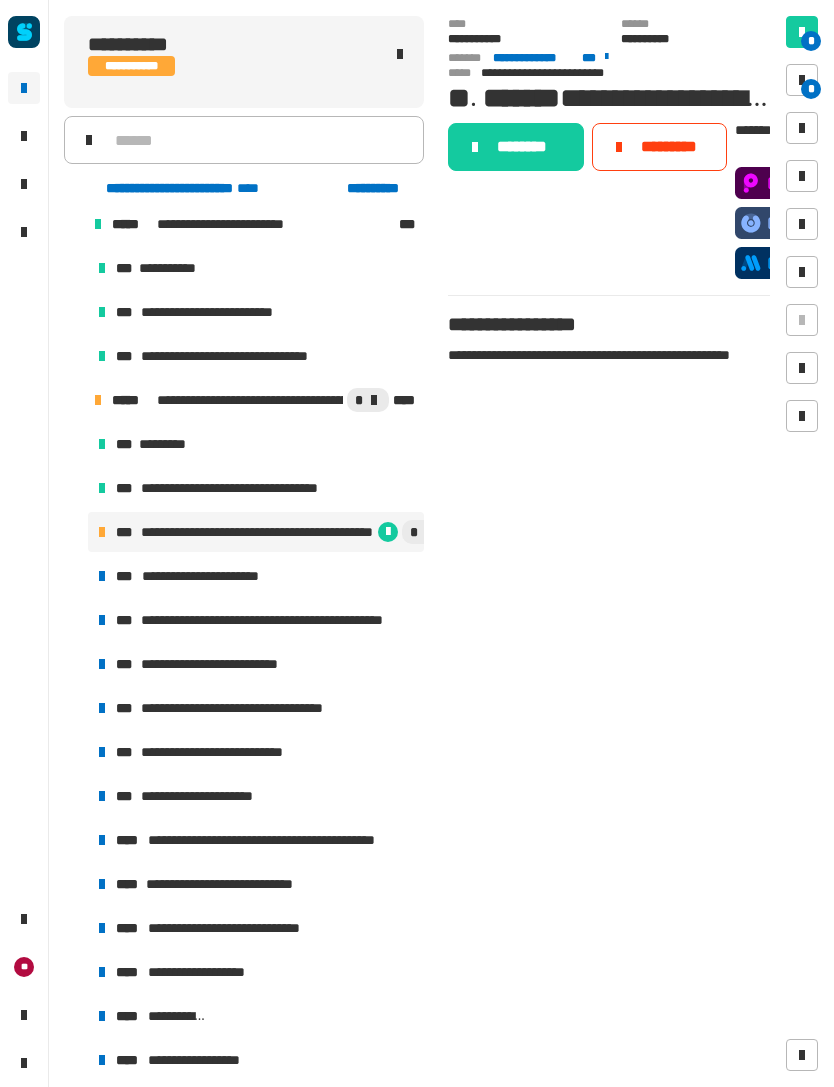 click on "********" 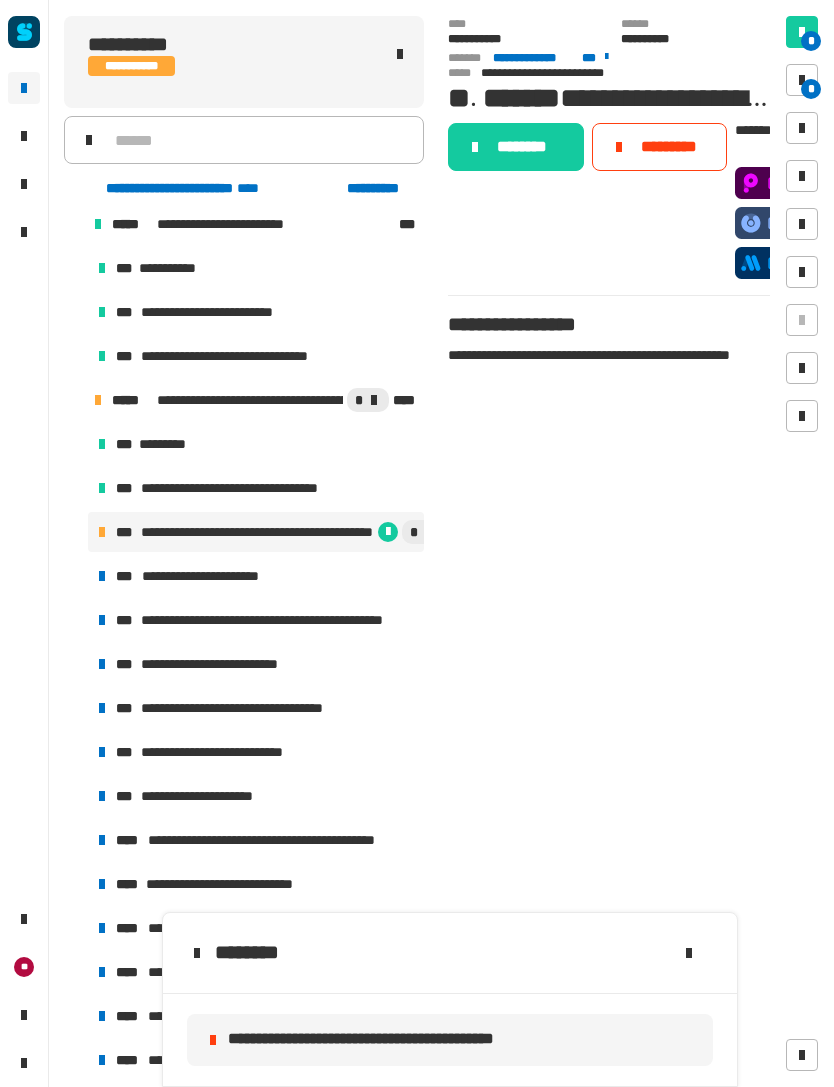 click on "********" 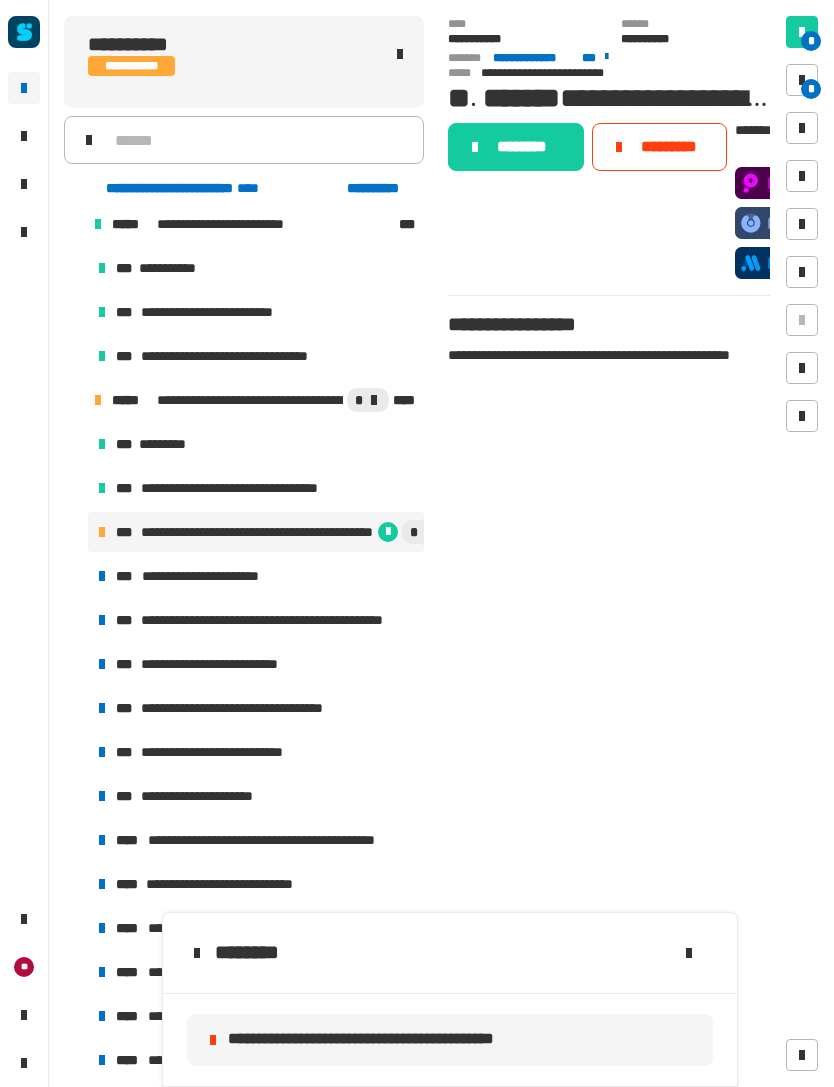 click on "********" 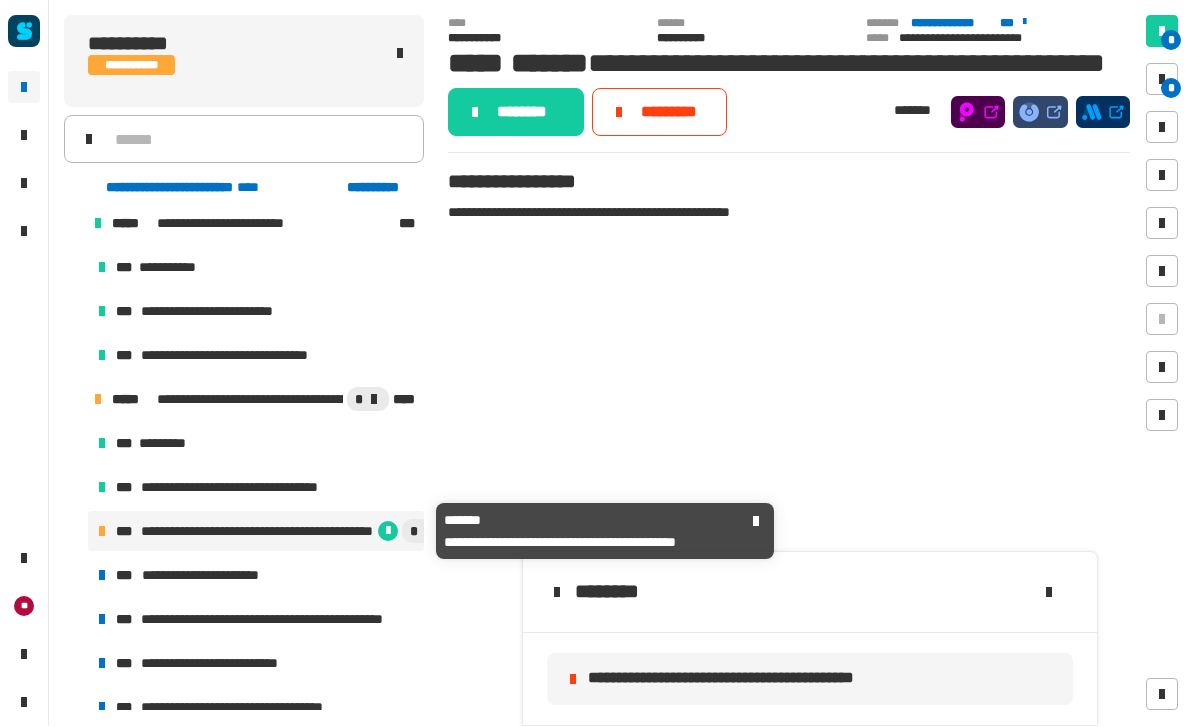 click 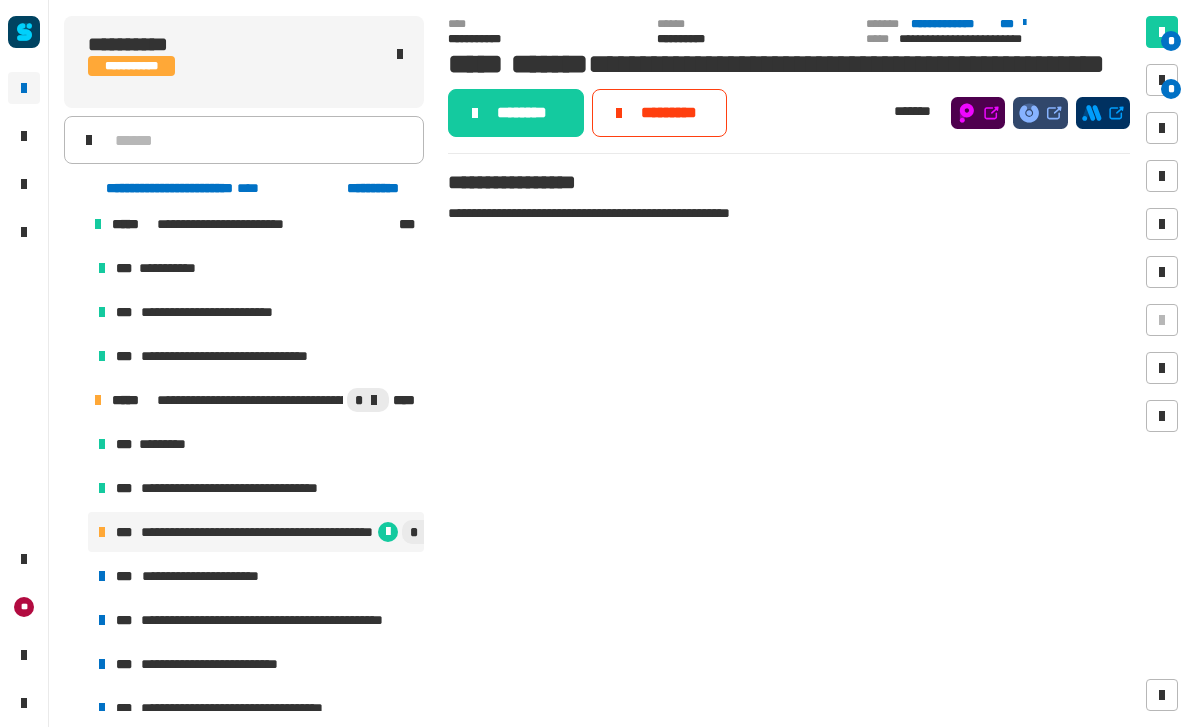 click at bounding box center [1162, 80] 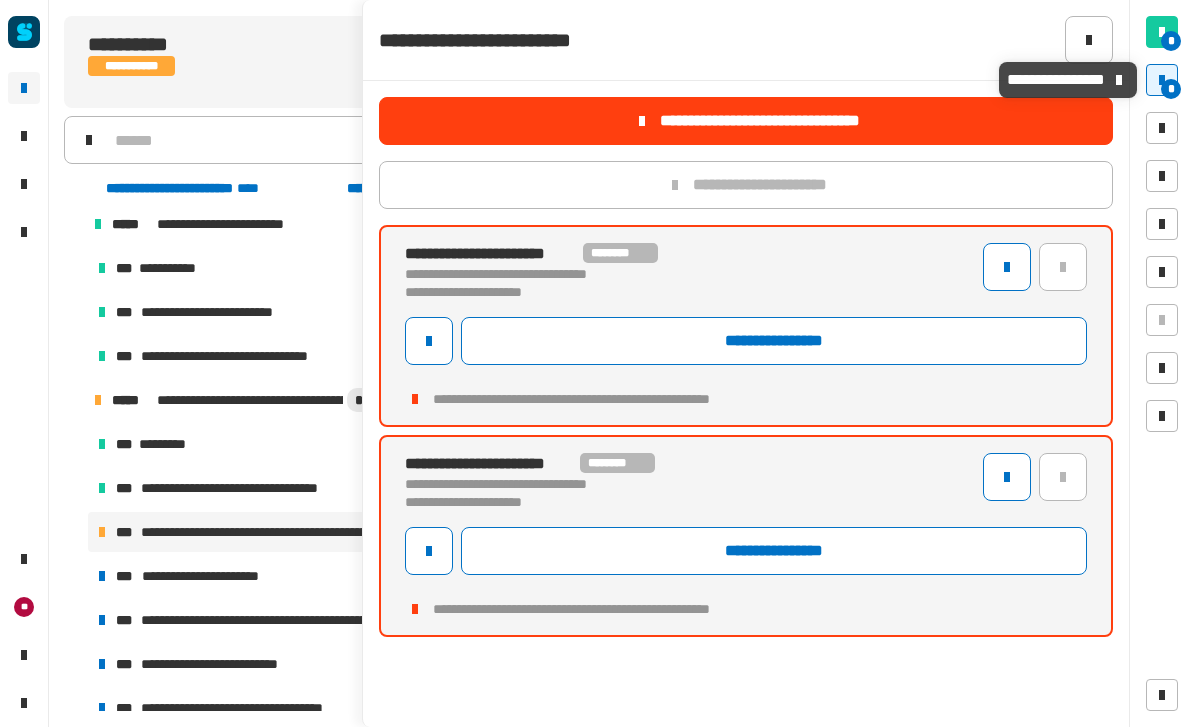 click 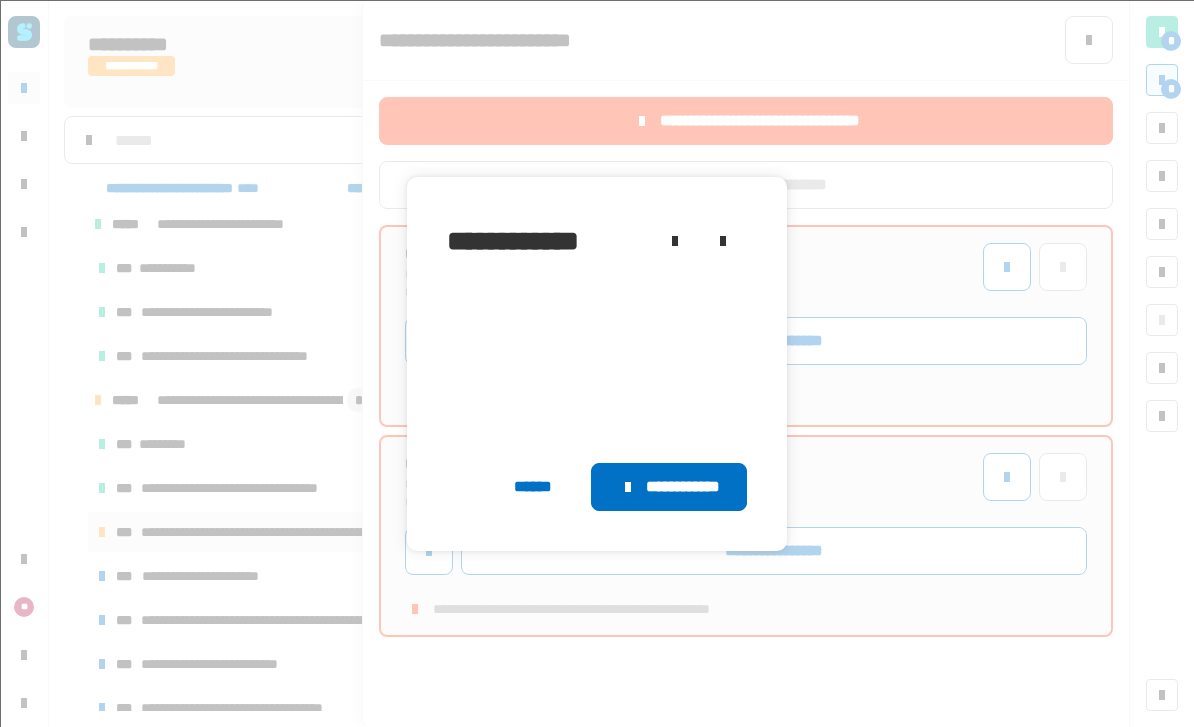 click 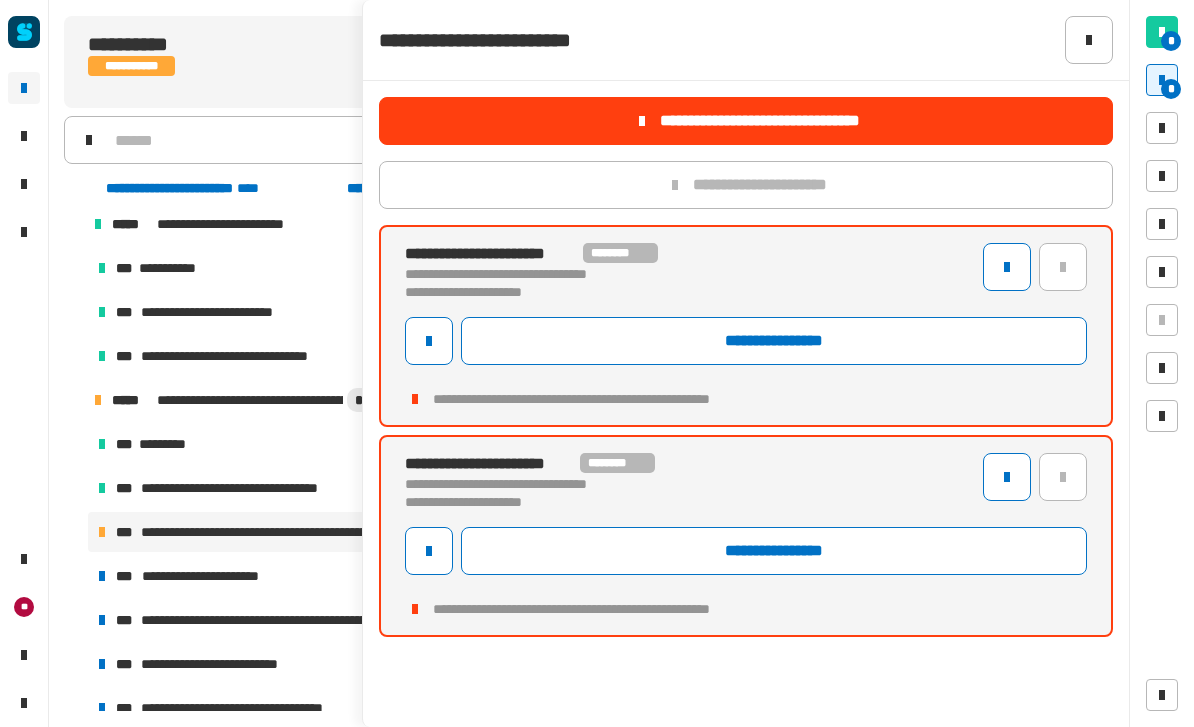 click 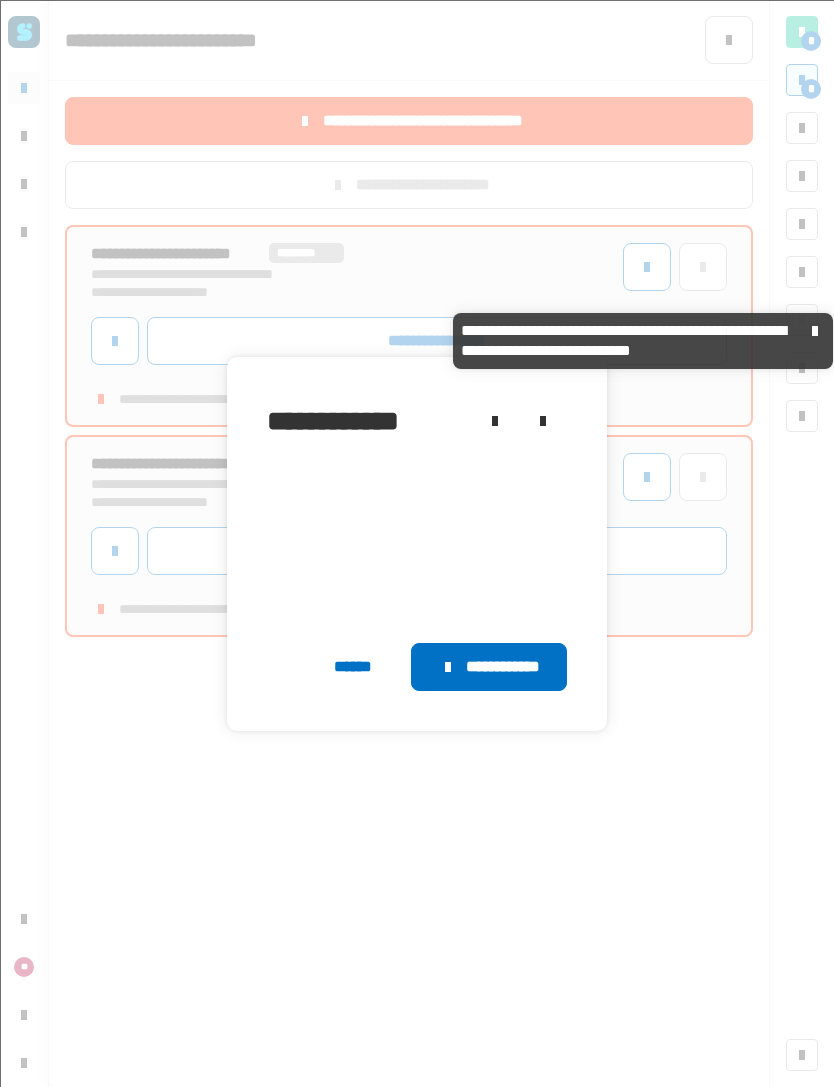 click on "******" 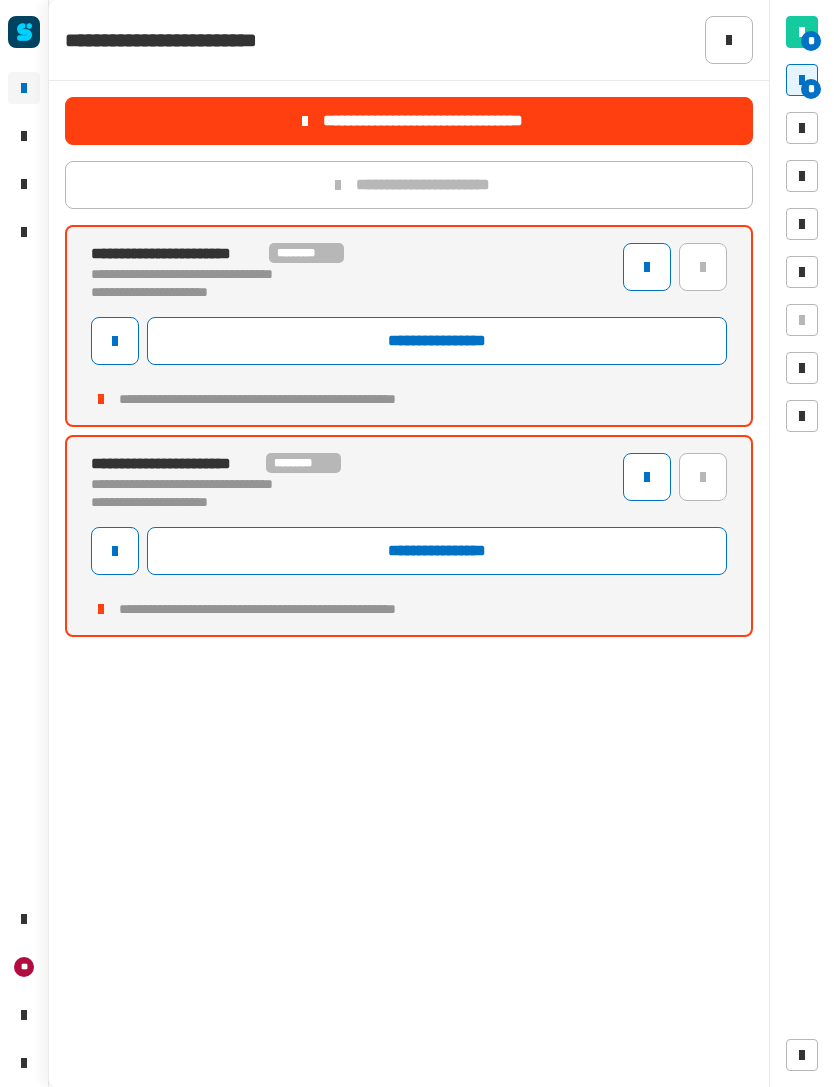 click 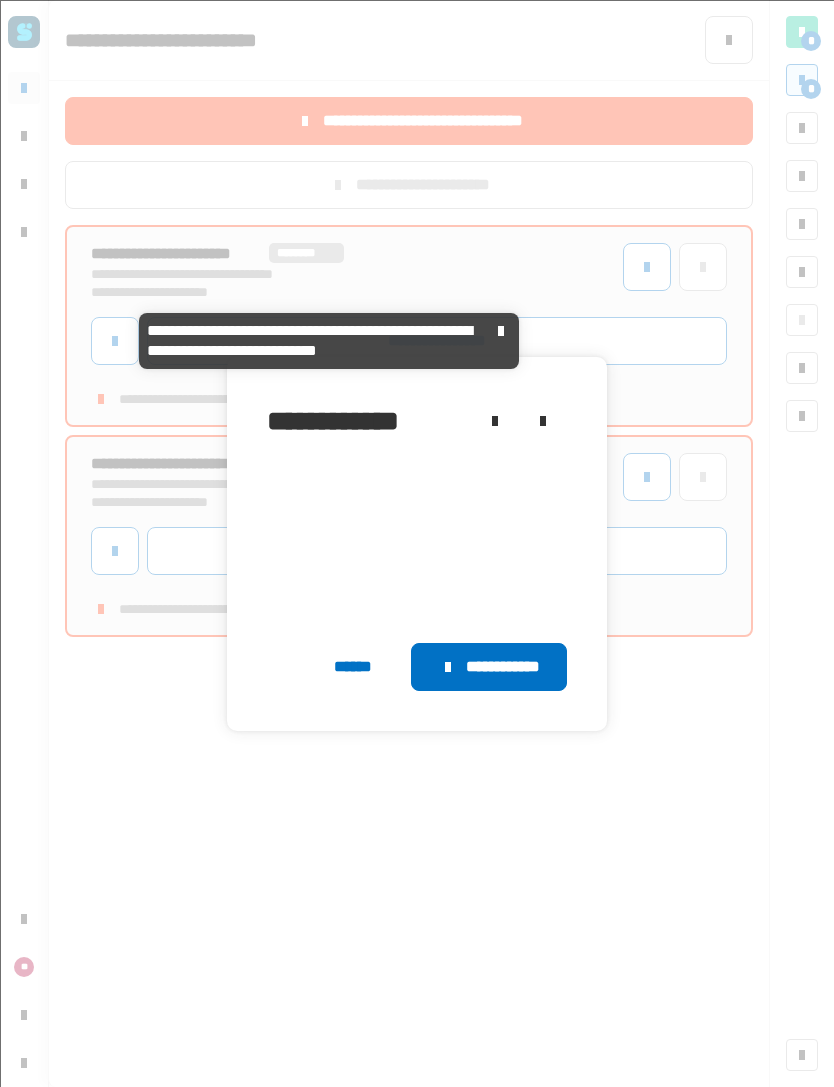 click on "******" 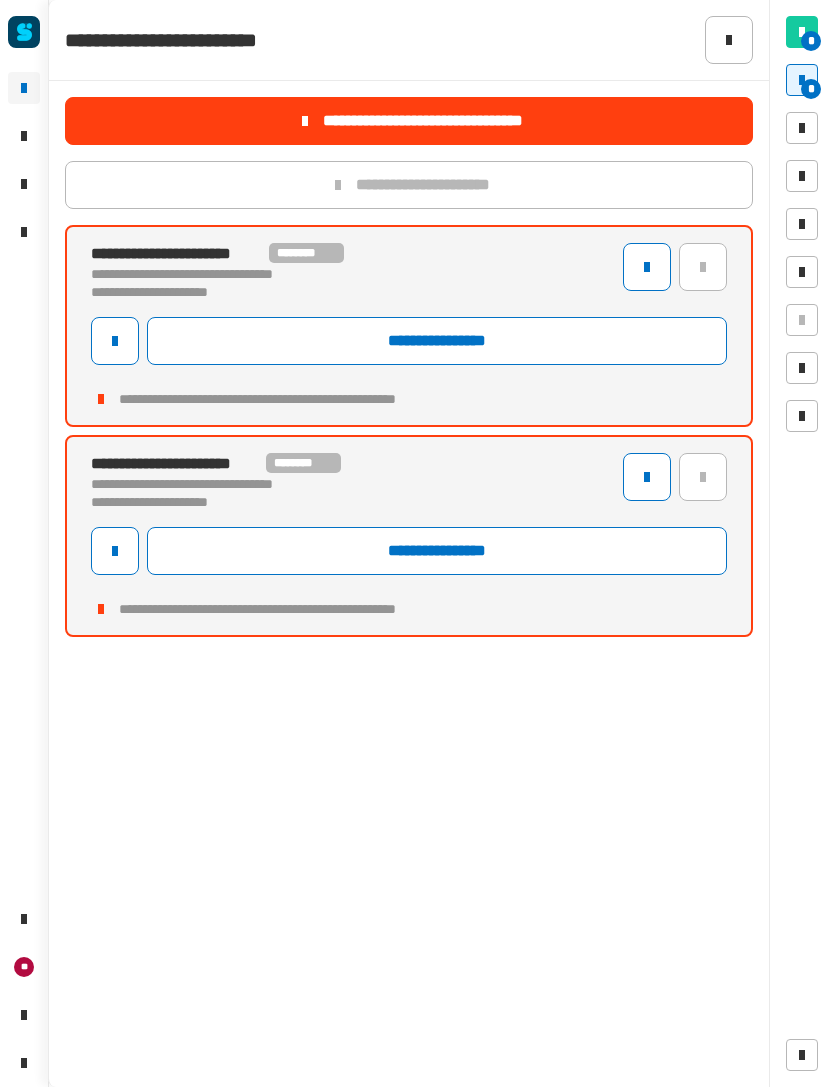 click on "**********" 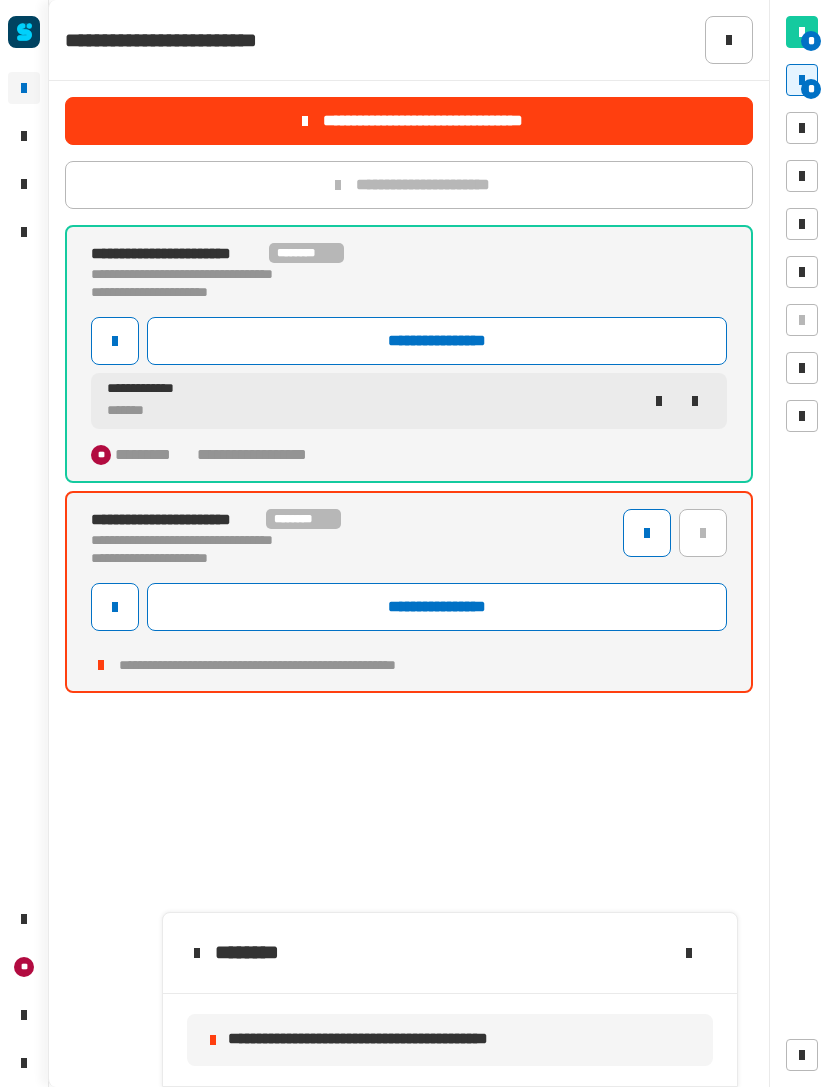 click on "**********" 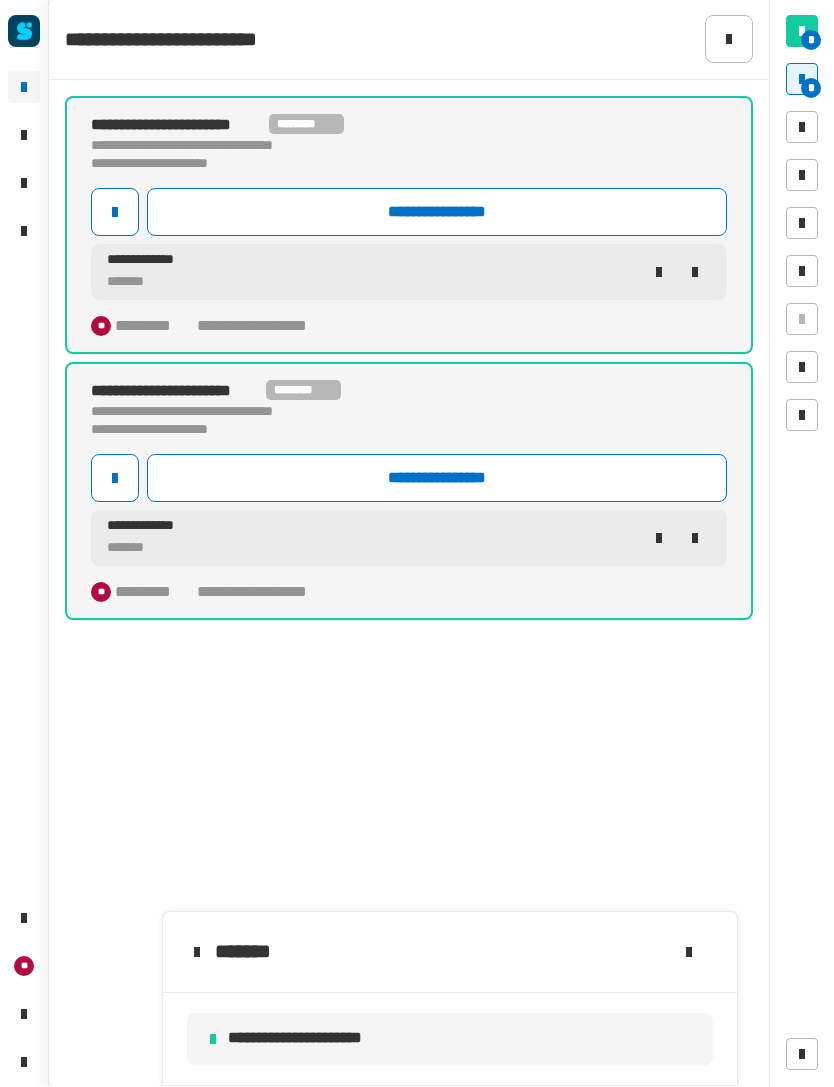 click 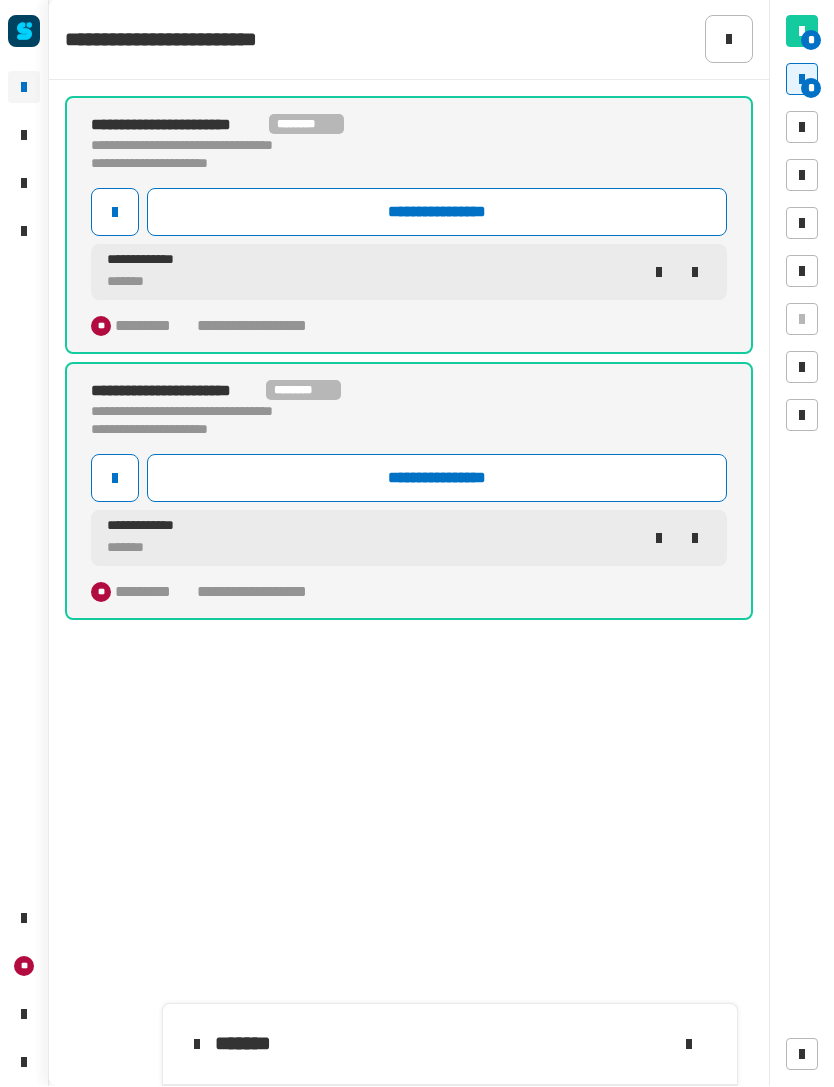 click 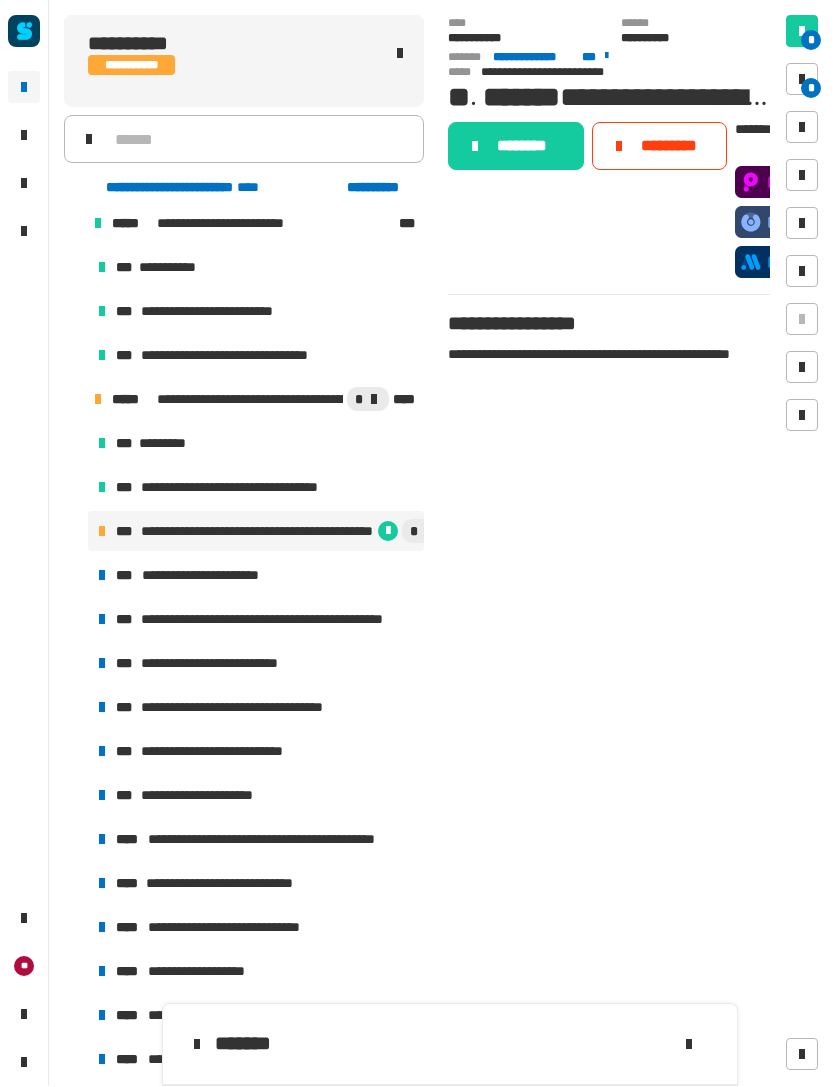 click on "********" 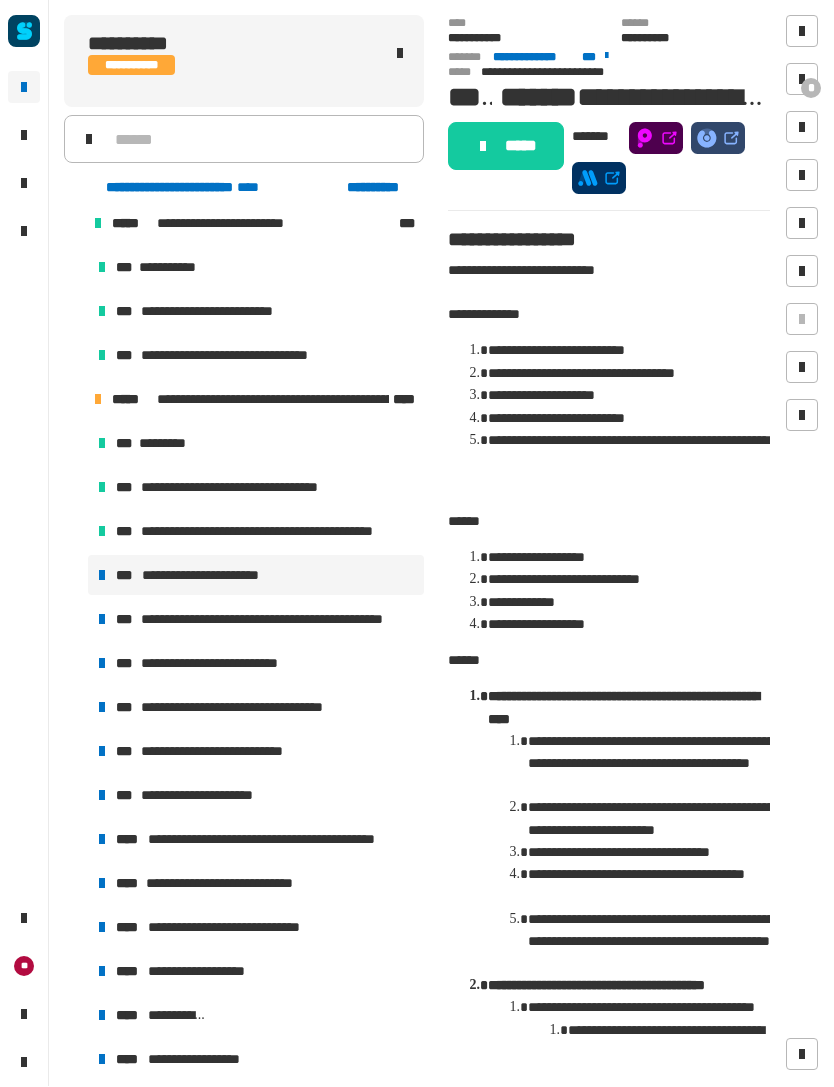 click on "*****" 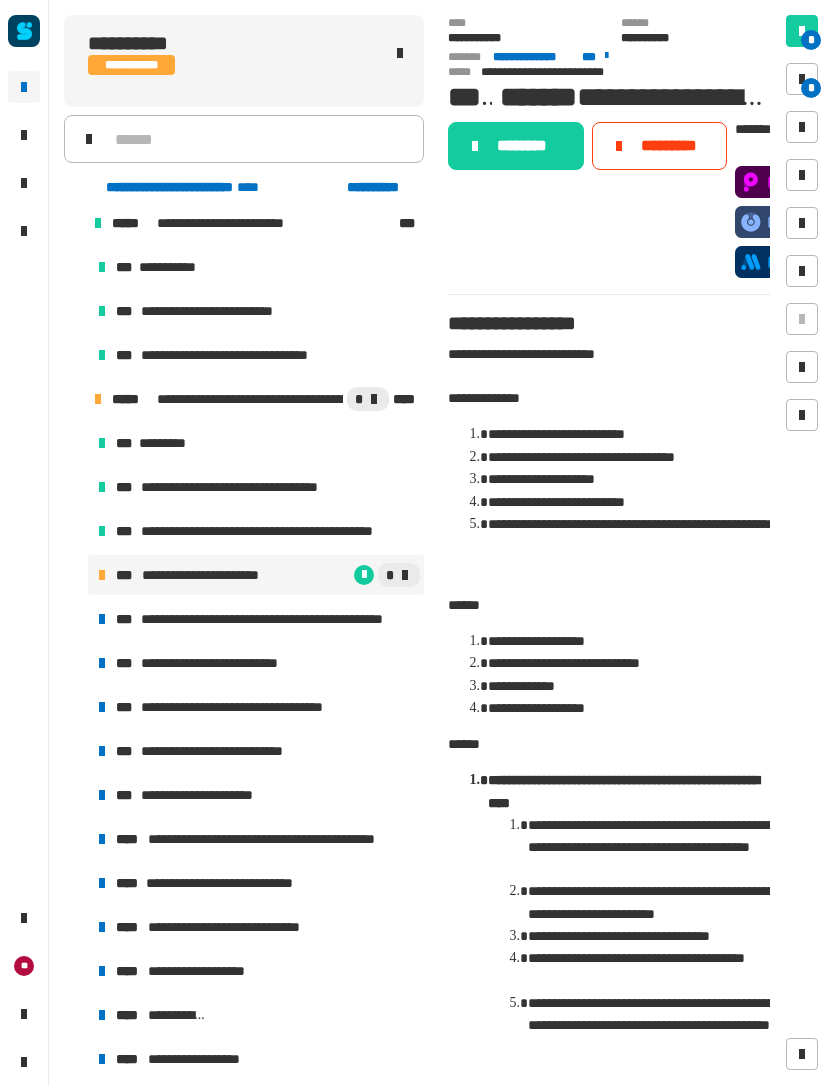 click on "********" 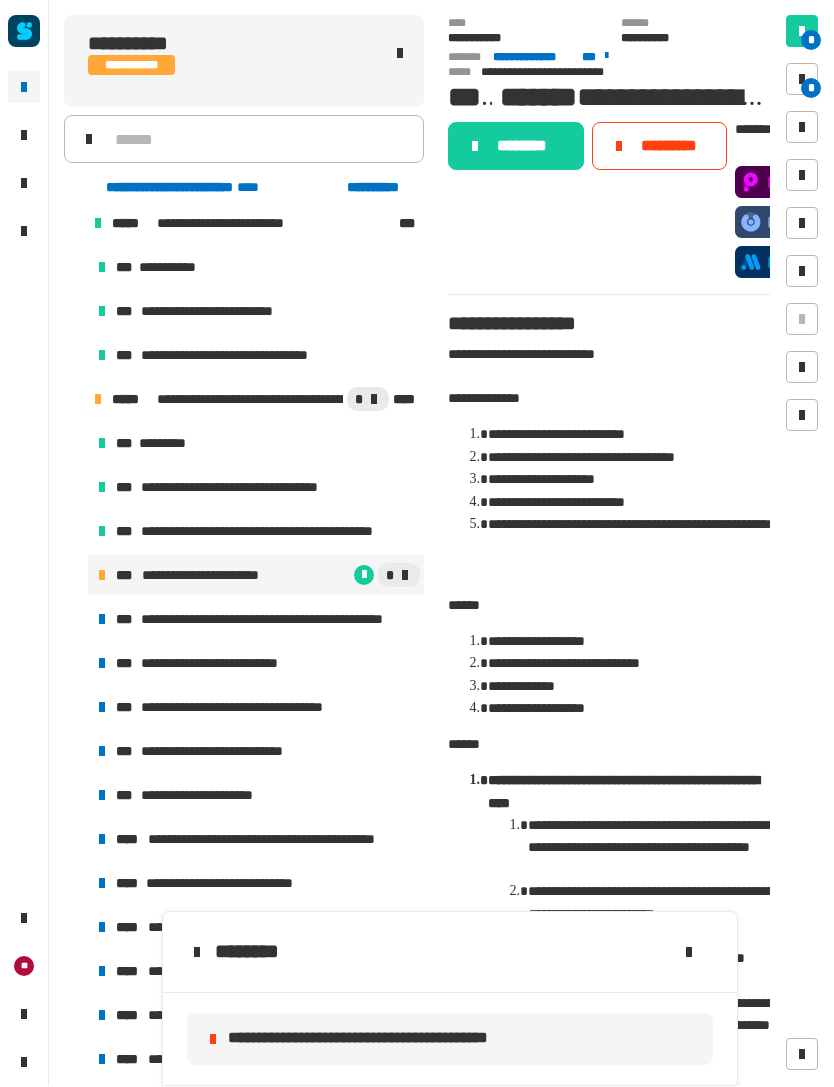 click on "********" 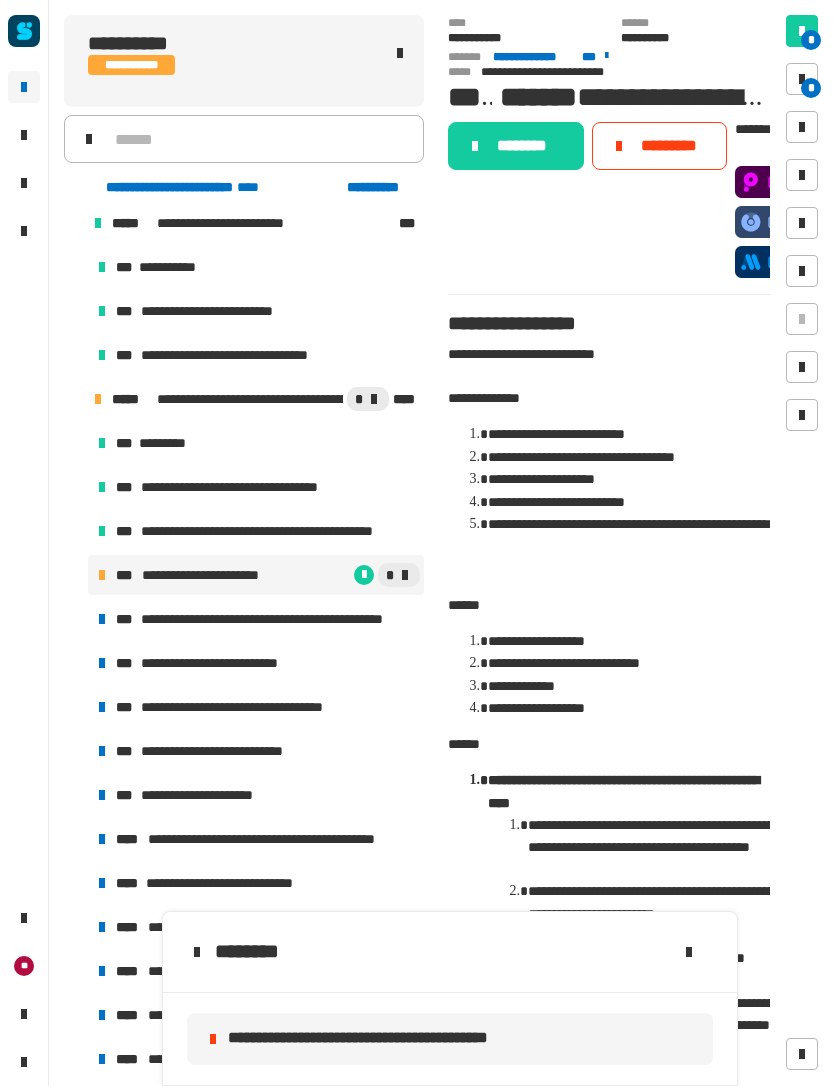 click on "********" 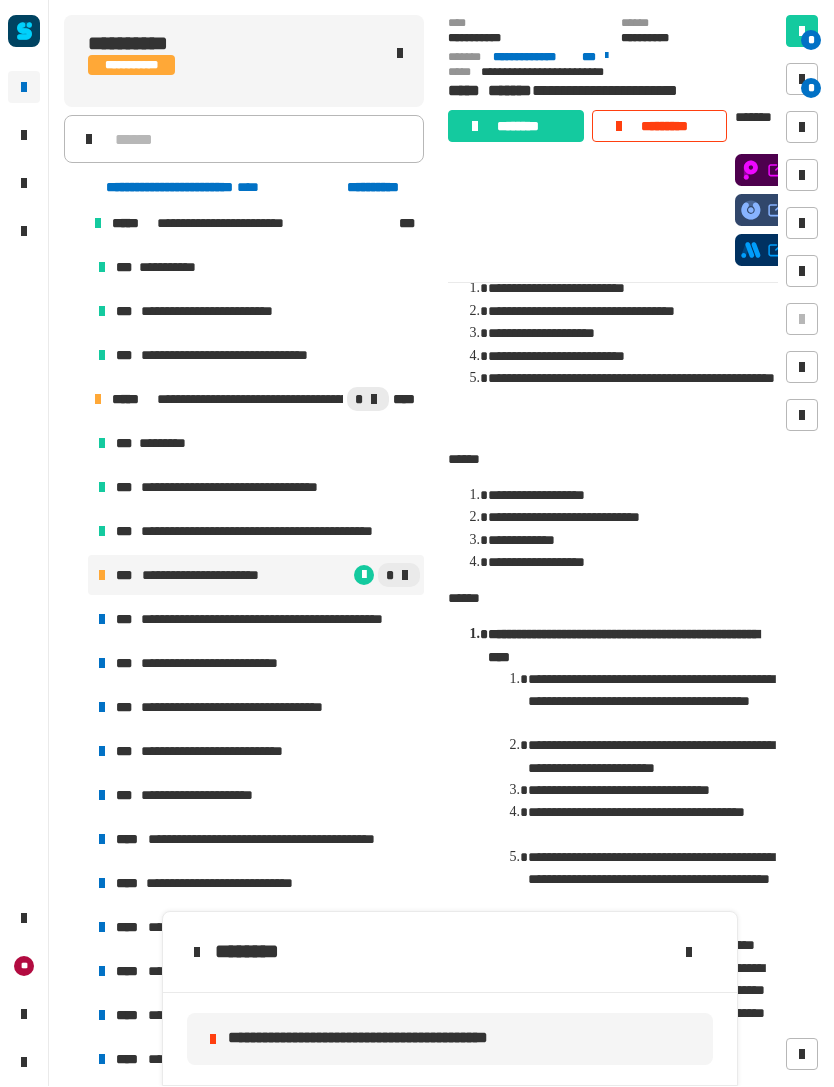 scroll, scrollTop: 134, scrollLeft: 0, axis: vertical 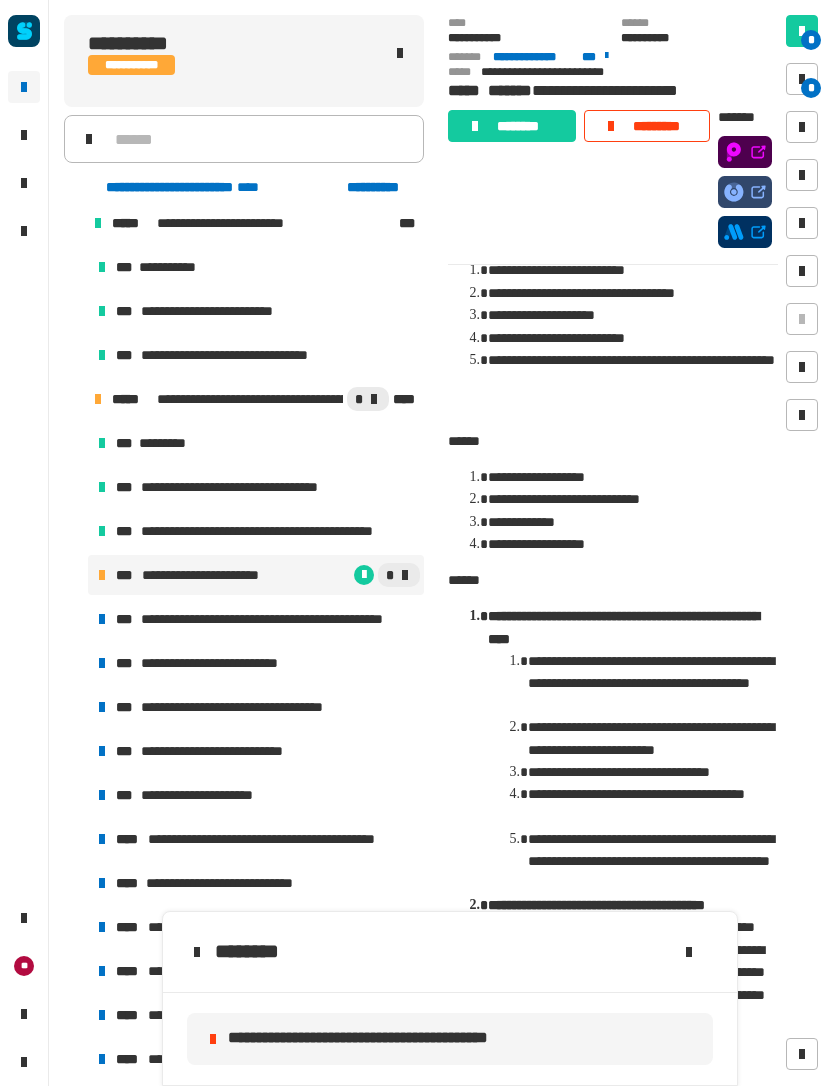 click on "********" 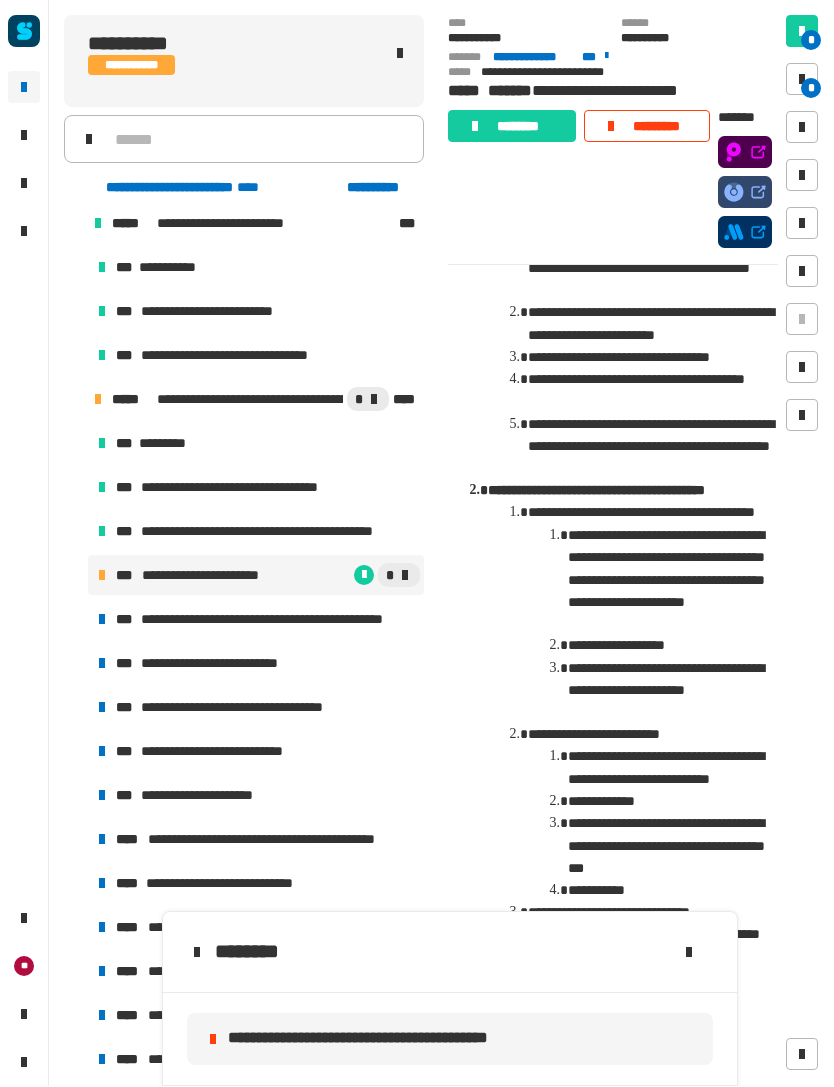 scroll, scrollTop: 549, scrollLeft: 0, axis: vertical 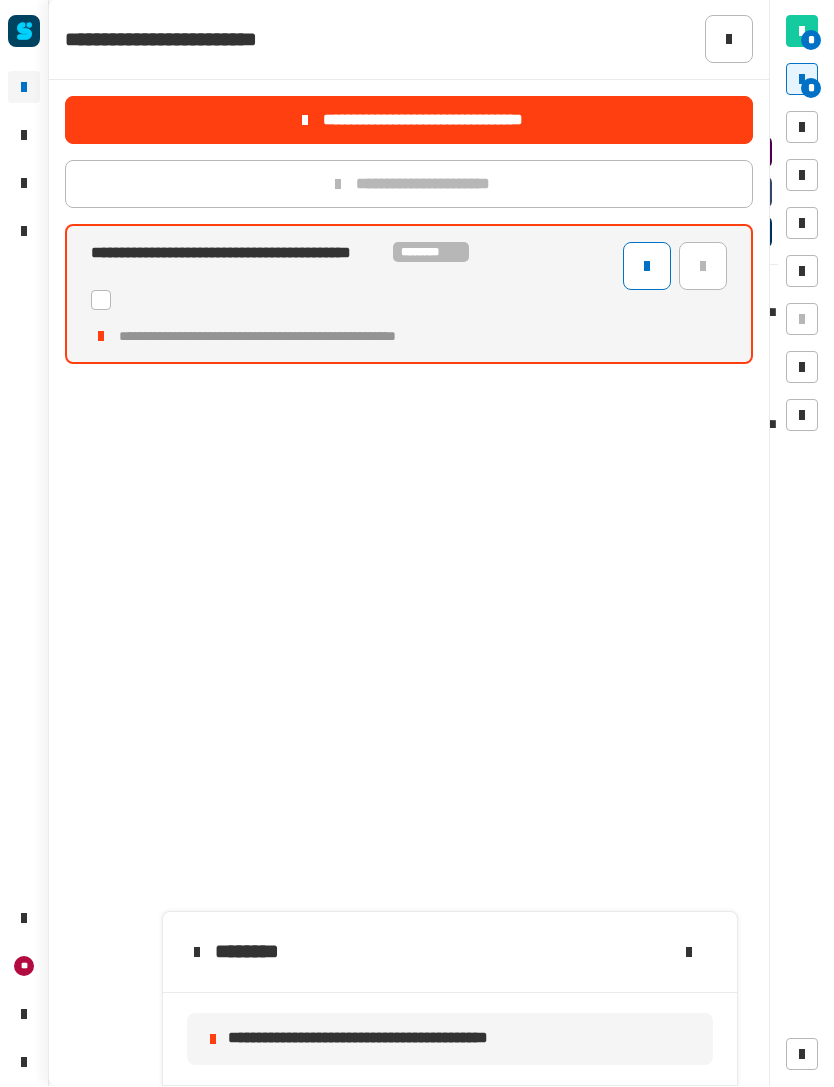 click 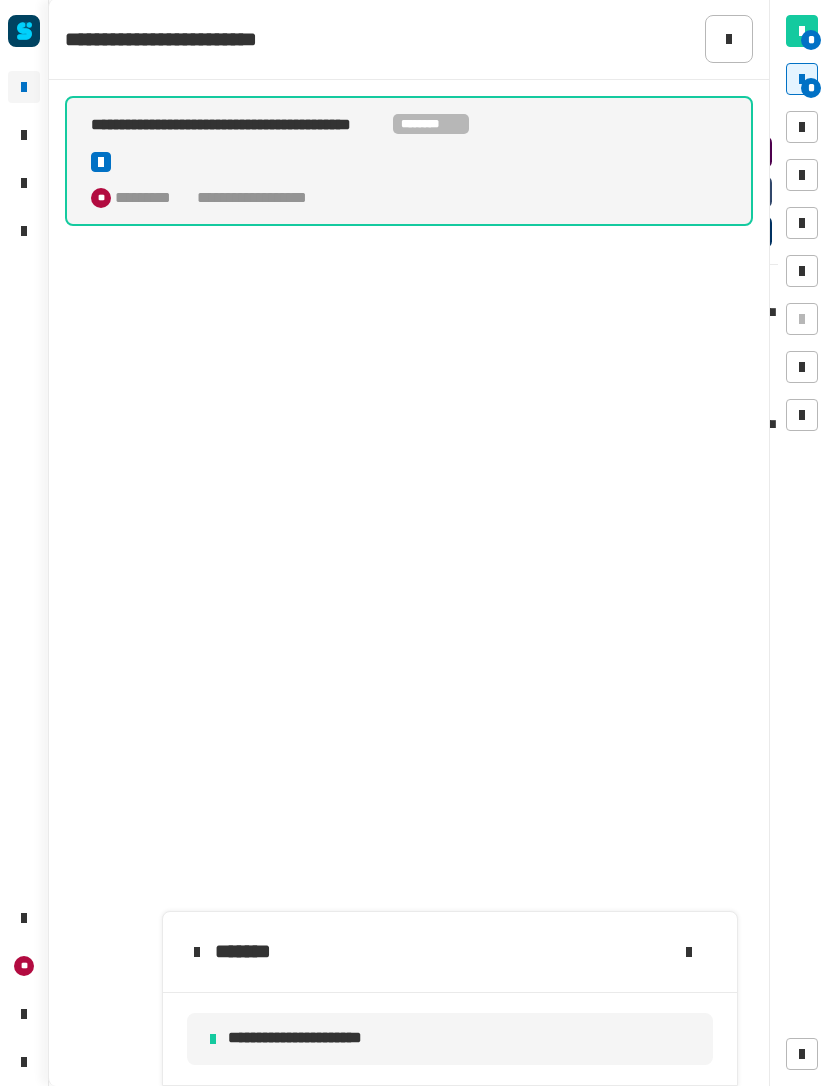 click 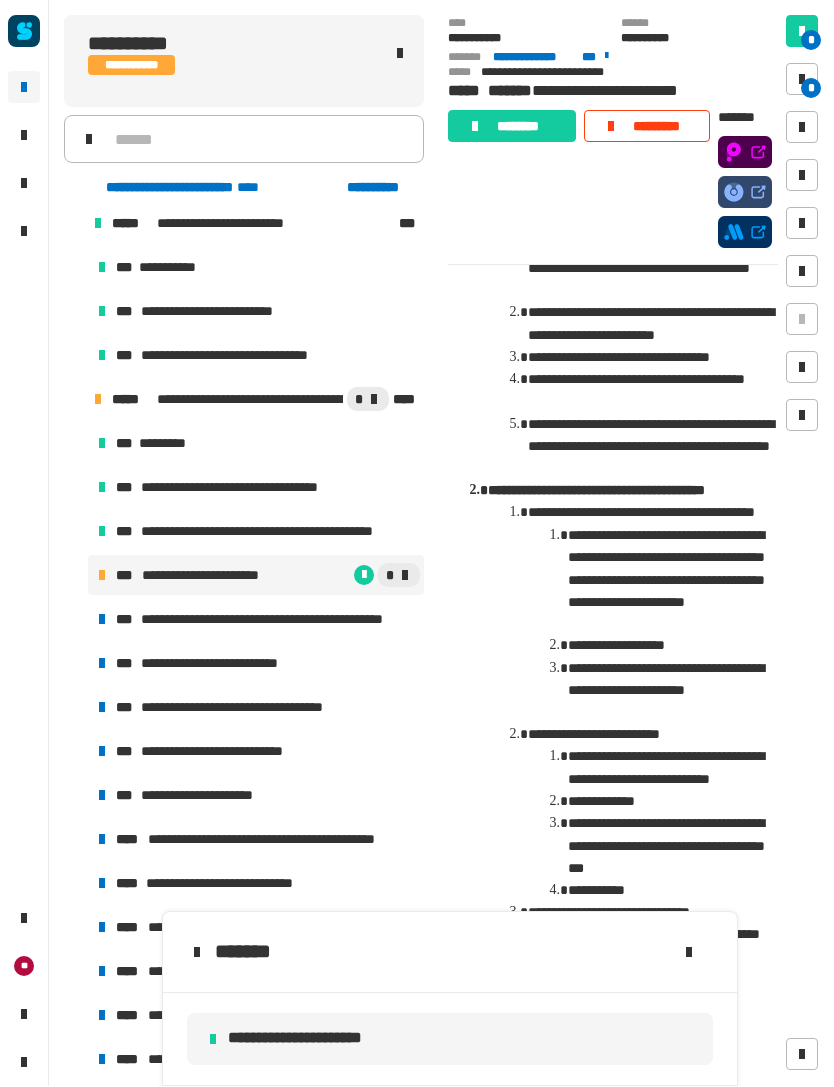 click on "********" 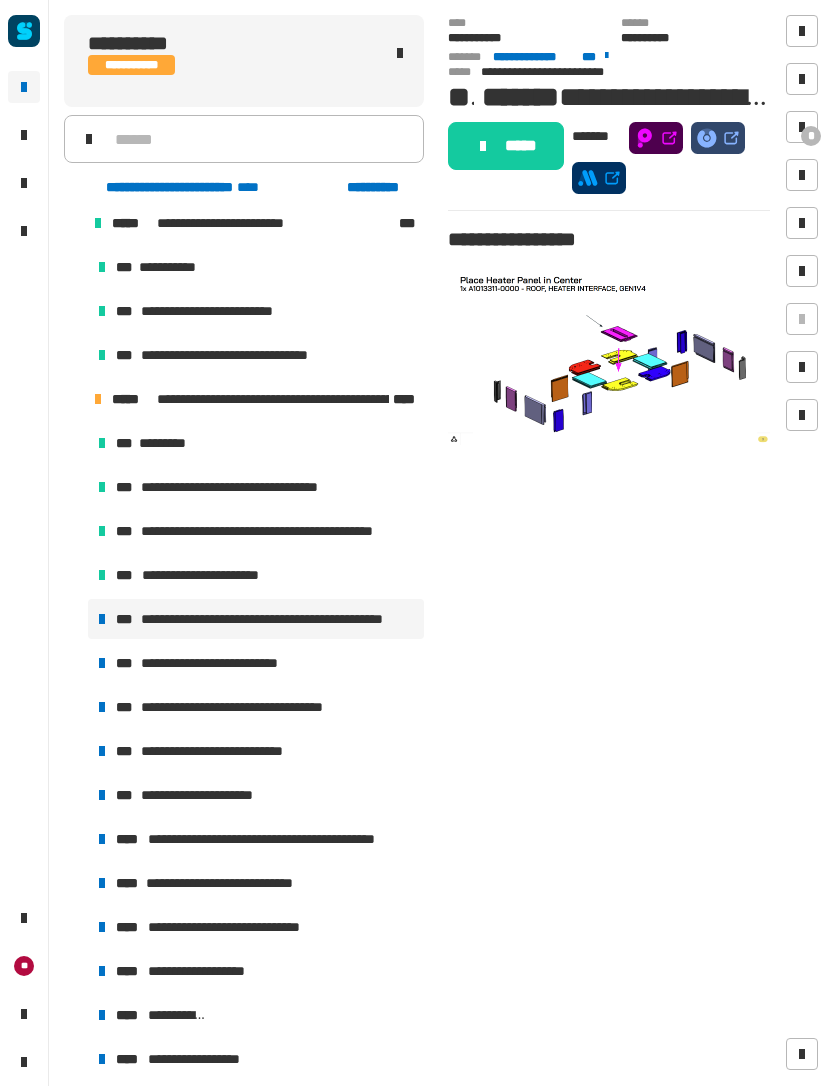 click on "*****" 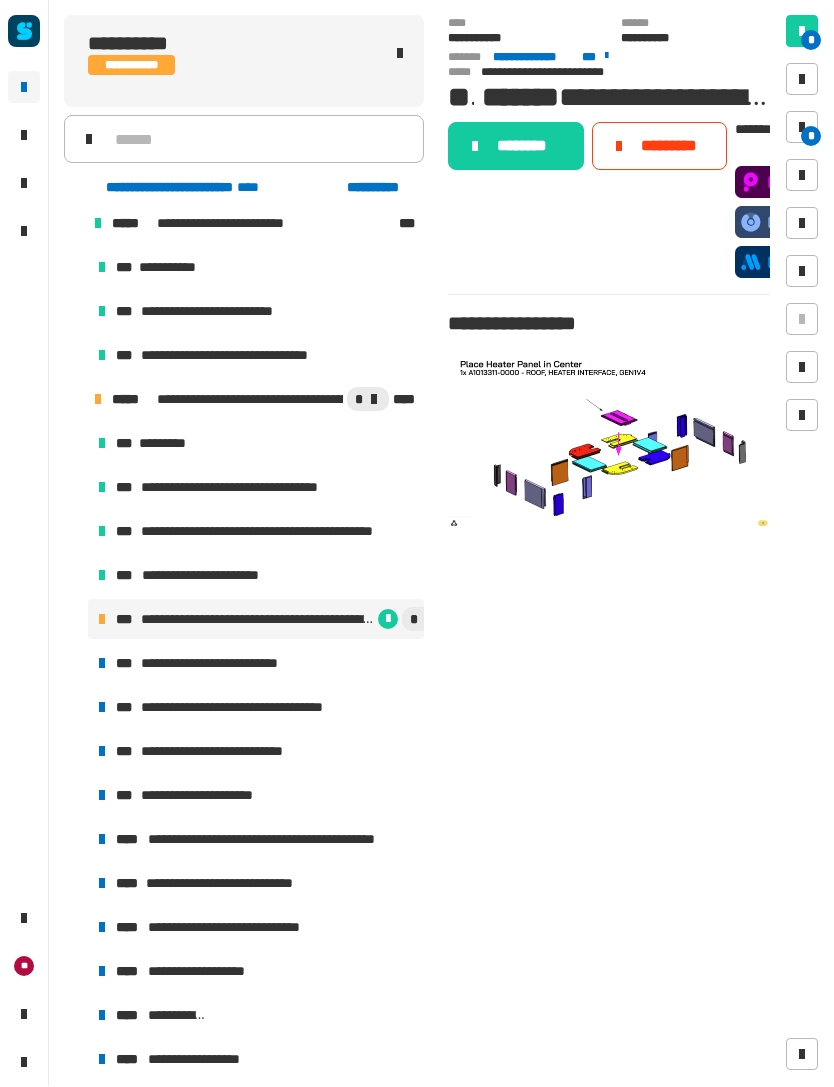 click on "********" 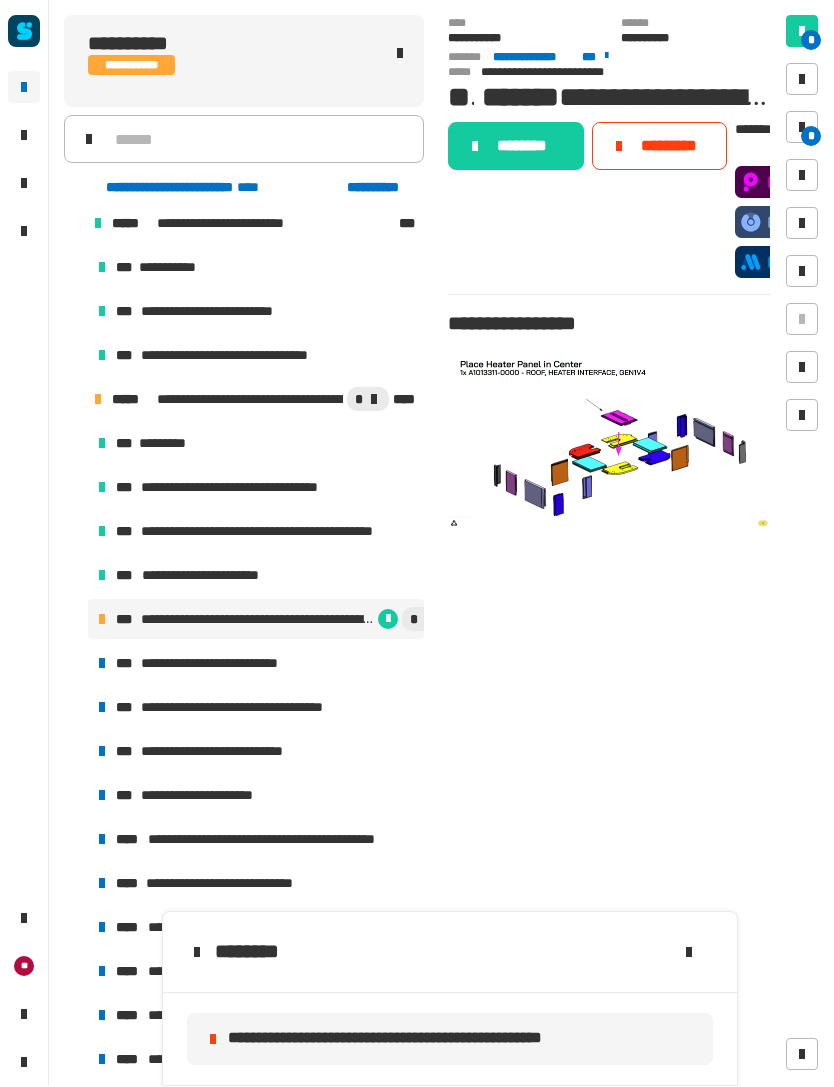 click on "********" 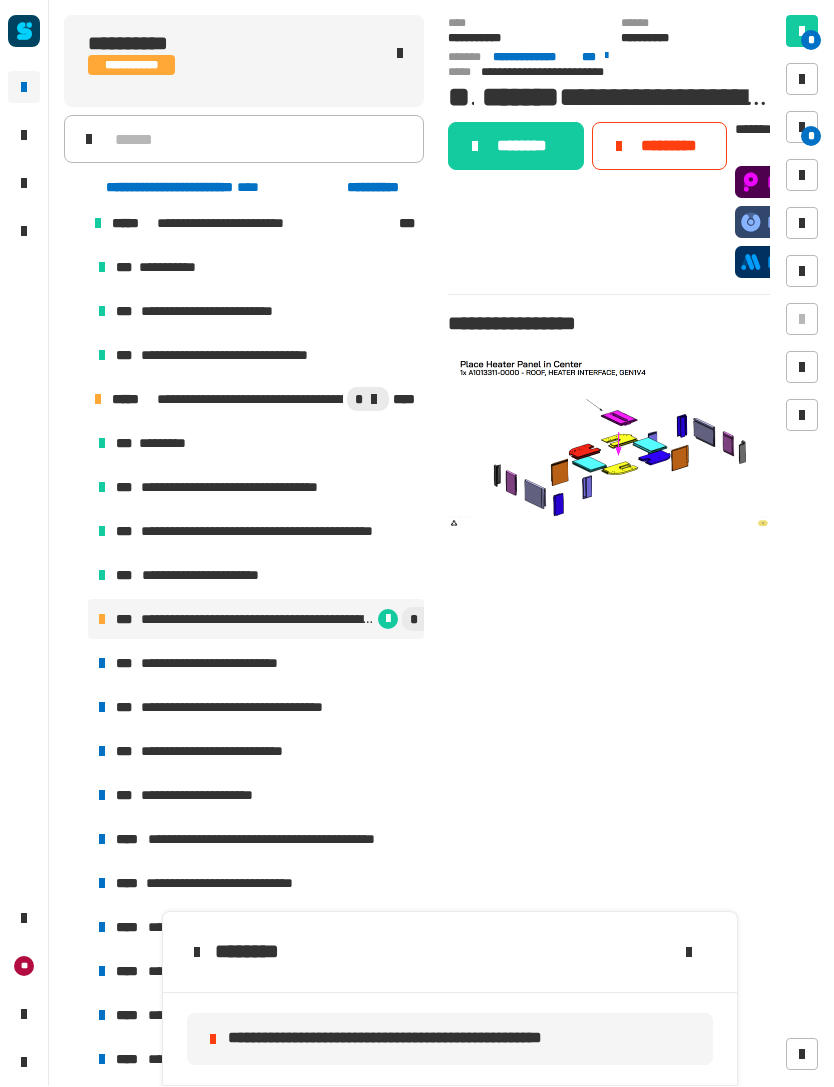 click on "**********" 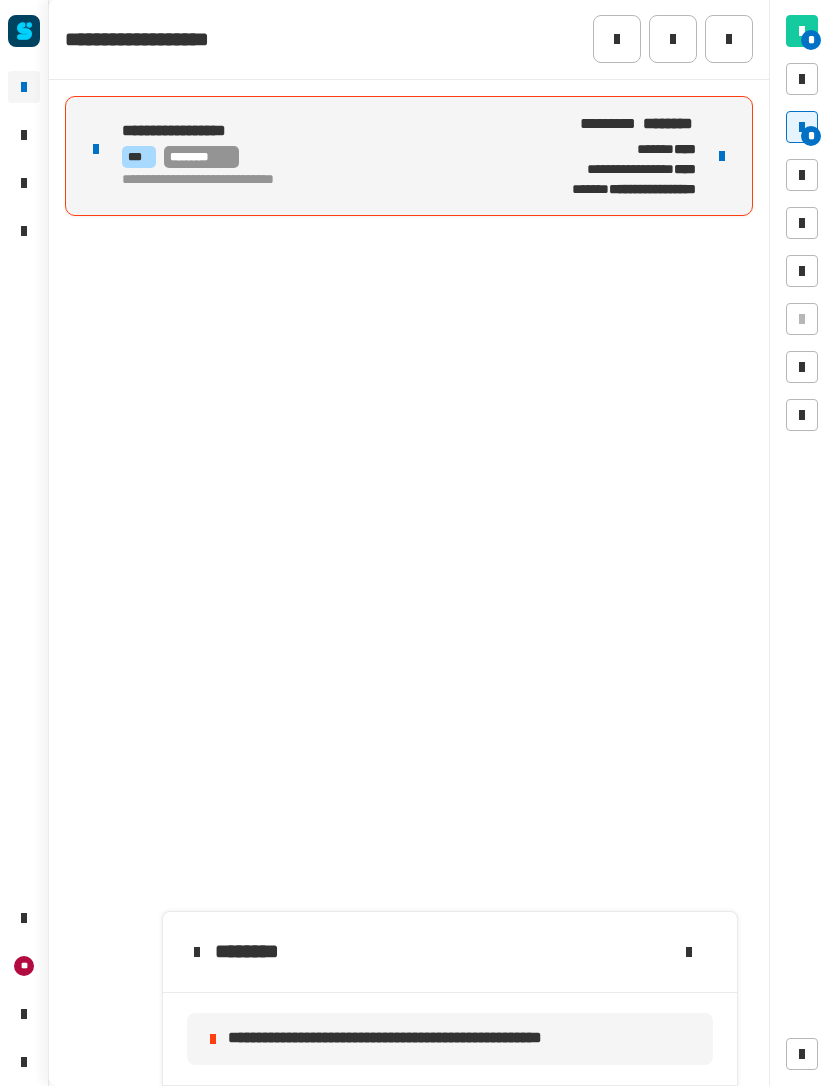 click on "**********" at bounding box center [630, 170] 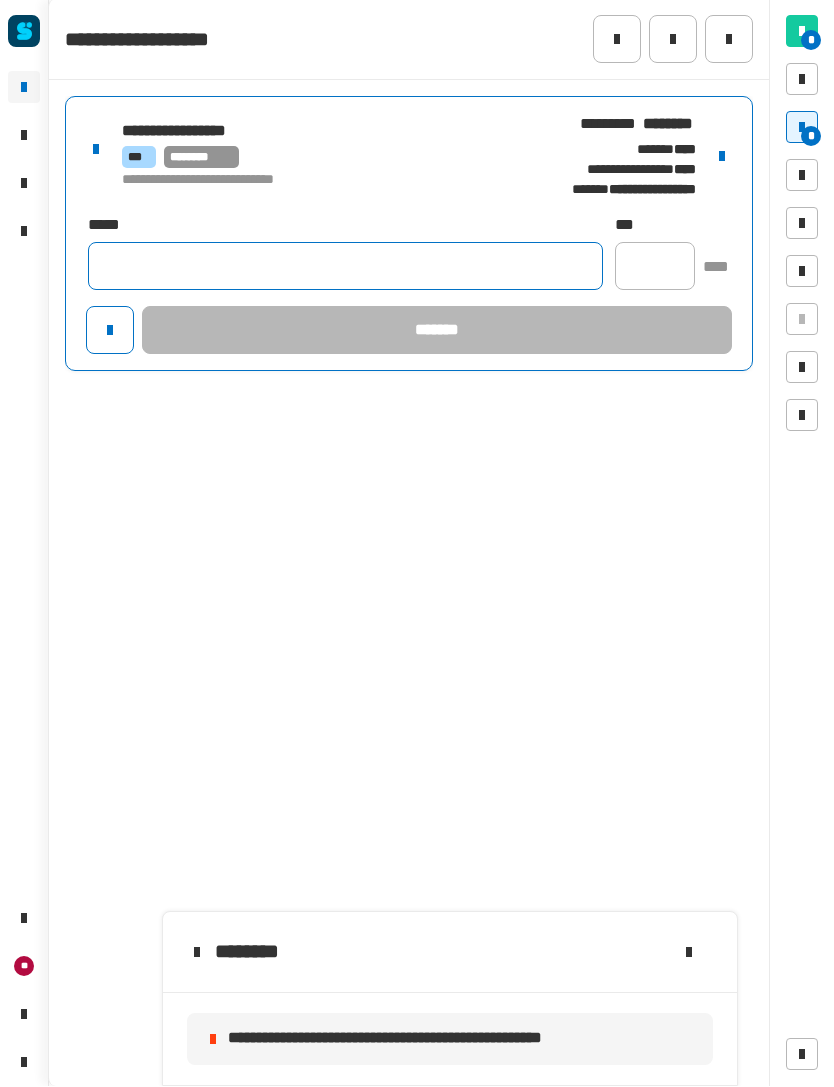 click 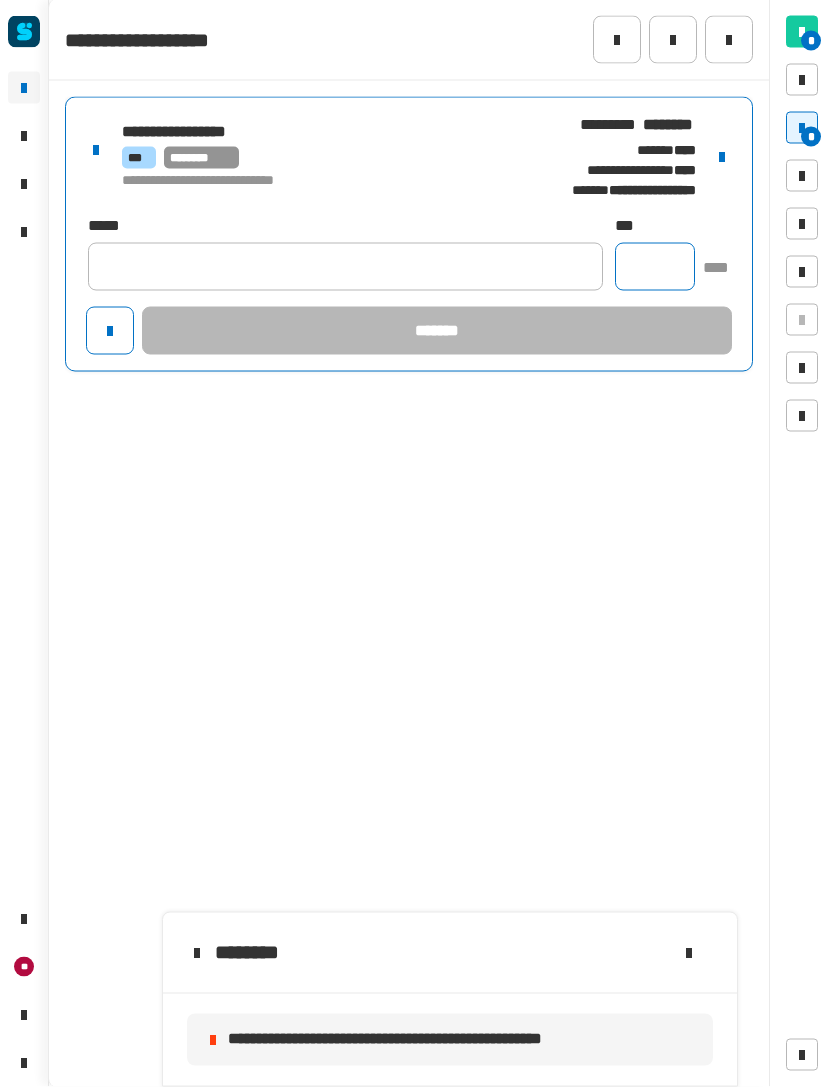 click 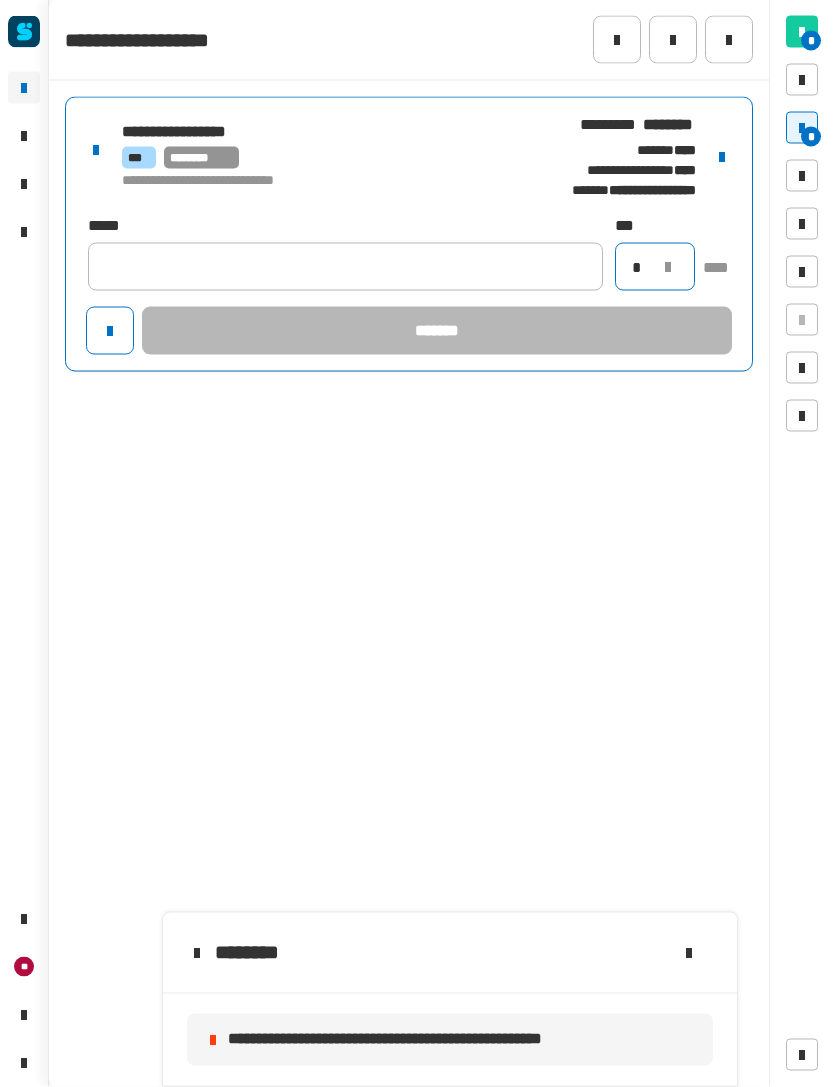 type on "*" 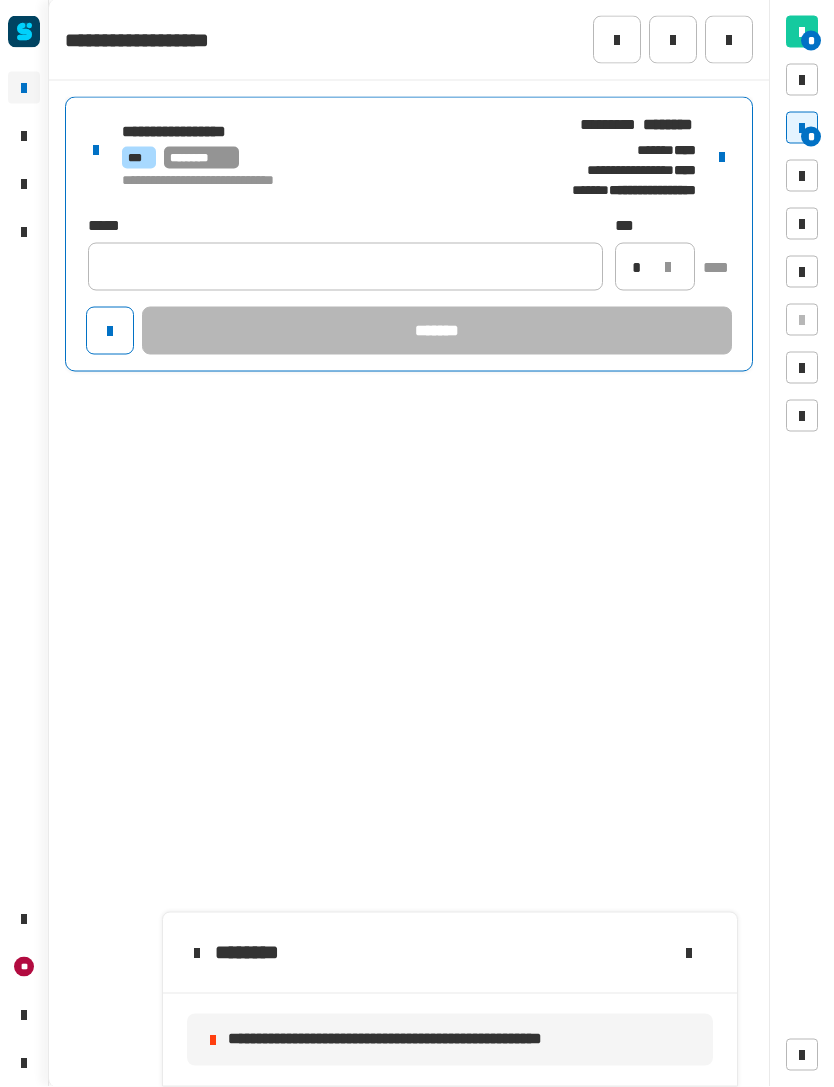 click on "**********" at bounding box center [409, 157] 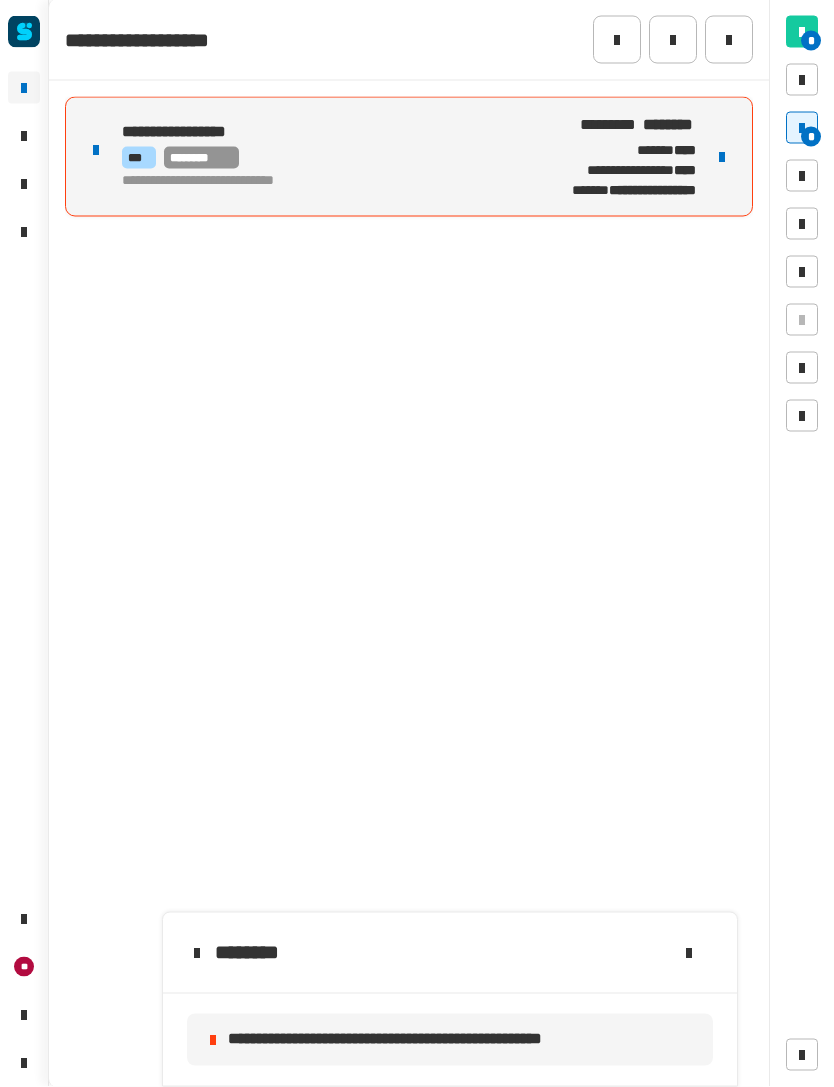 click at bounding box center (722, 157) 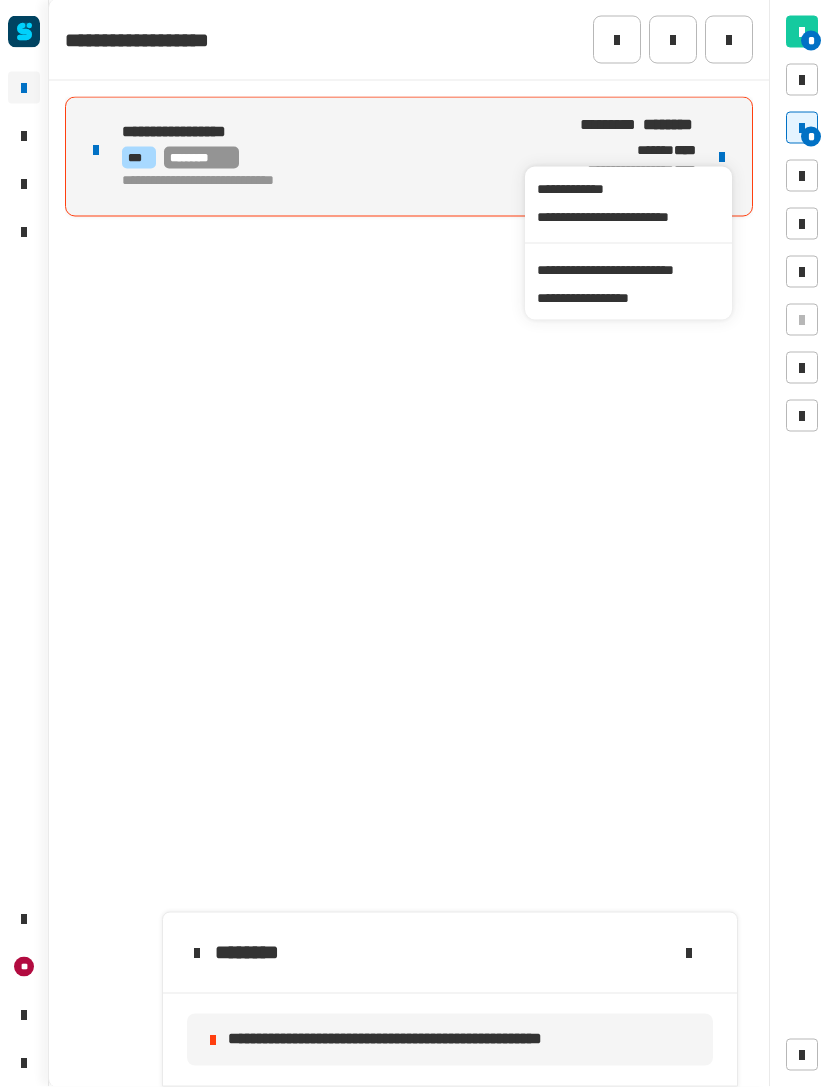 click on "**********" at bounding box center (628, 270) 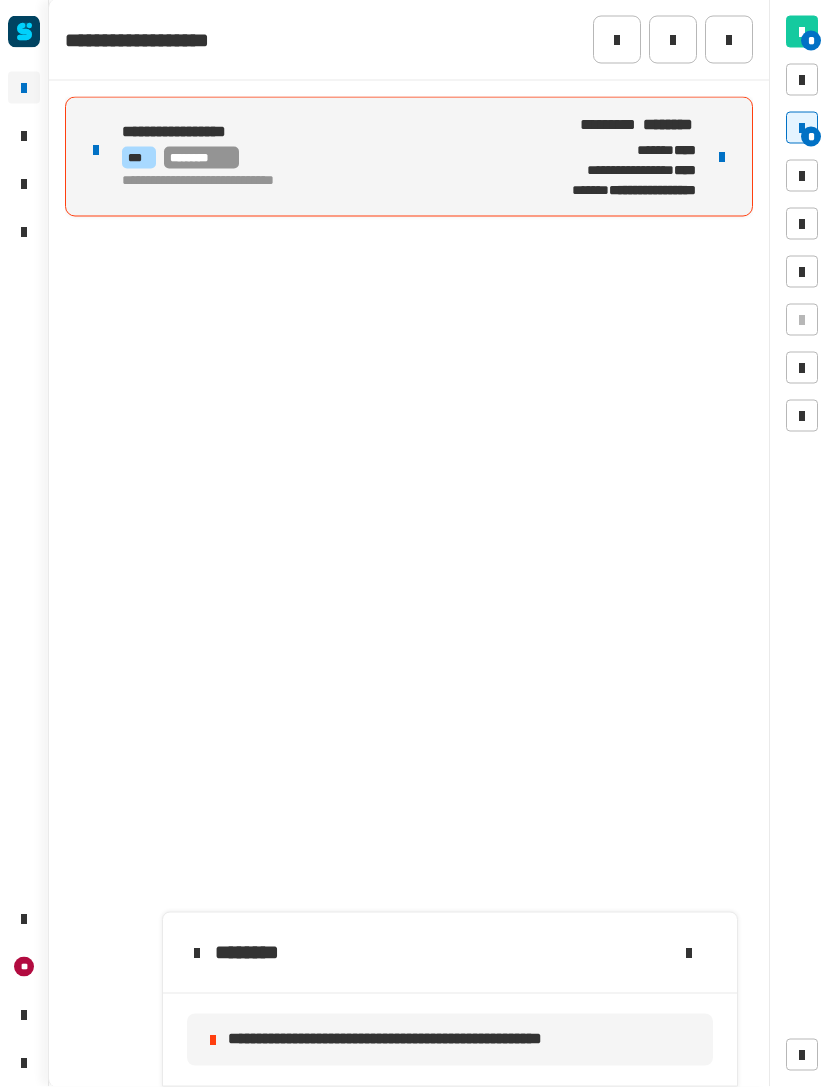 click on "**********" at bounding box center (318, 182) 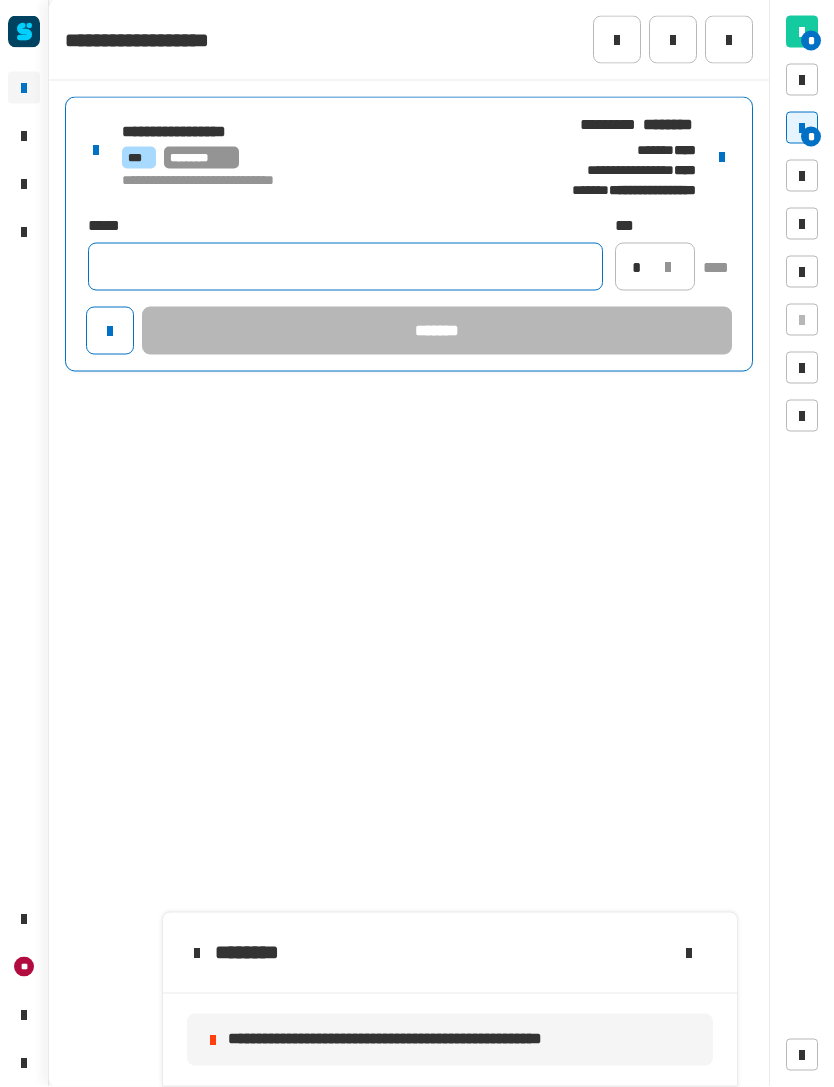 click 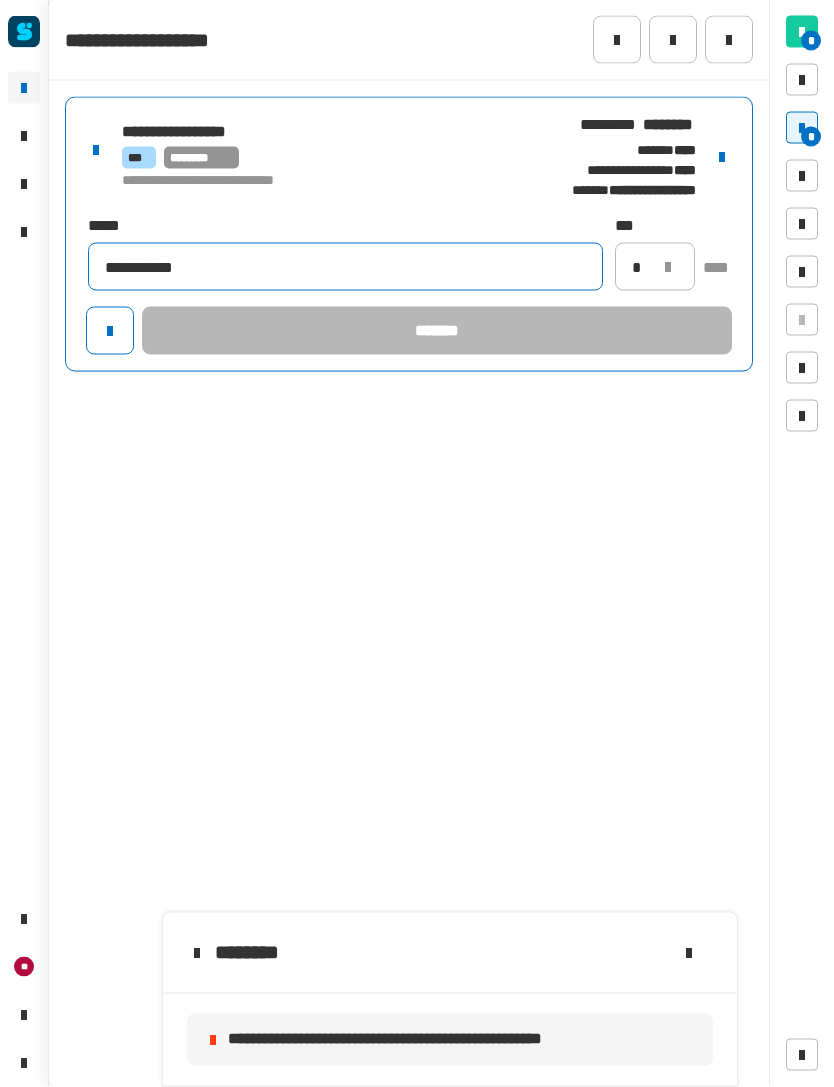 type on "**********" 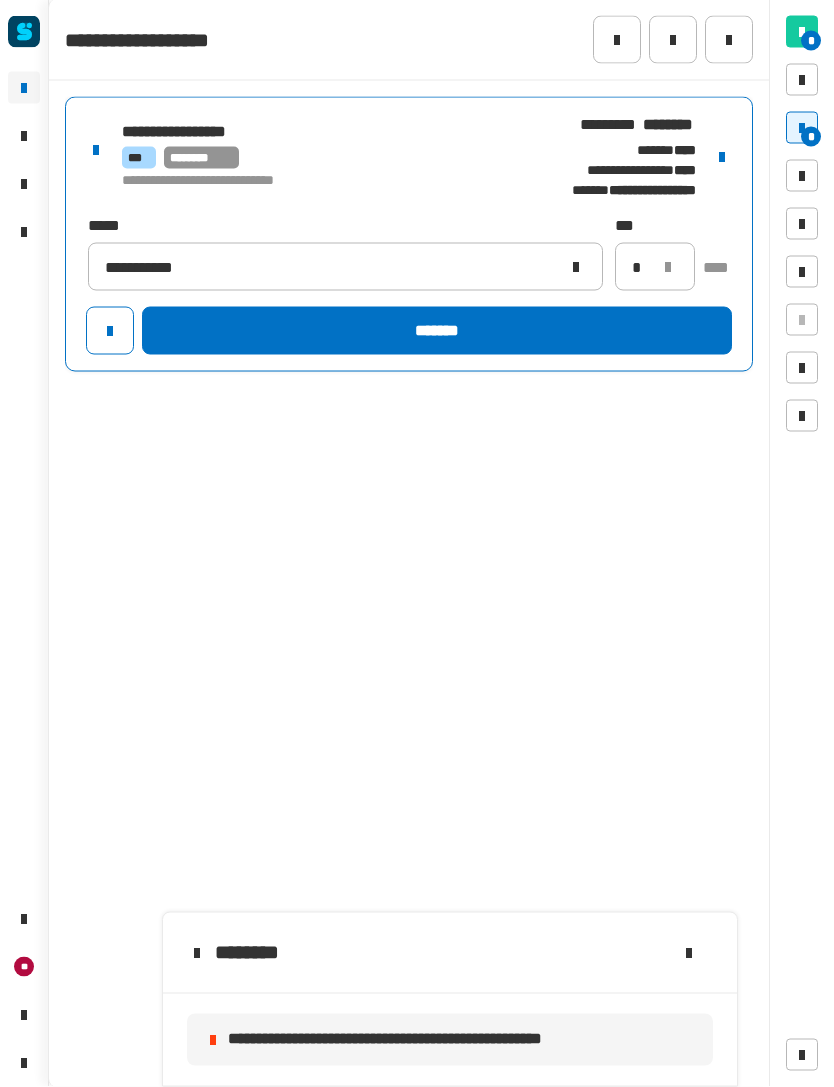 click on "*******" 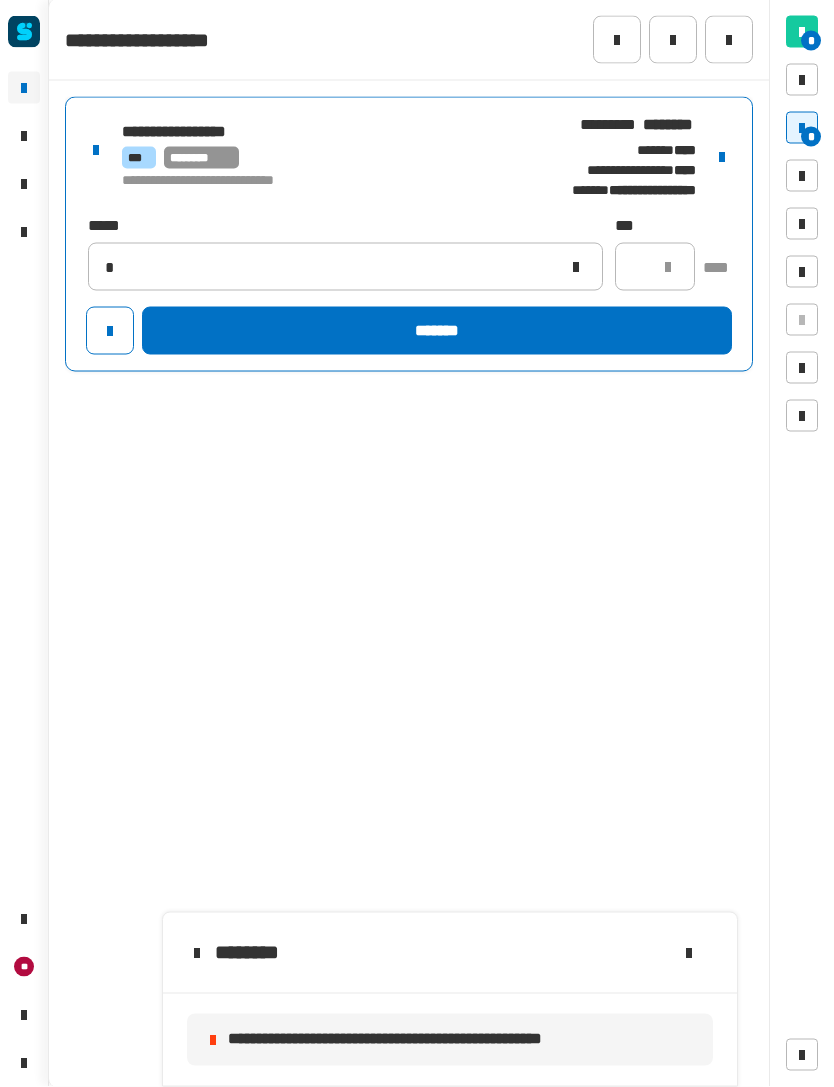 type 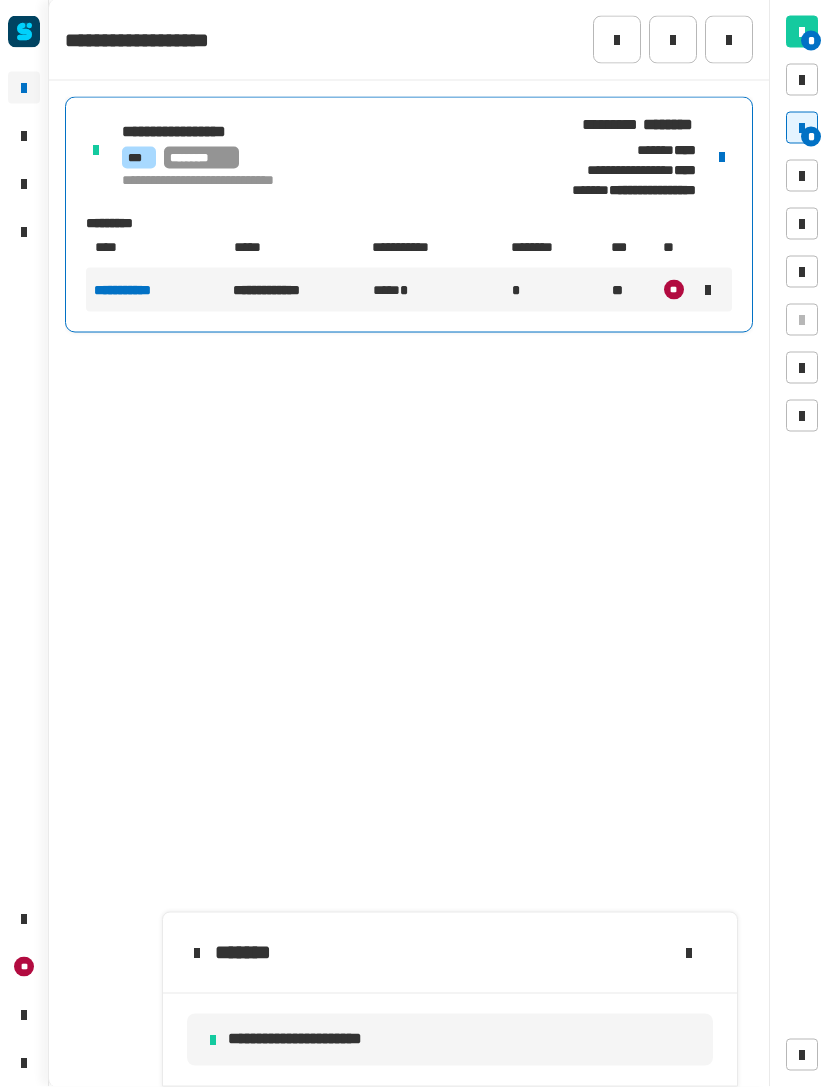 click 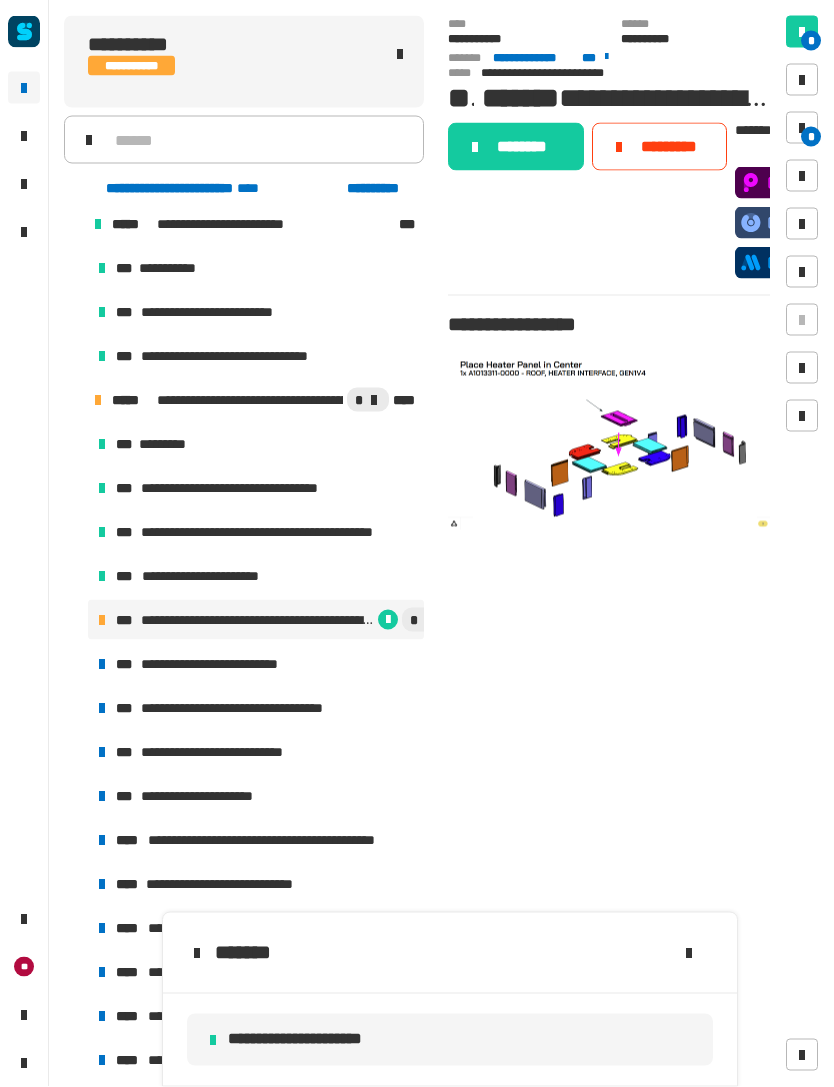 click on "********" 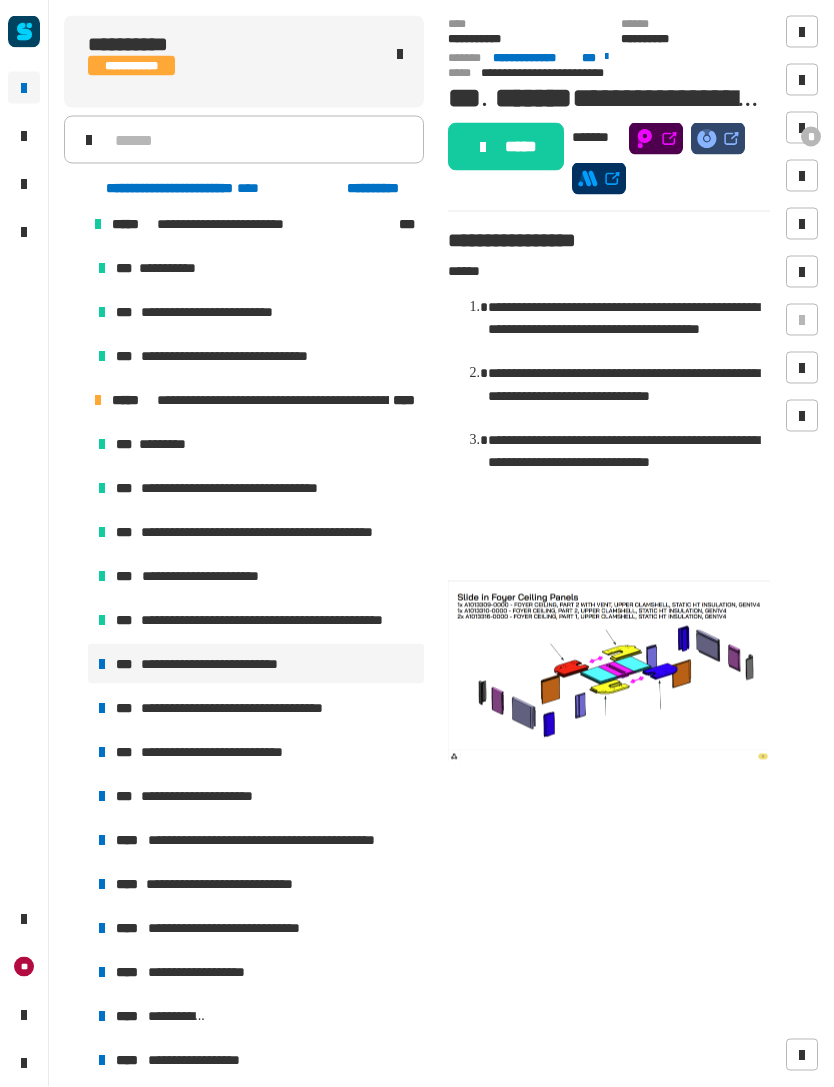 click on "*****" 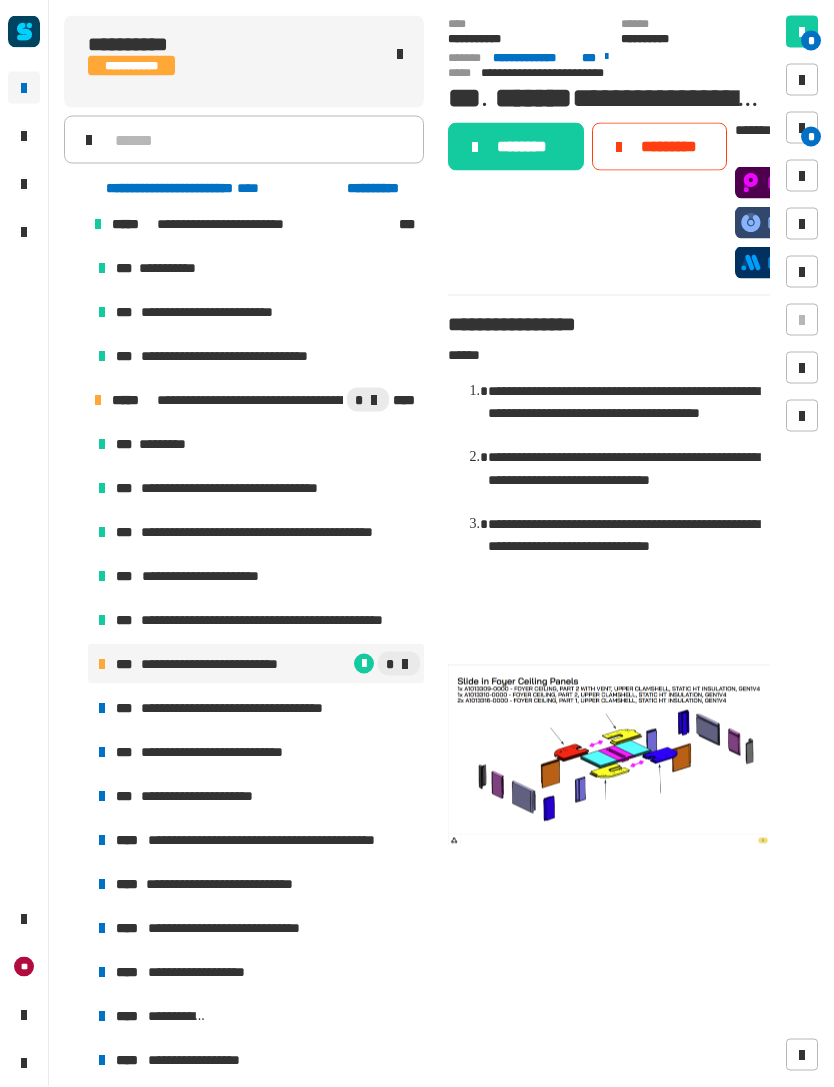 click on "*" at bounding box center (811, 137) 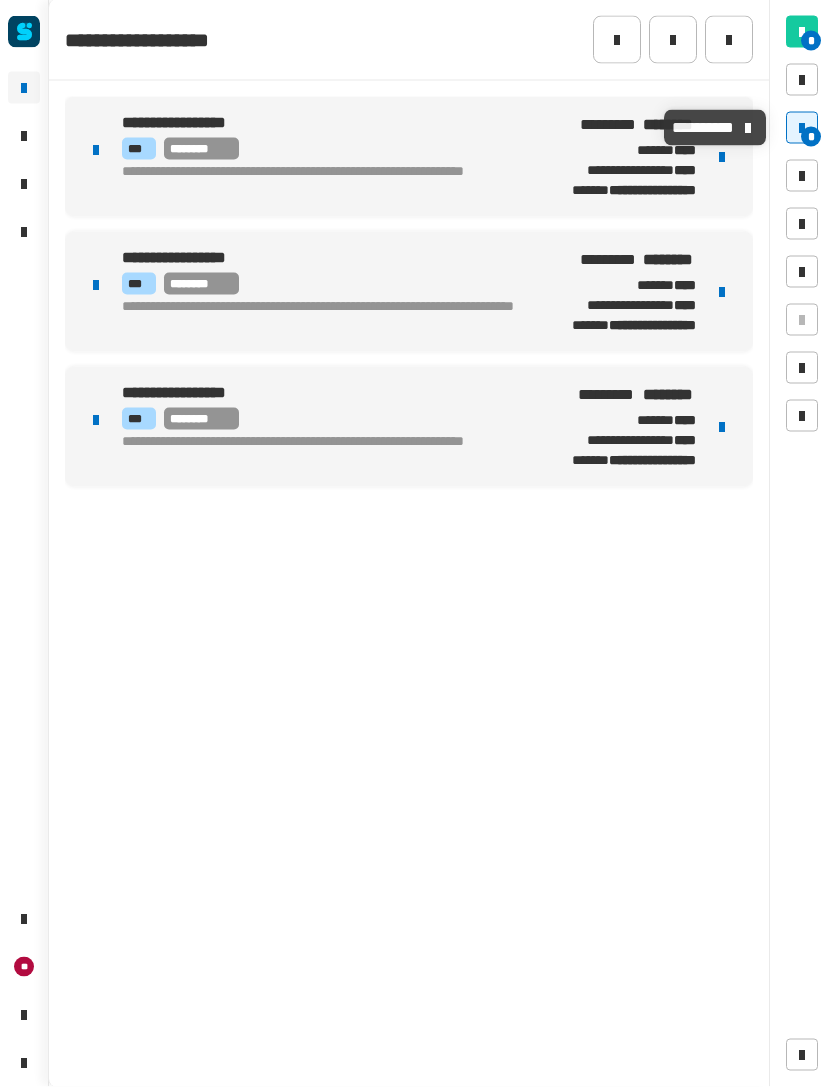 click 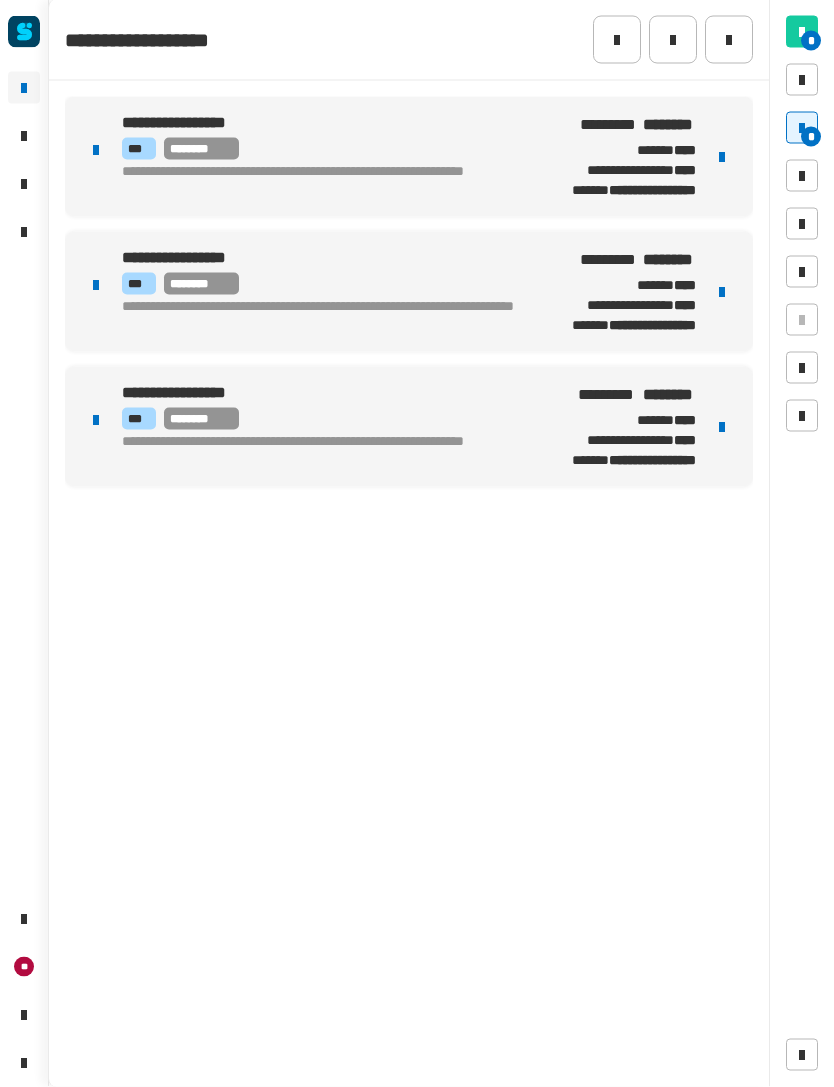 click at bounding box center (722, 157) 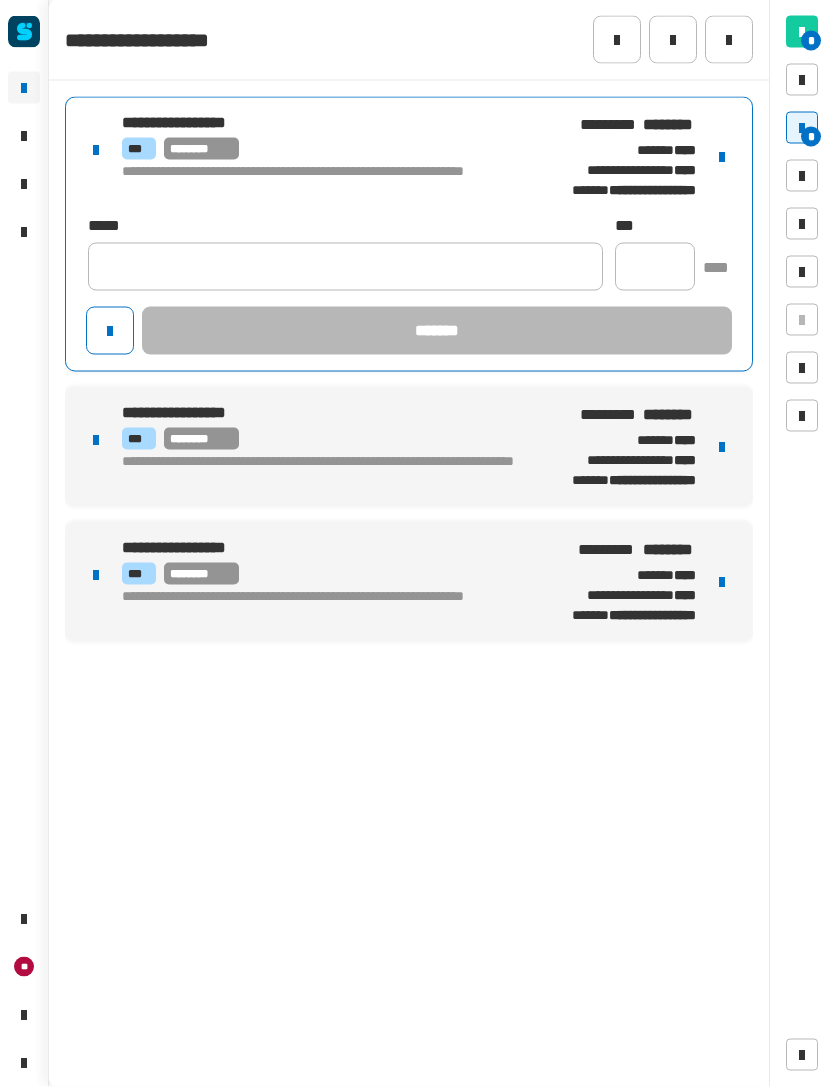 click at bounding box center (722, 157) 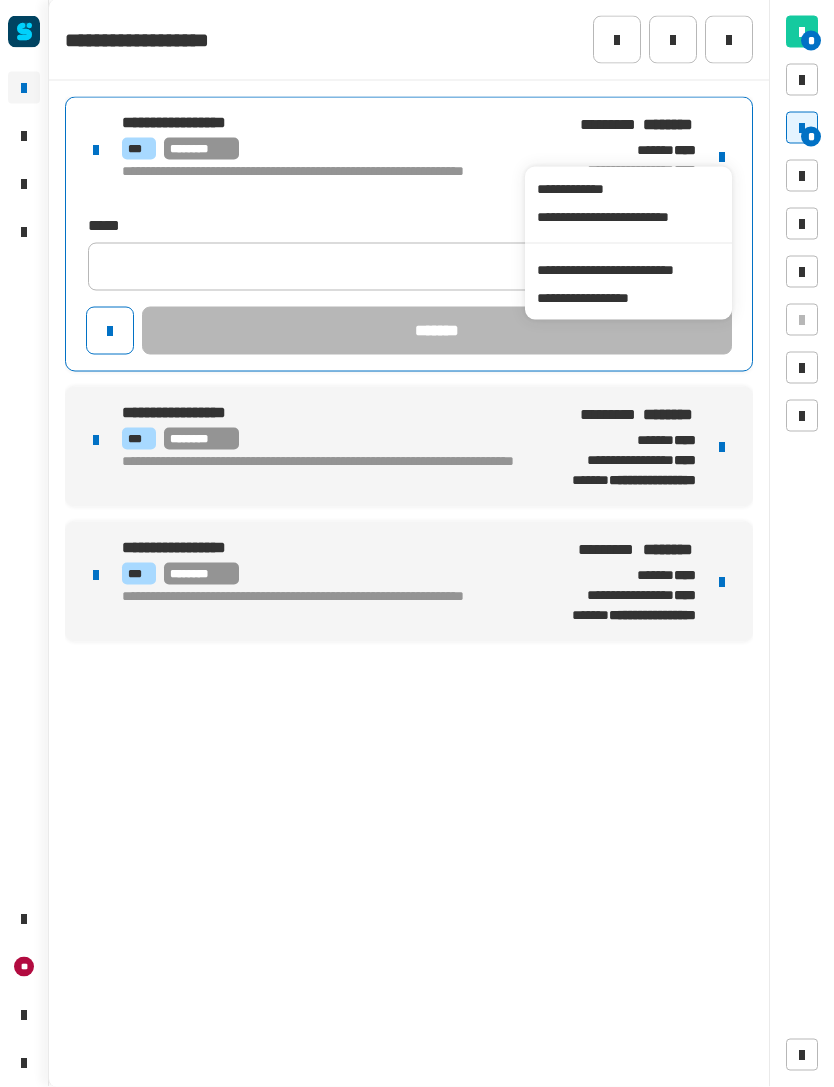 click on "**********" at bounding box center [628, 270] 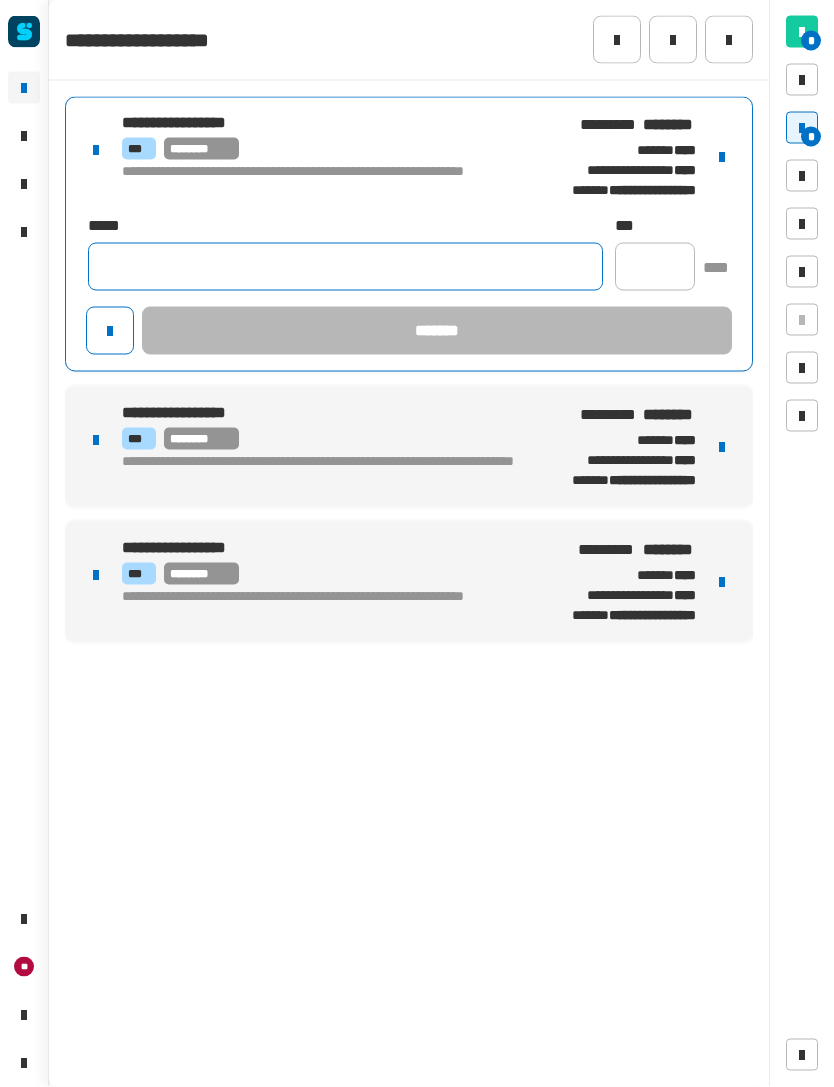 click 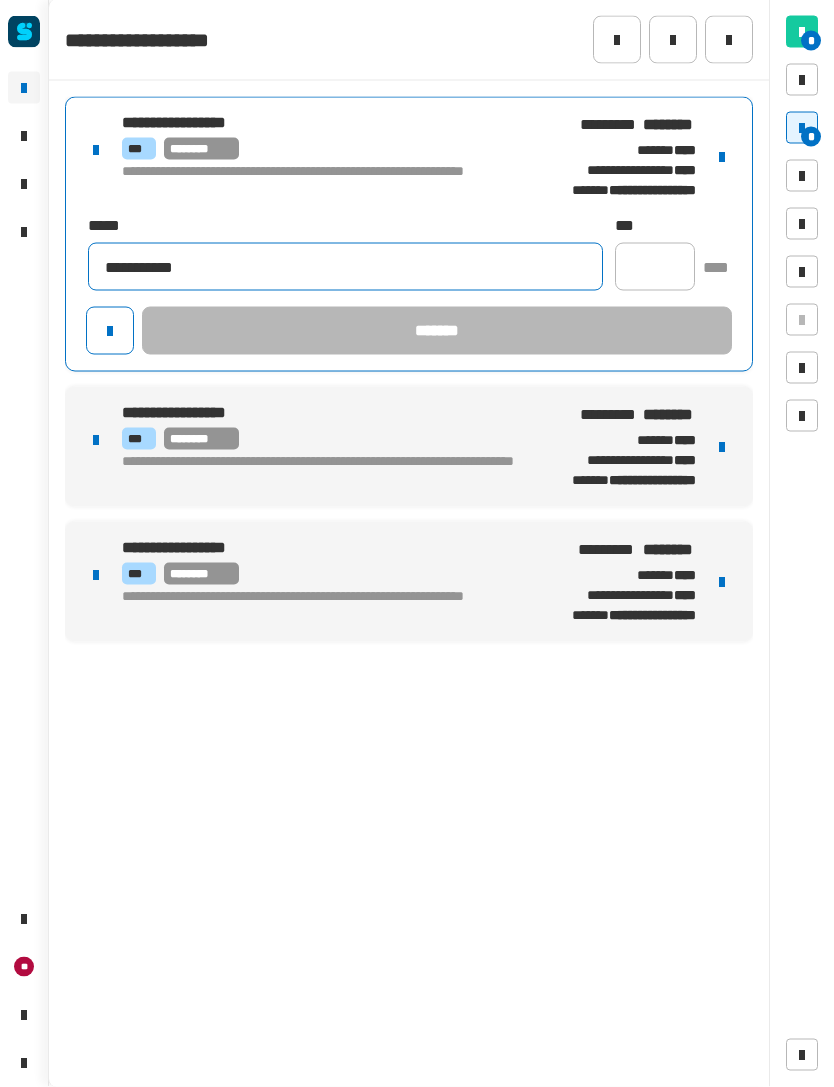 type on "**********" 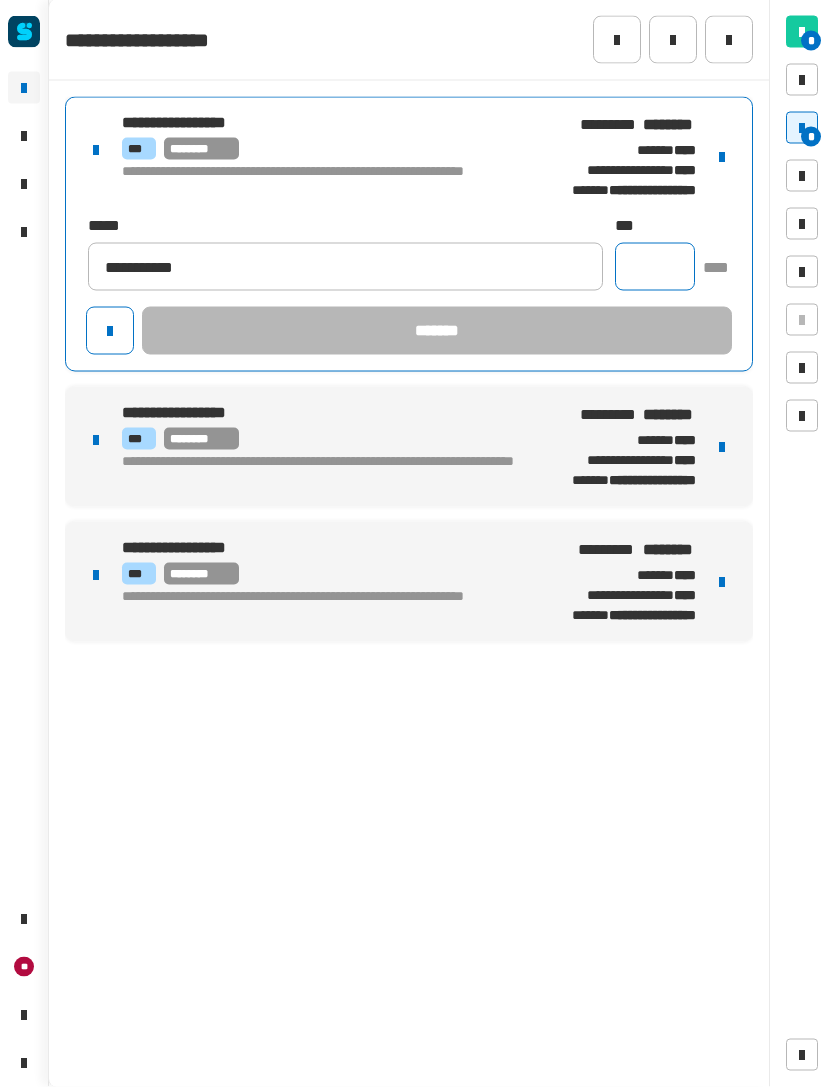 click 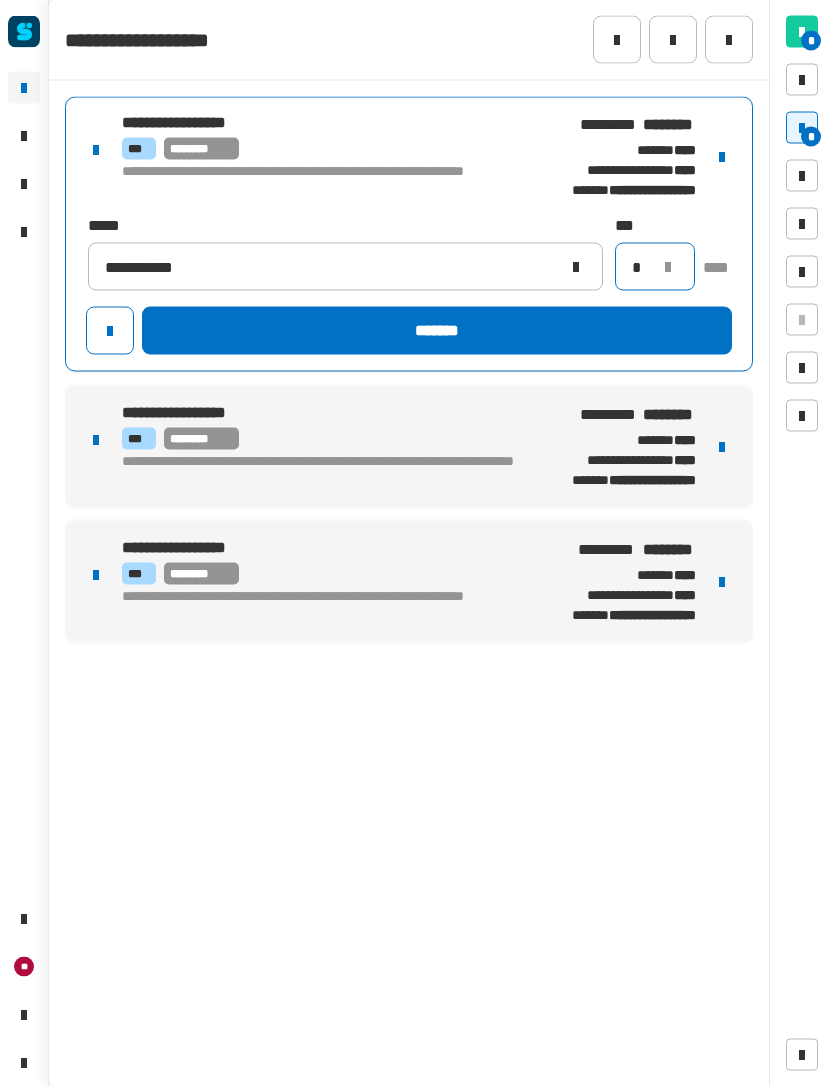 type on "*" 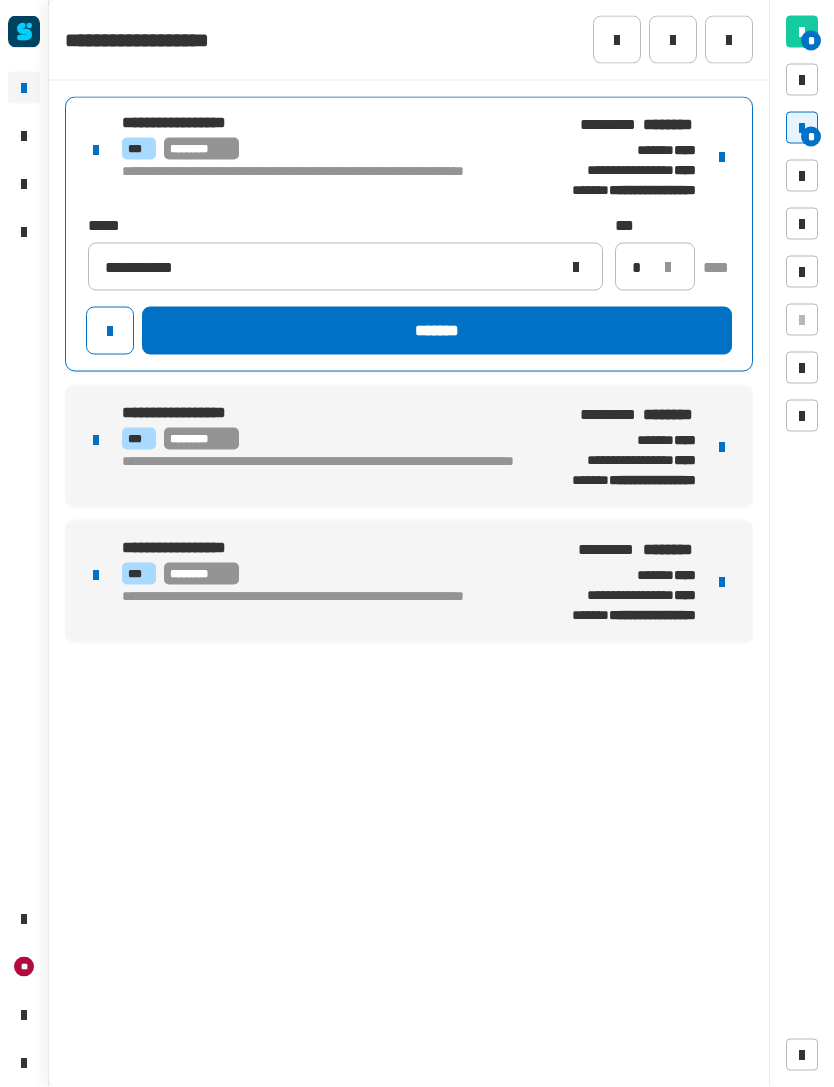 click on "*******" 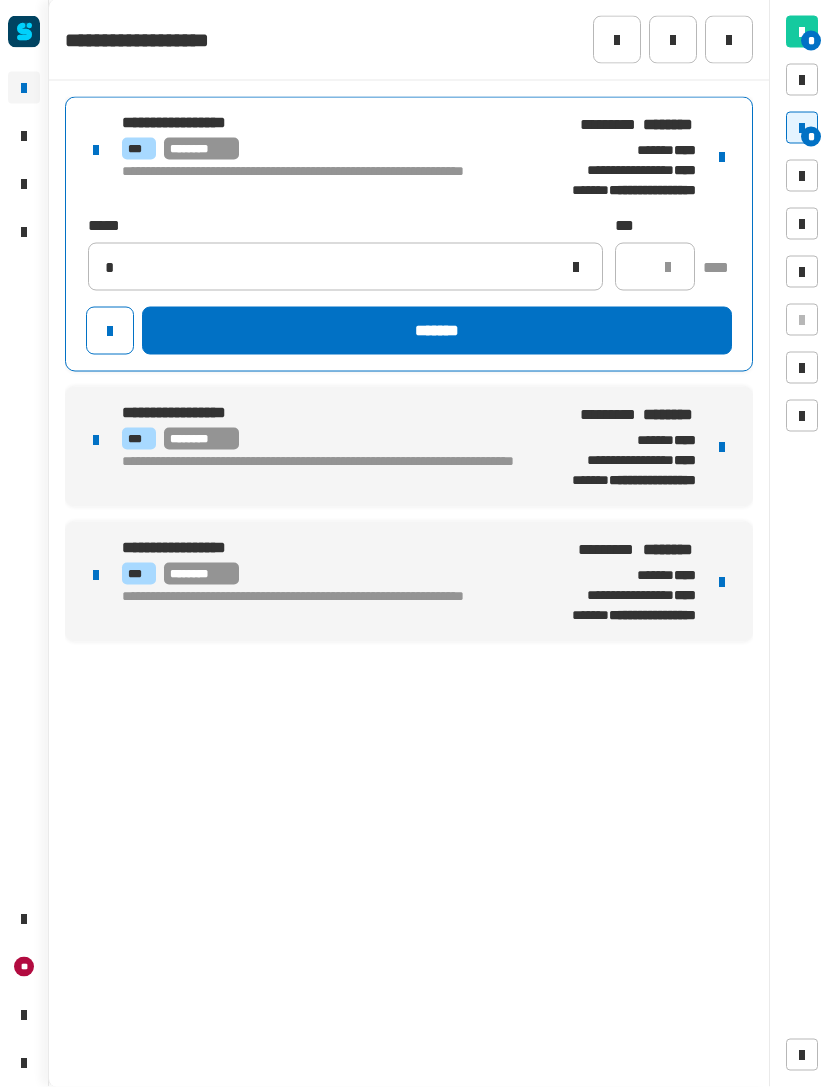 type 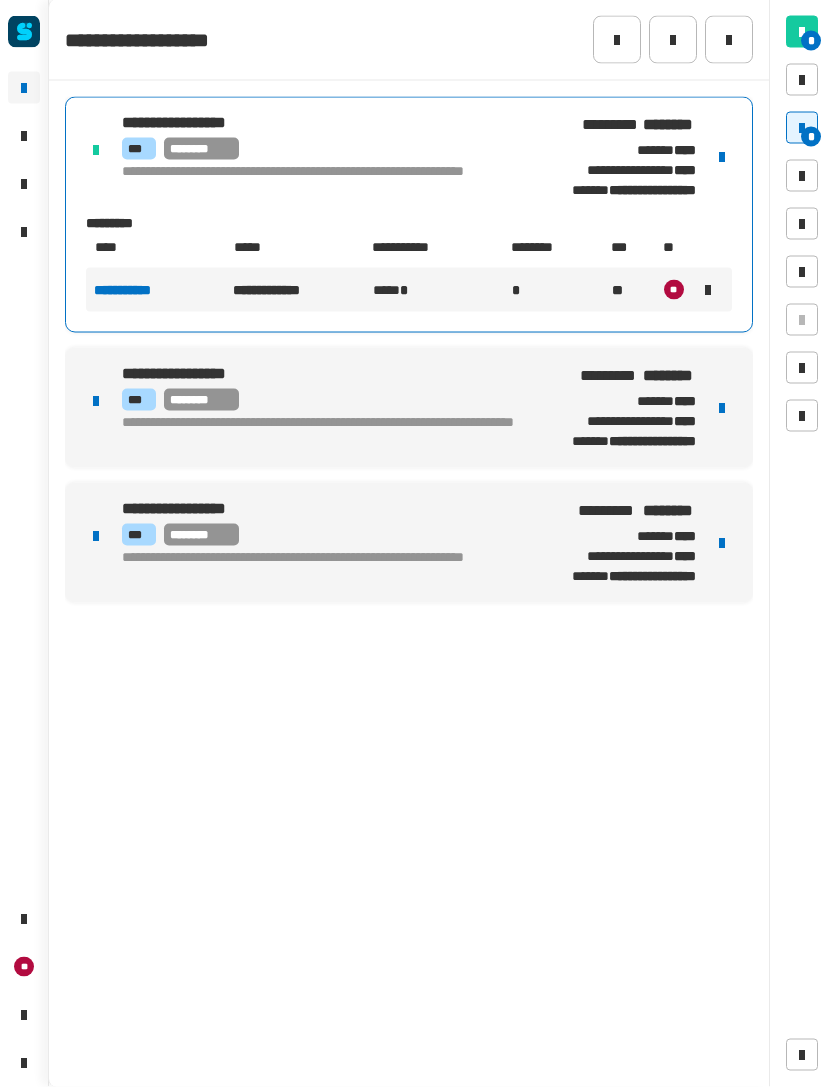 click on "**********" at bounding box center (409, 408) 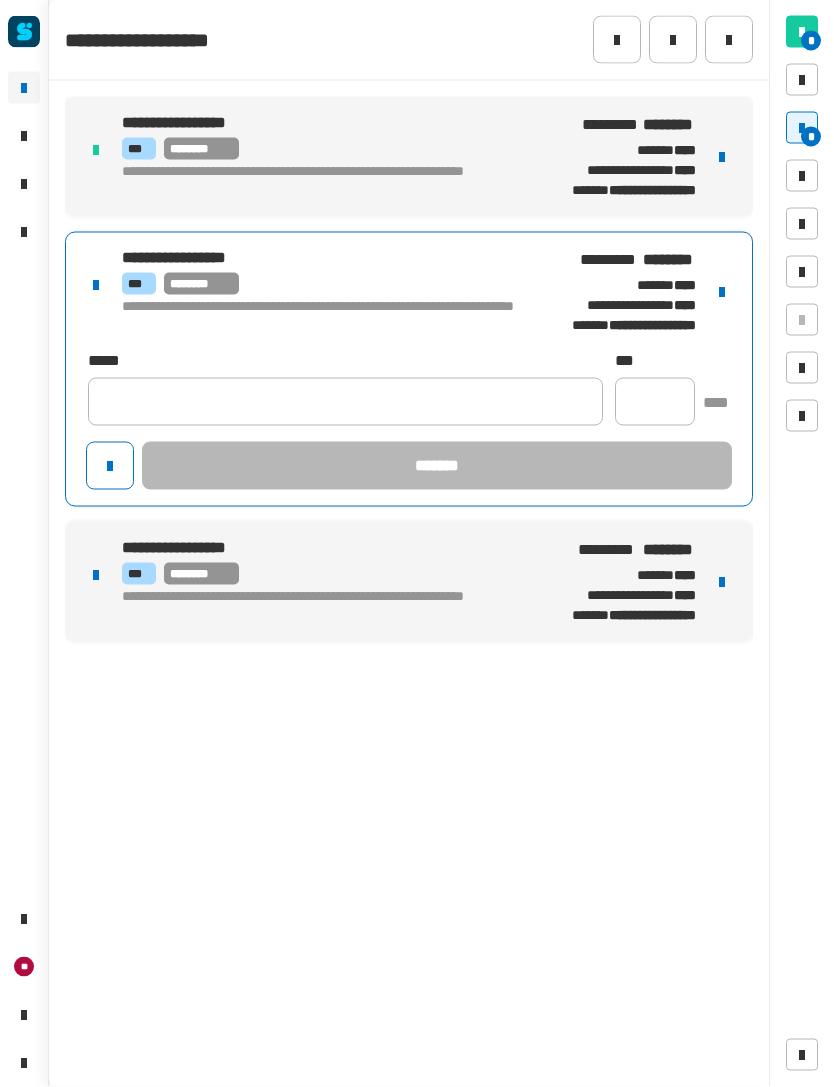 click at bounding box center (722, 292) 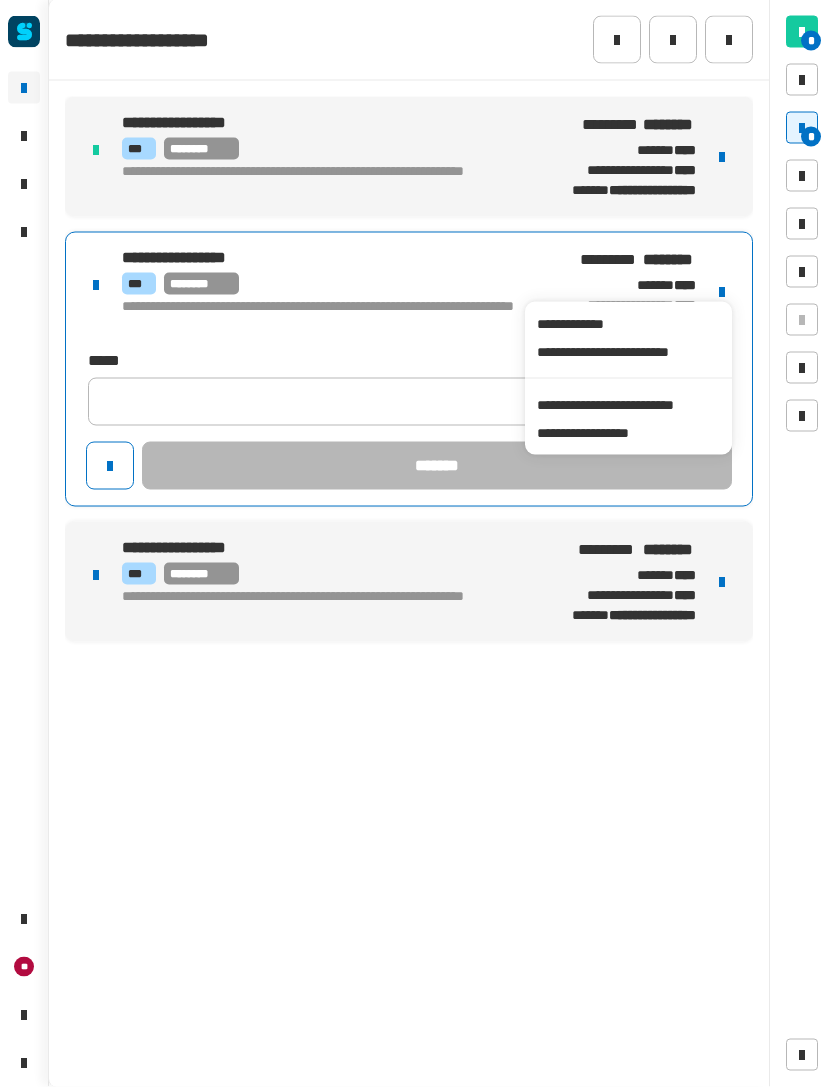click on "**********" at bounding box center (628, 405) 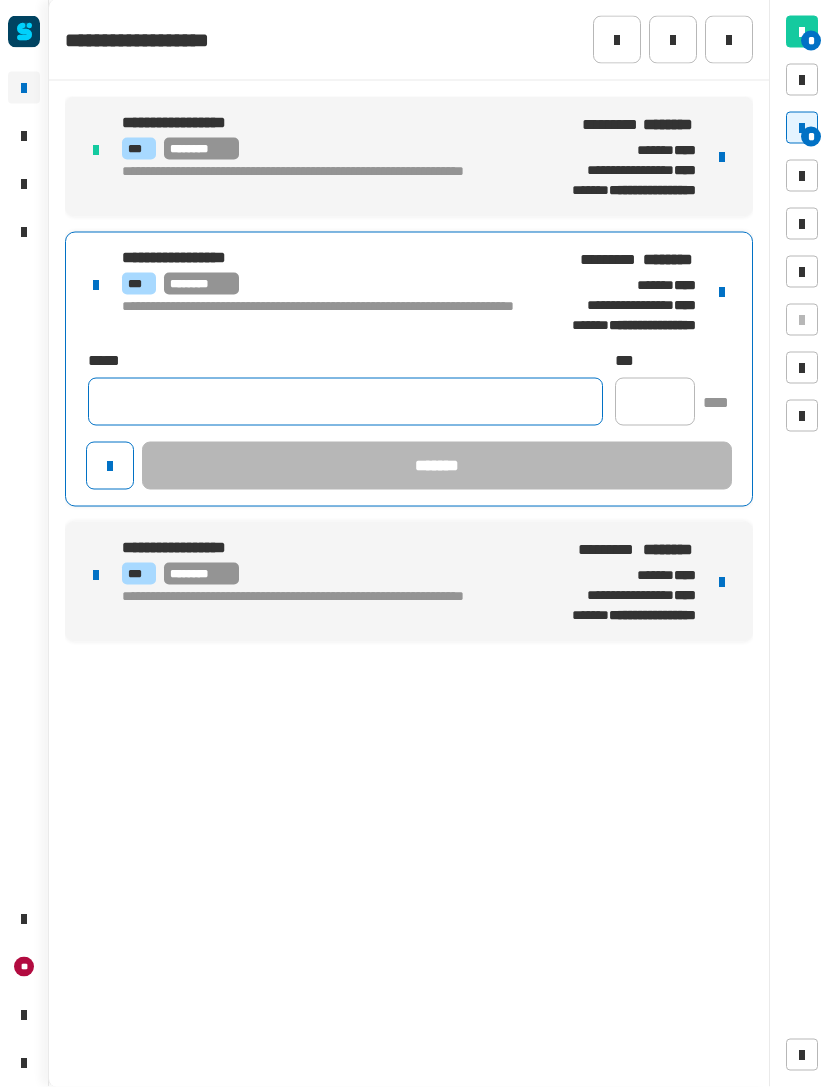 click 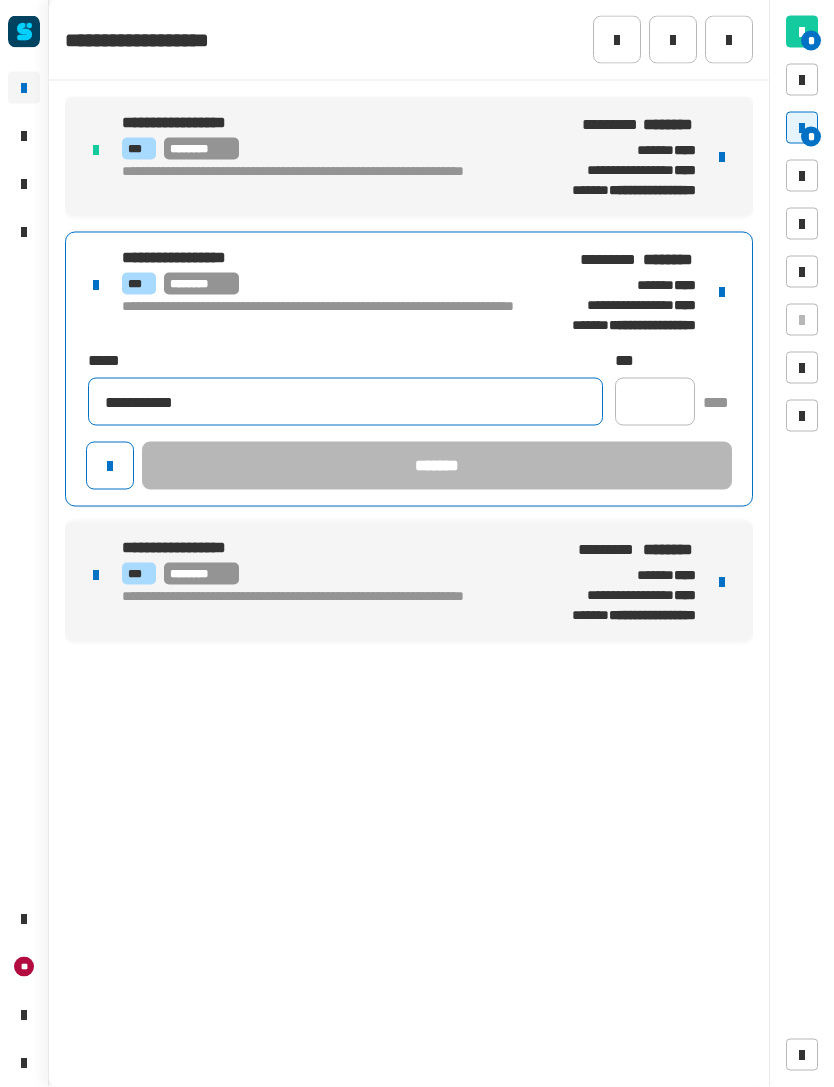 type on "**********" 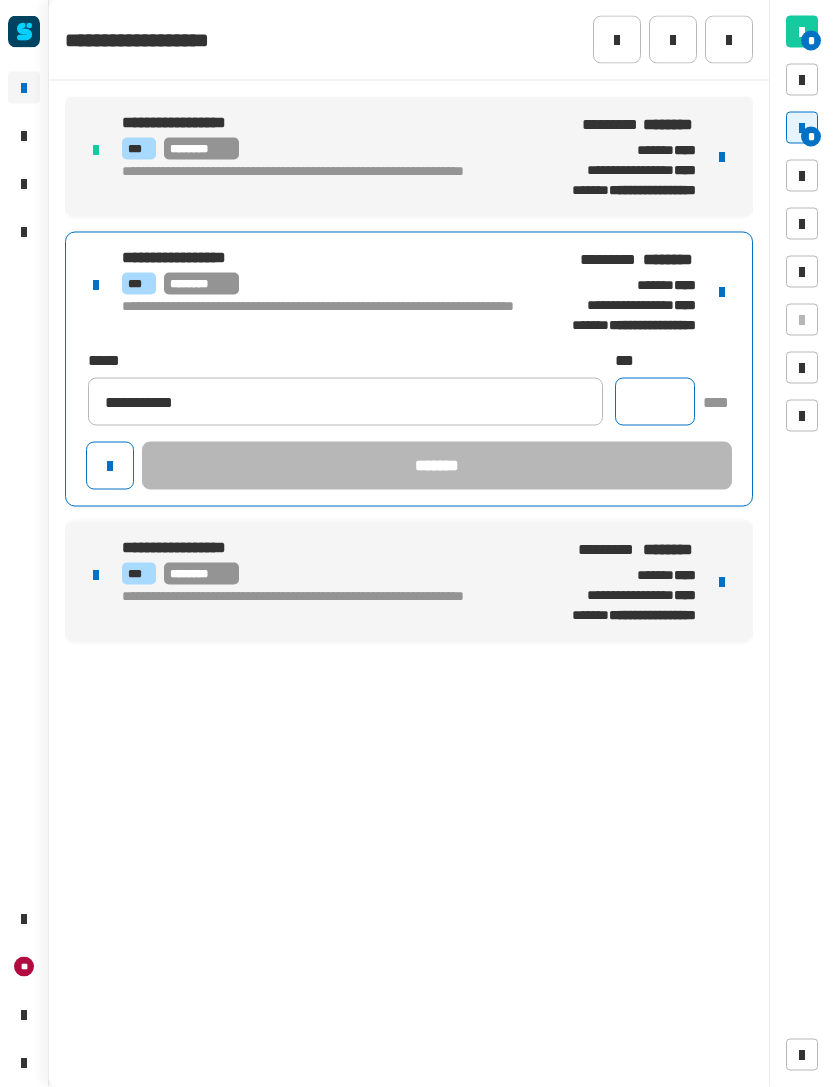 click 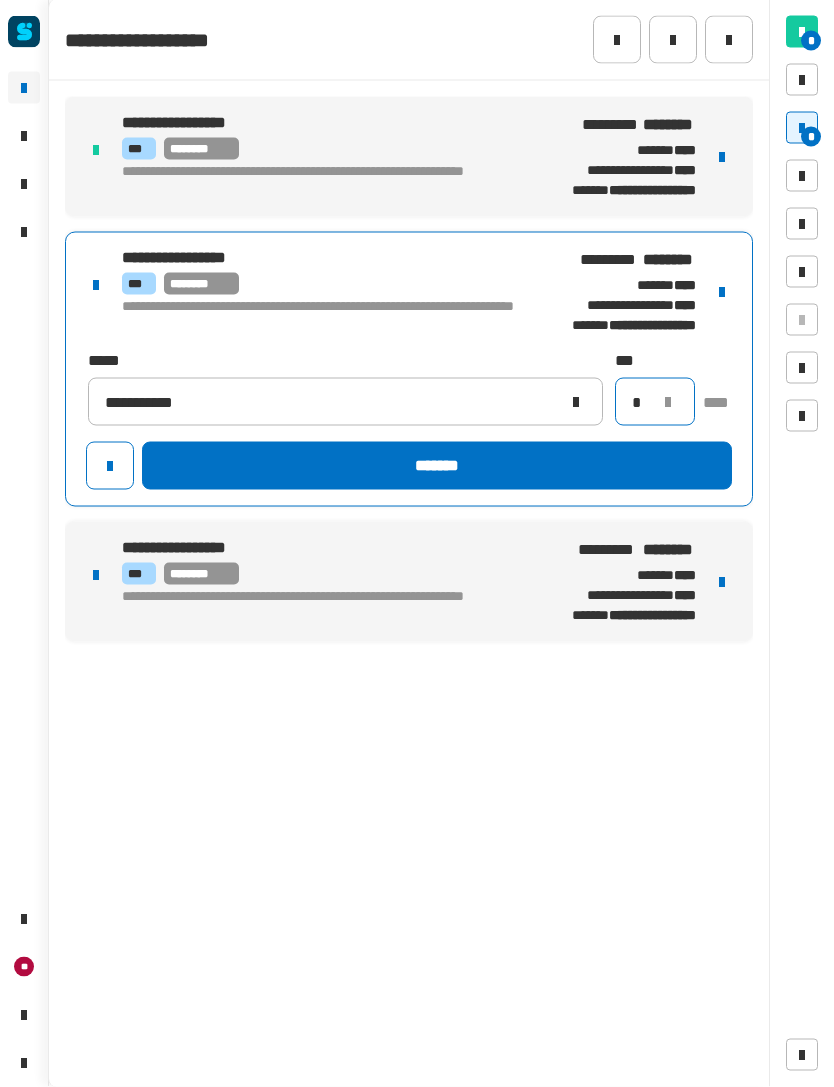type on "*" 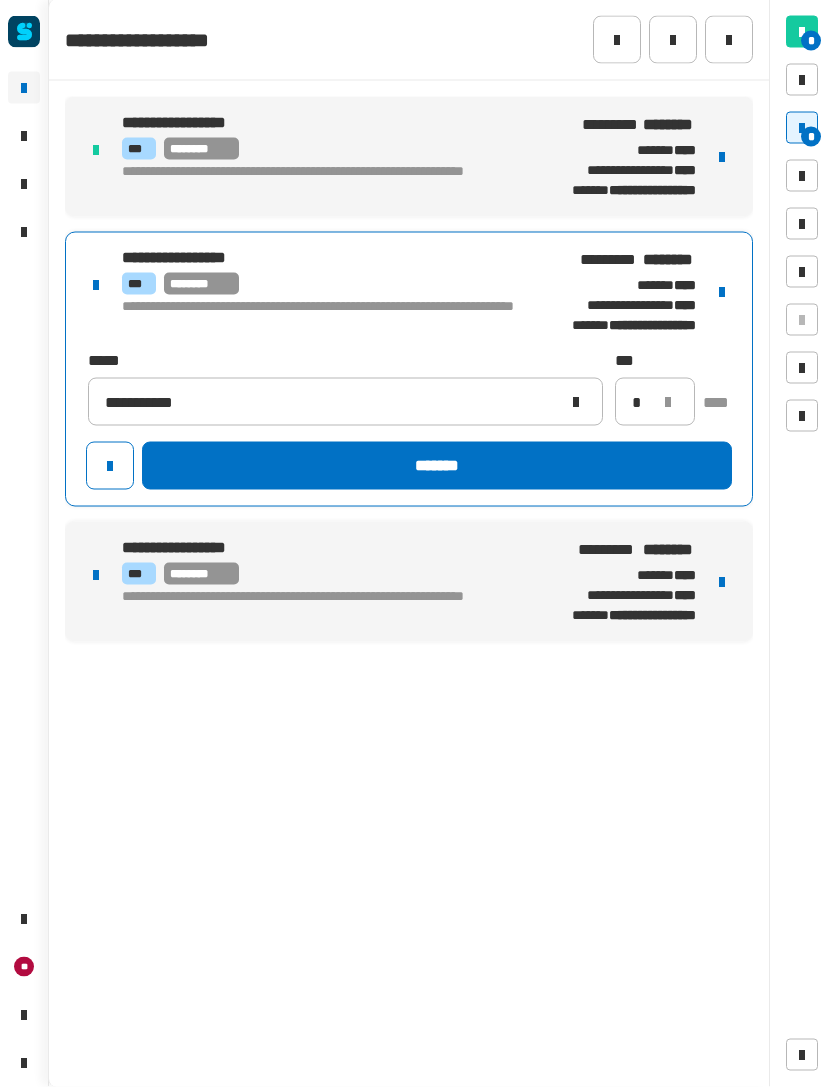 click on "*******" 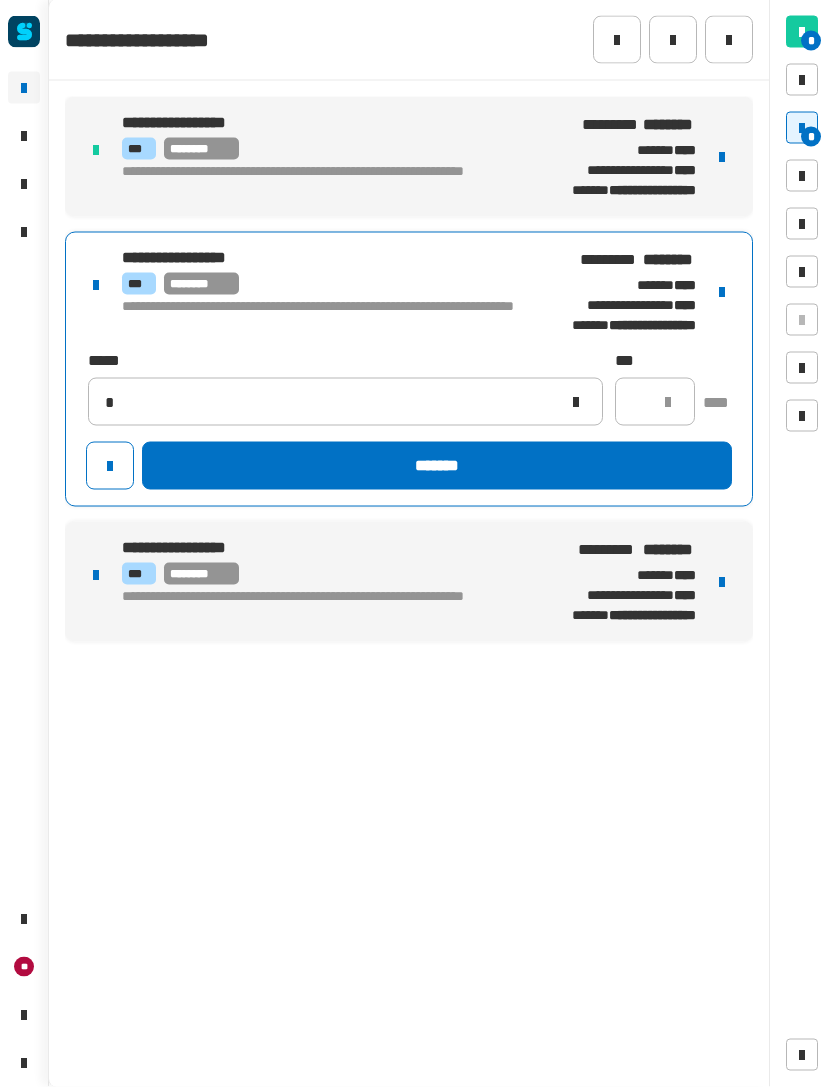 type 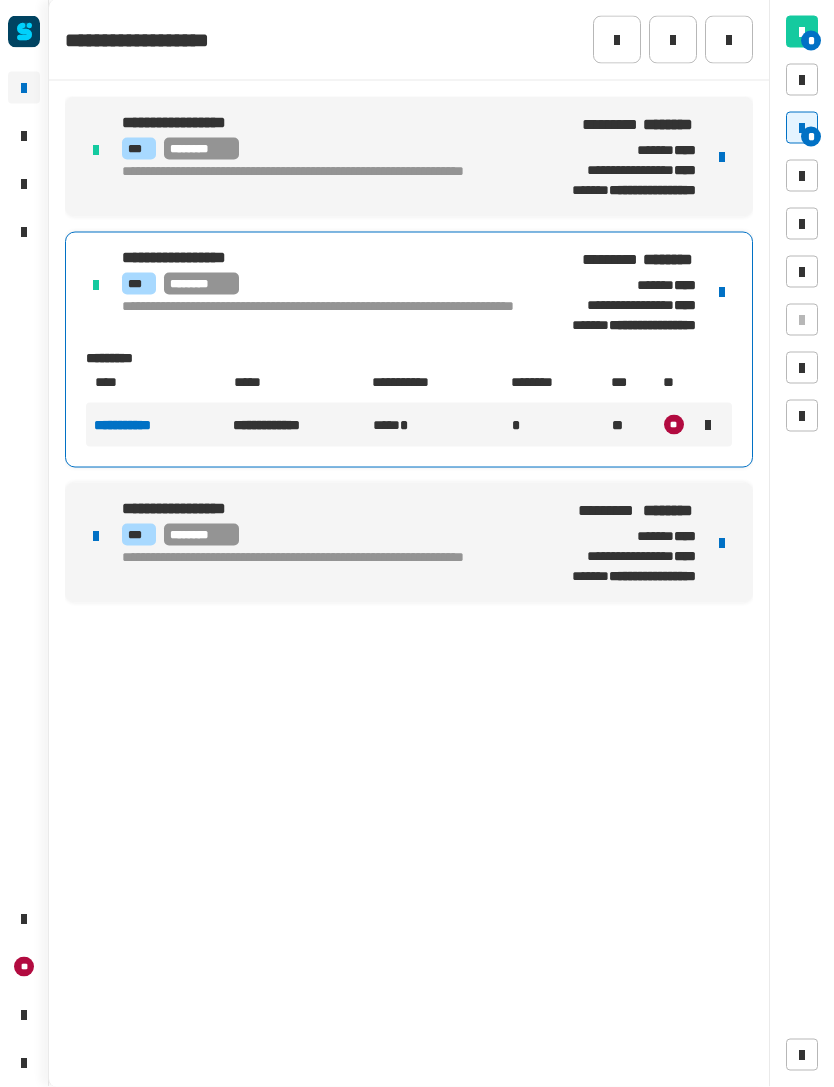 click on "**********" at bounding box center (409, 543) 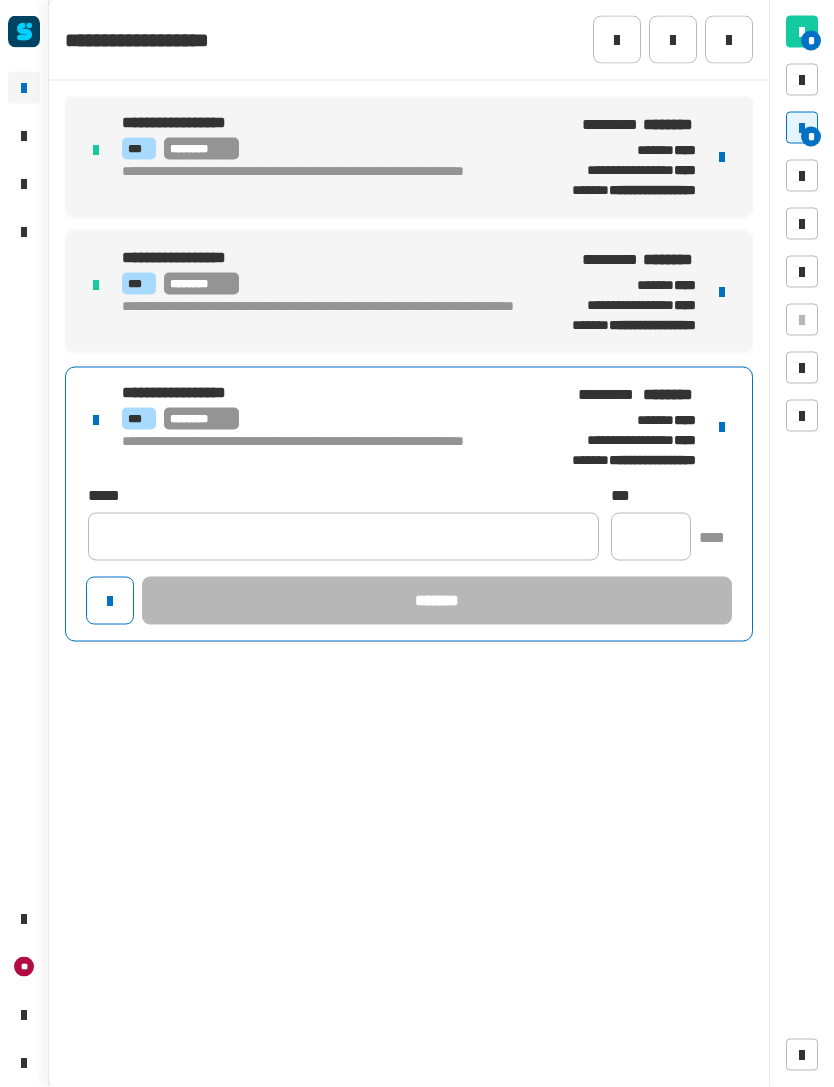 click at bounding box center [722, 427] 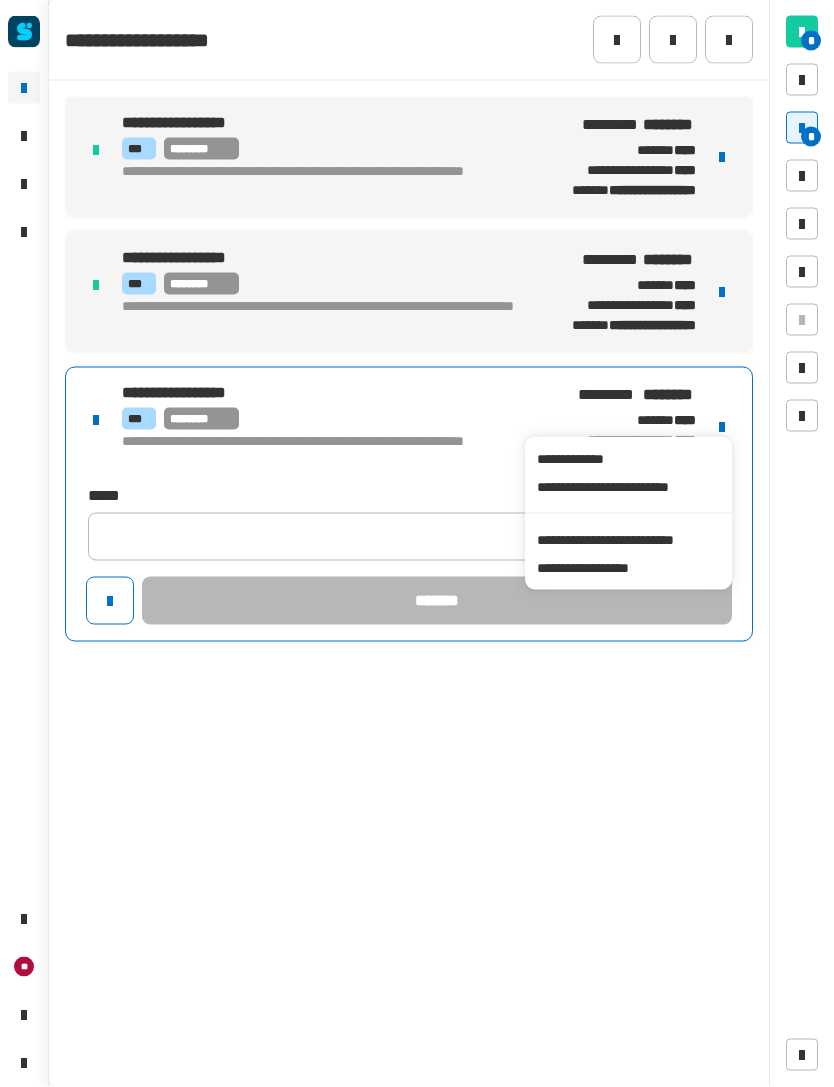 click on "**********" at bounding box center [628, 540] 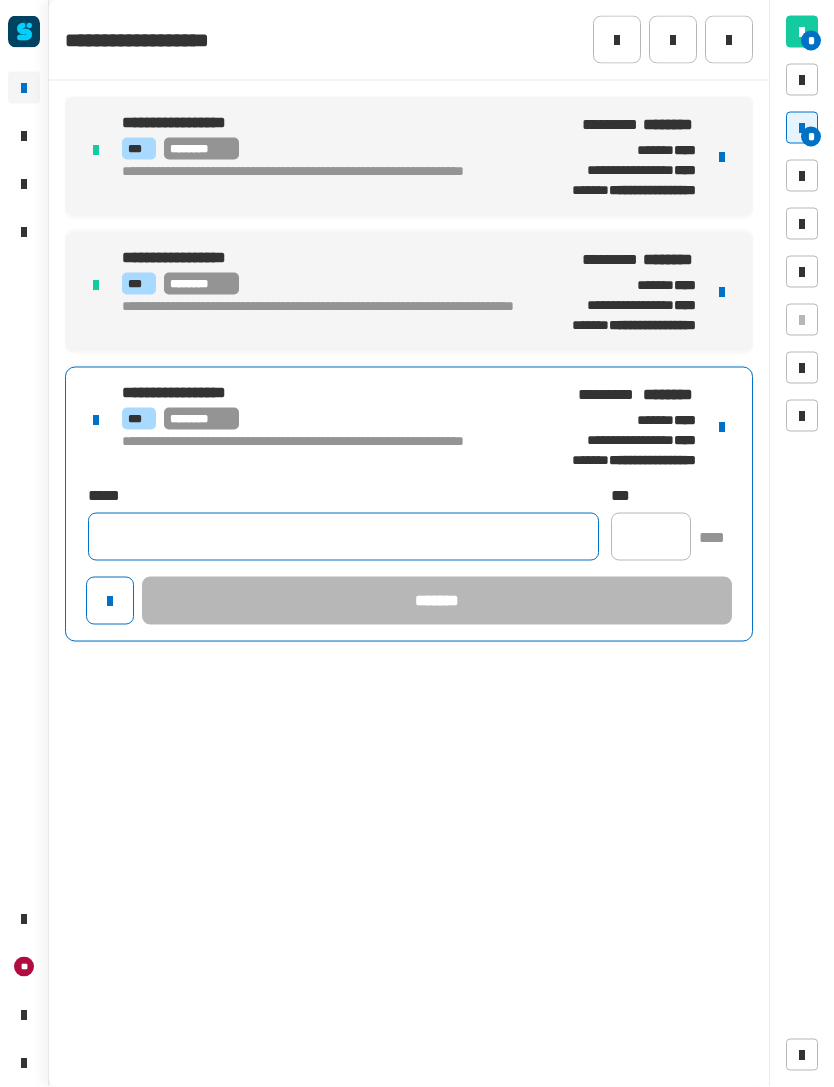 click 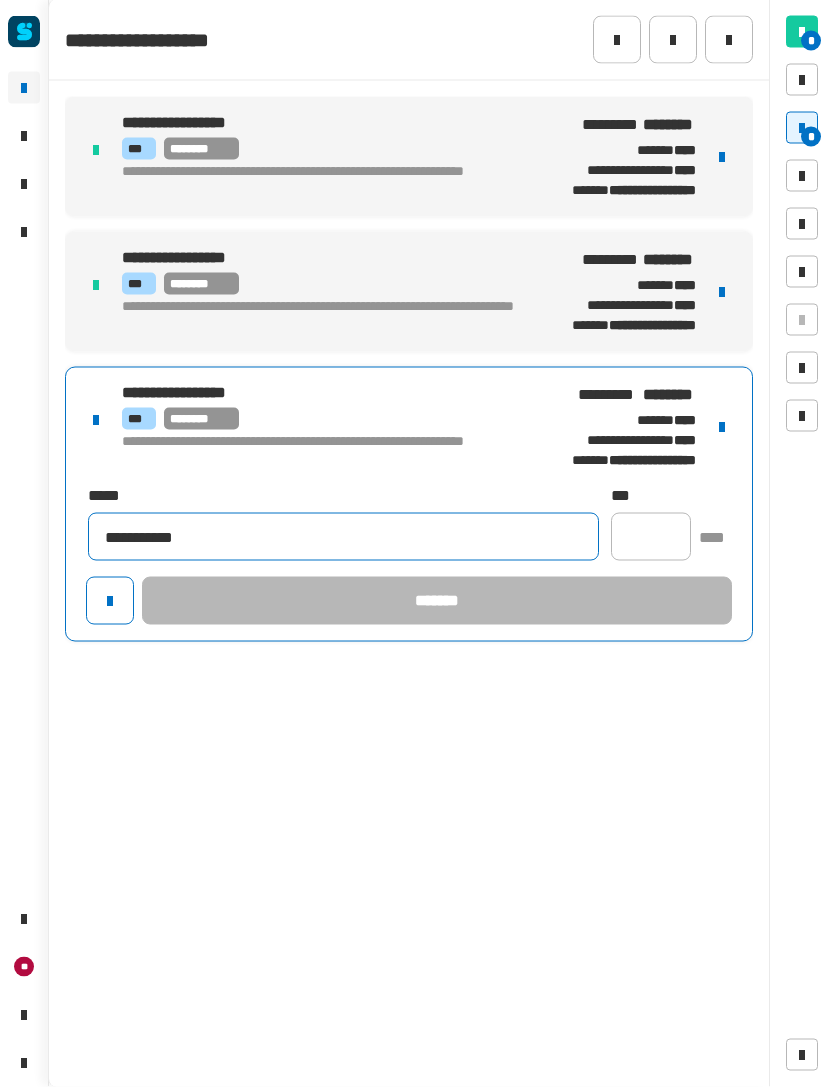 type on "**********" 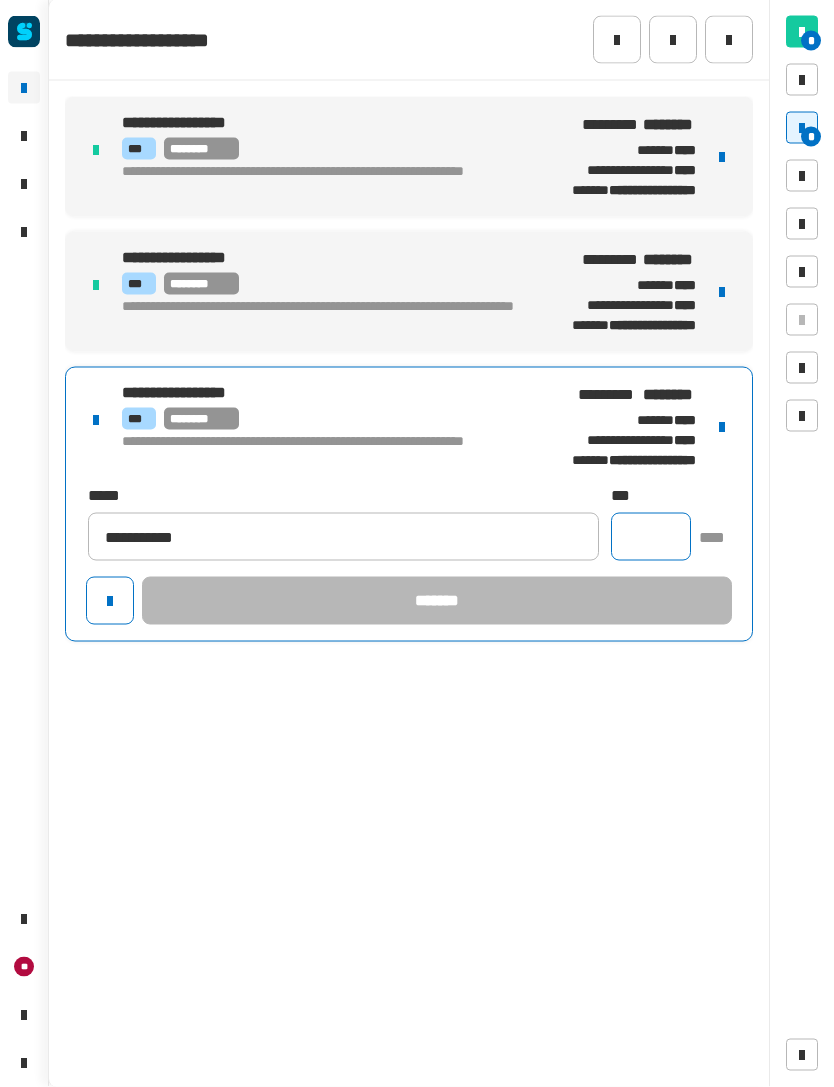 click 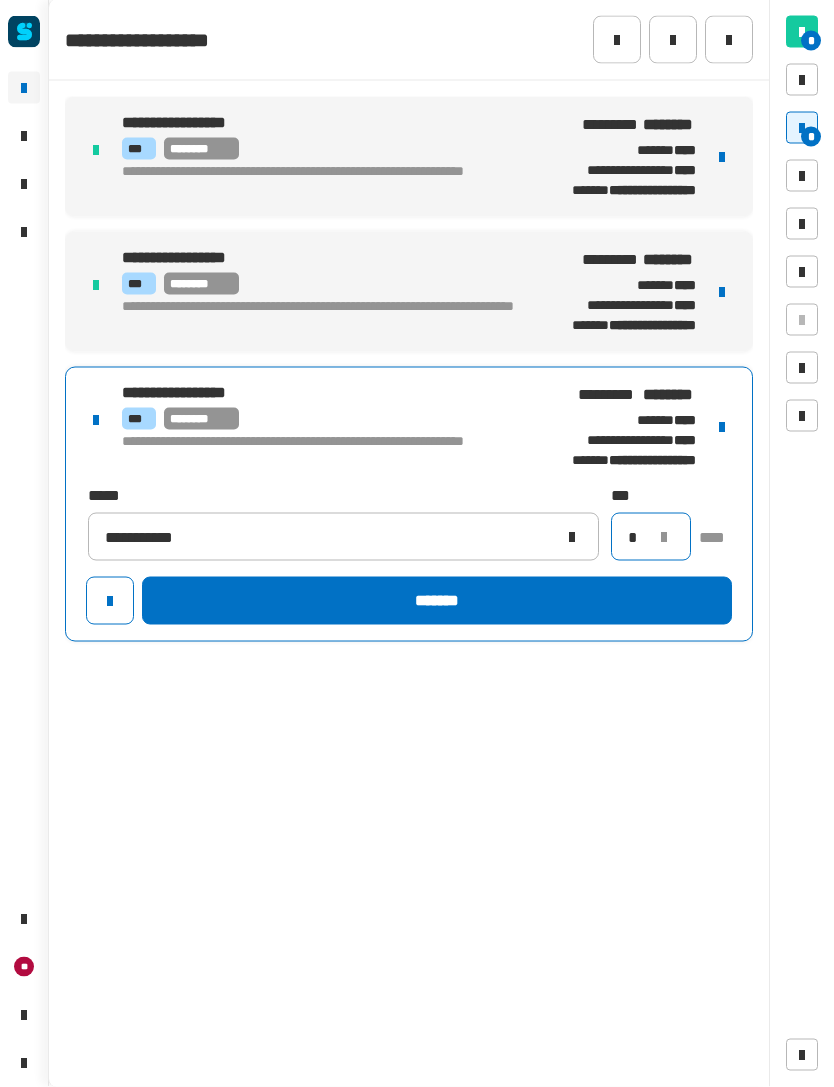 type on "*" 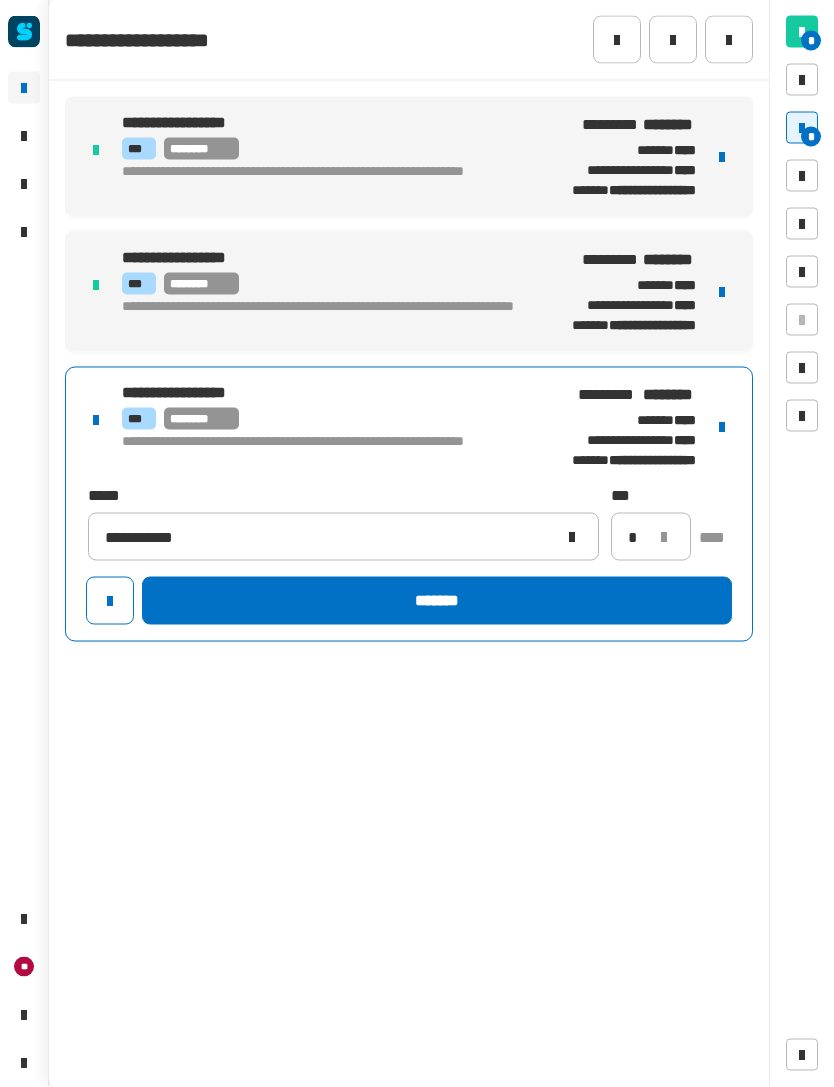 click on "*******" 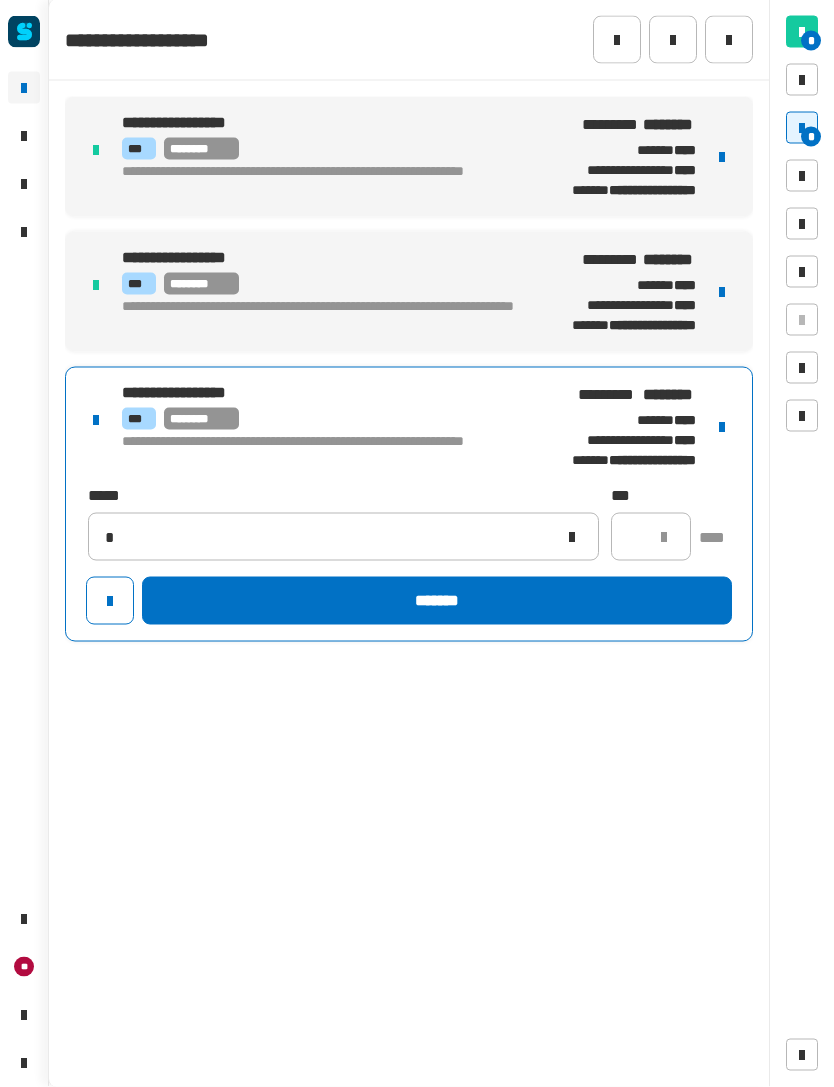 type 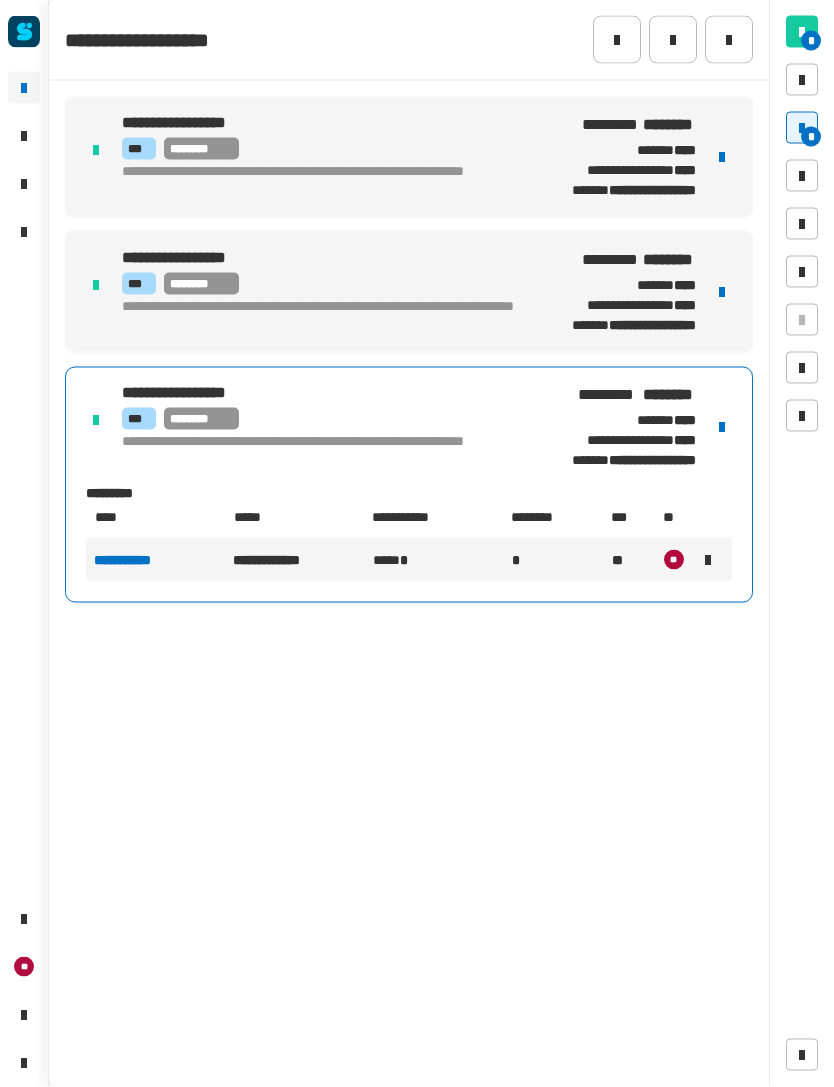 click on "**********" 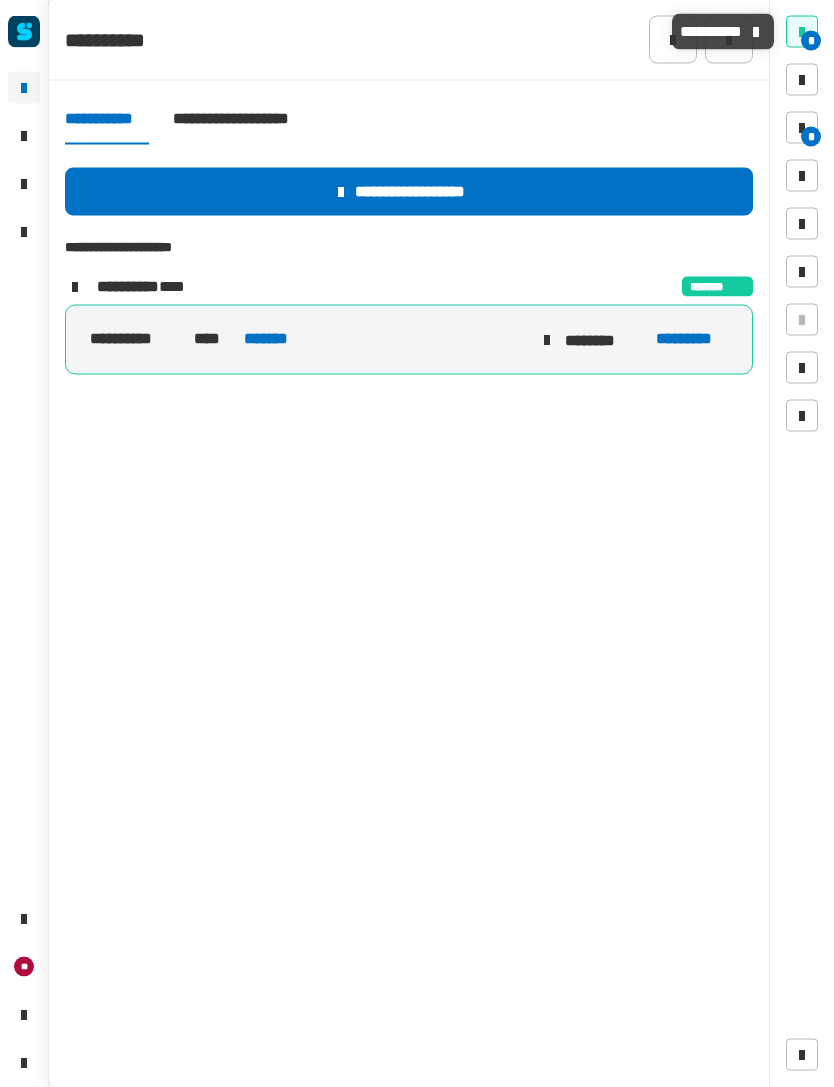 click at bounding box center (802, 128) 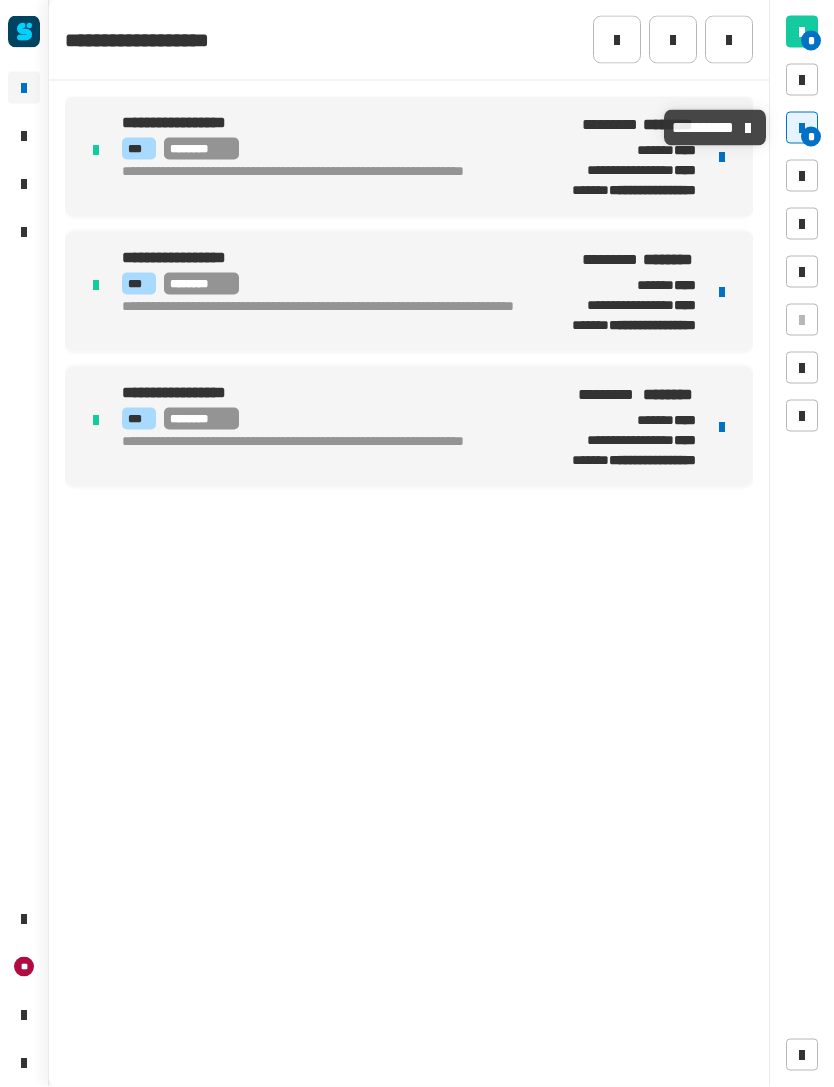 click 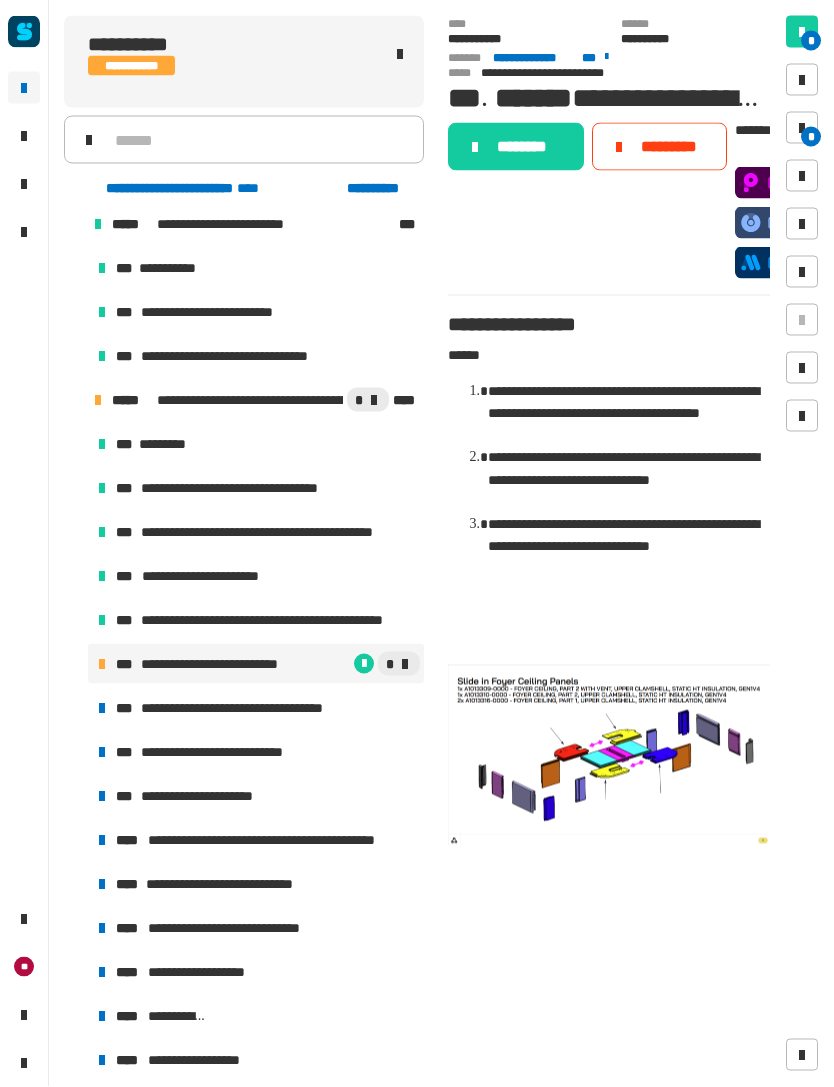 click on "********" 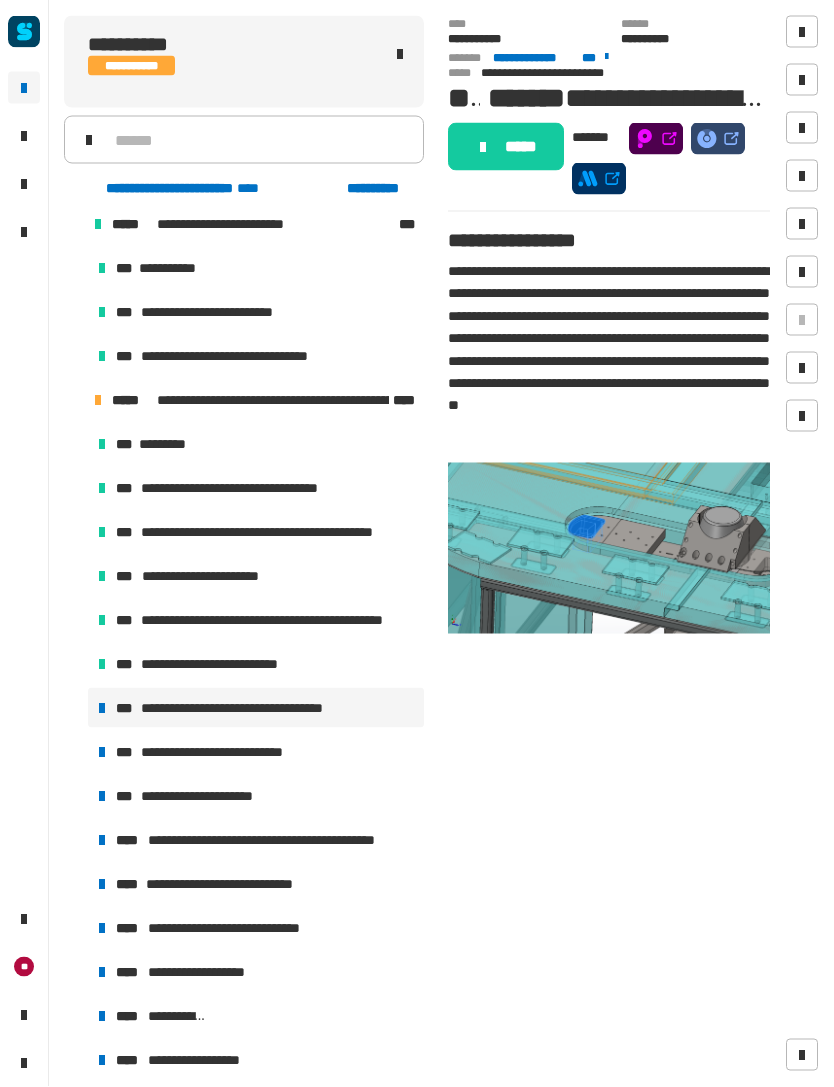 click on "*****" 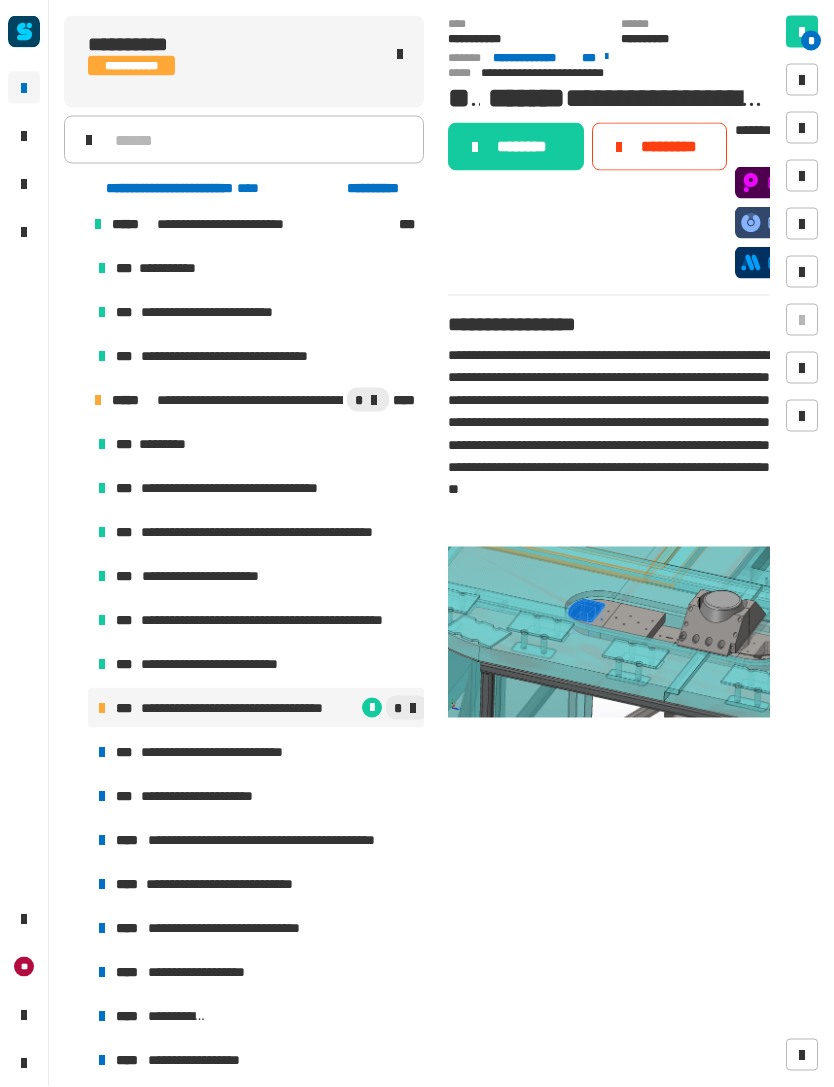 click on "********" 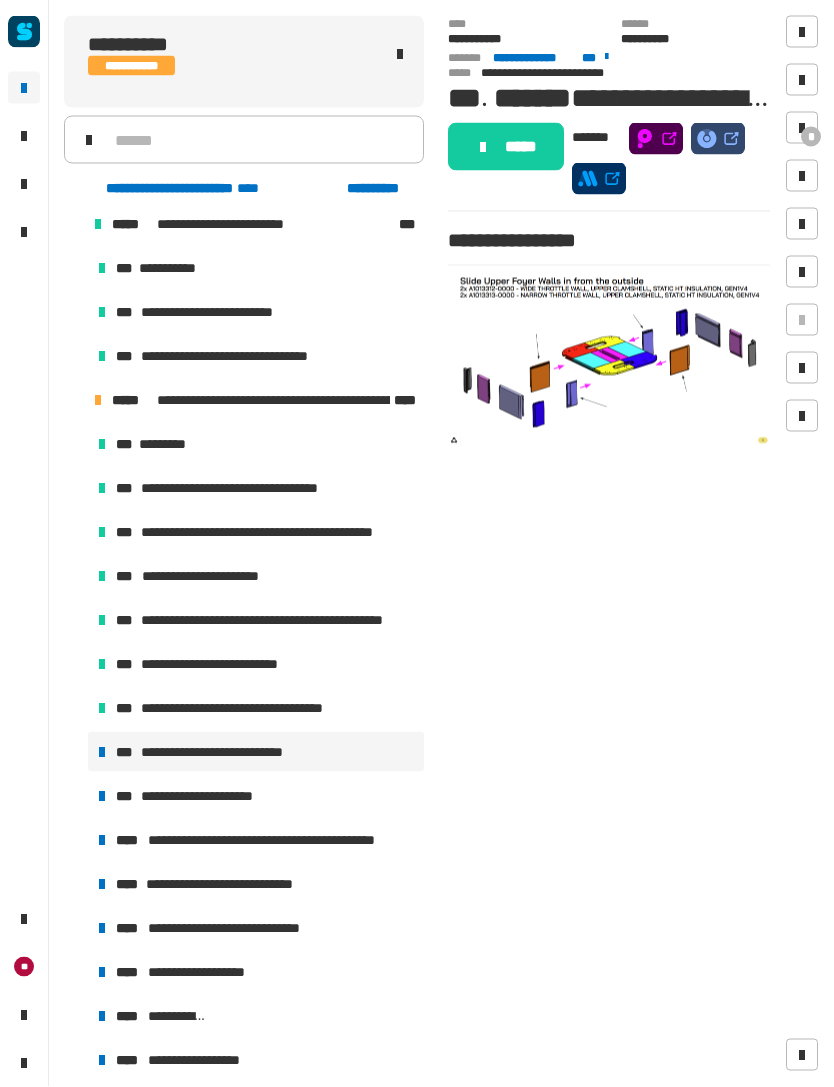 click on "*****" 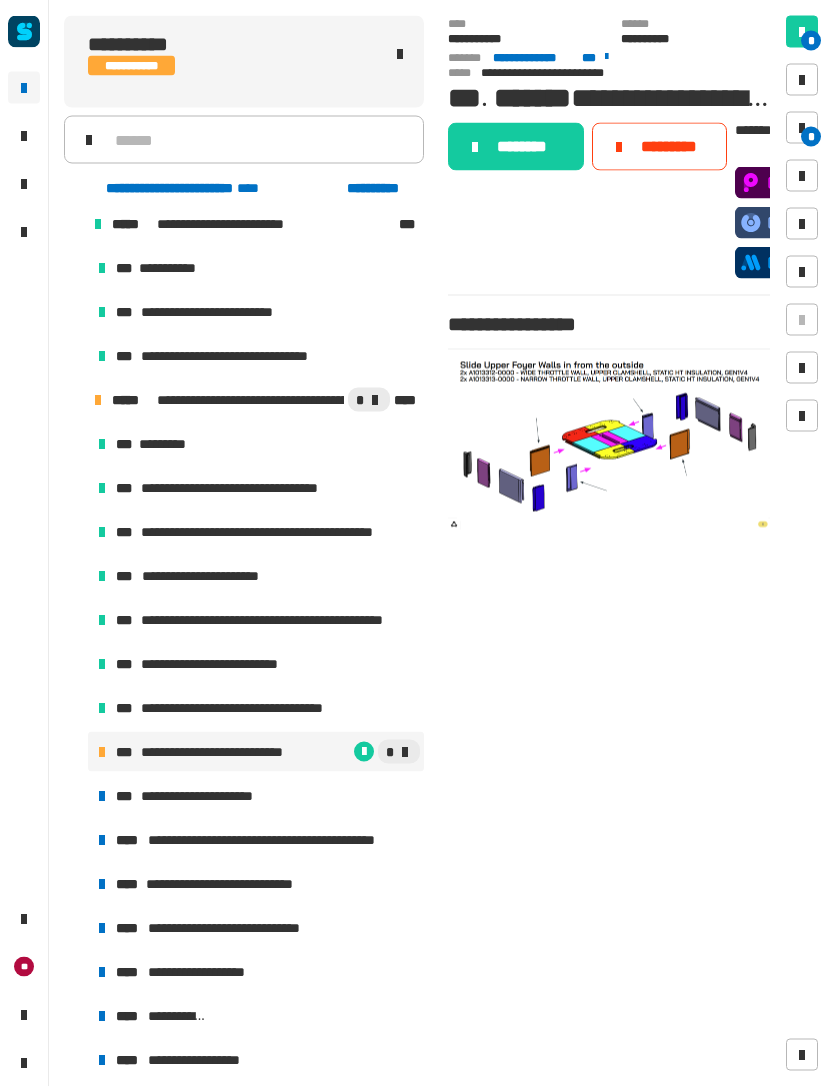 click on "*" at bounding box center [802, 128] 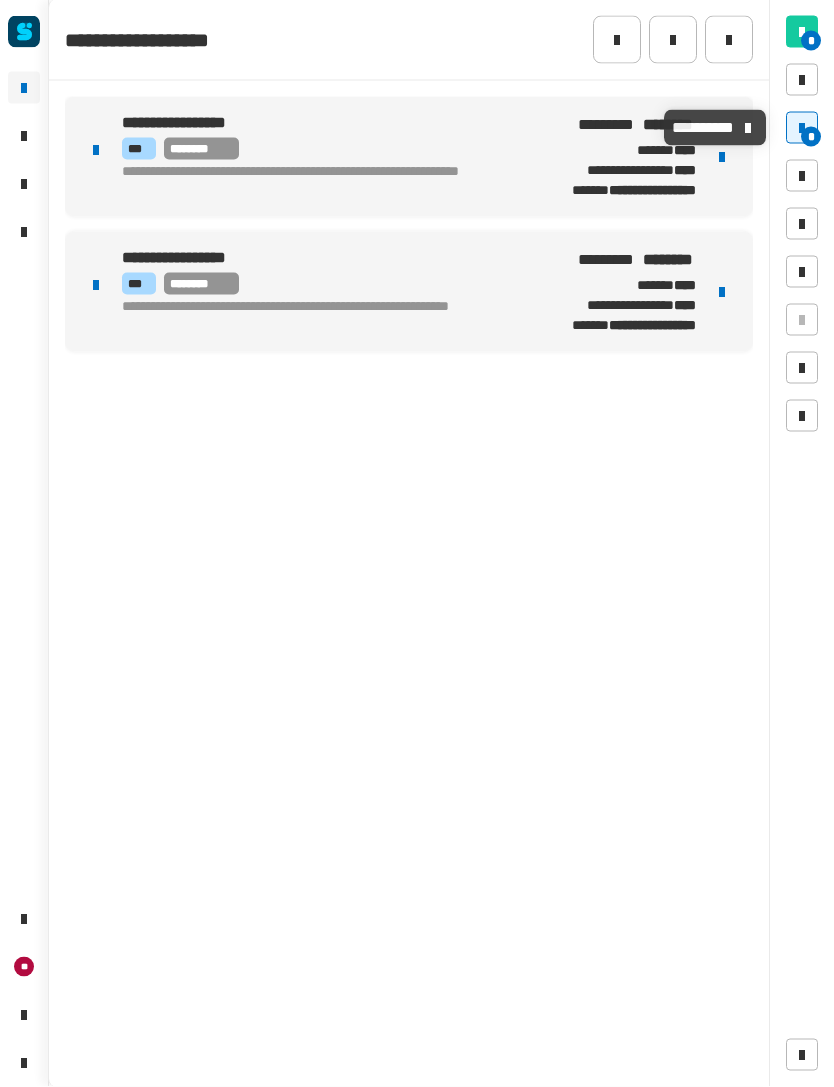 click on "*** ********" at bounding box center [318, 149] 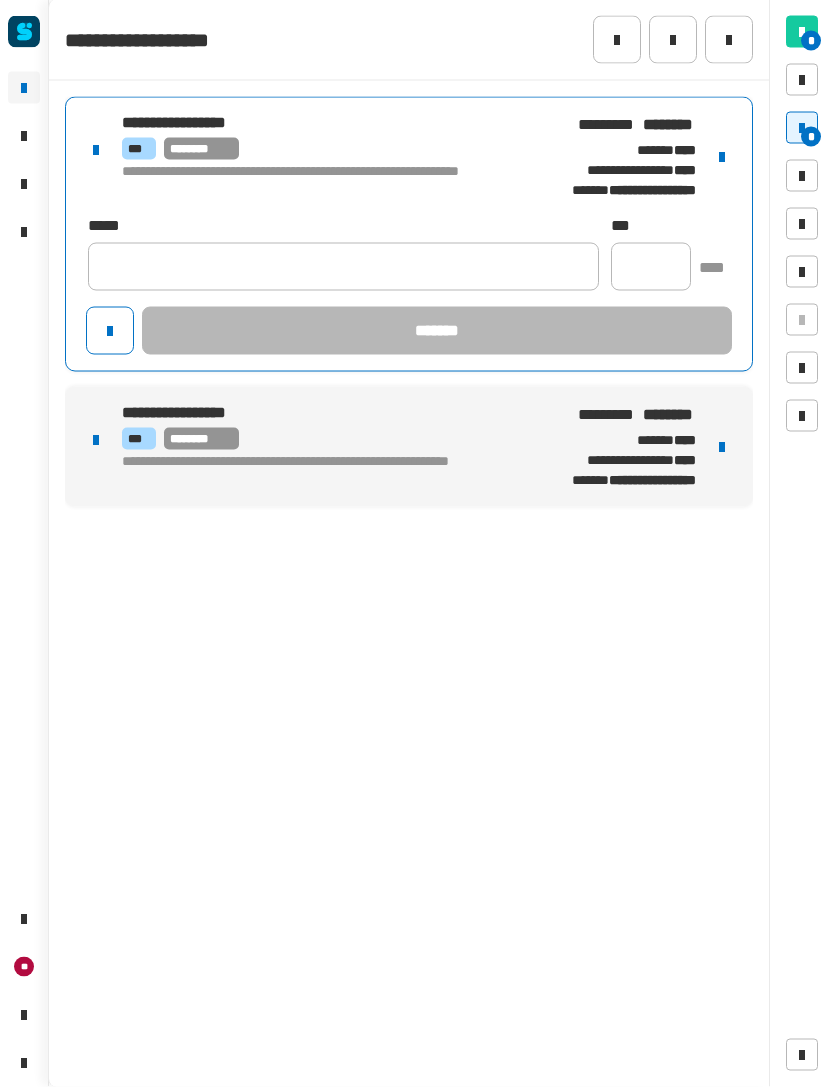 click on "**********" at bounding box center (409, 157) 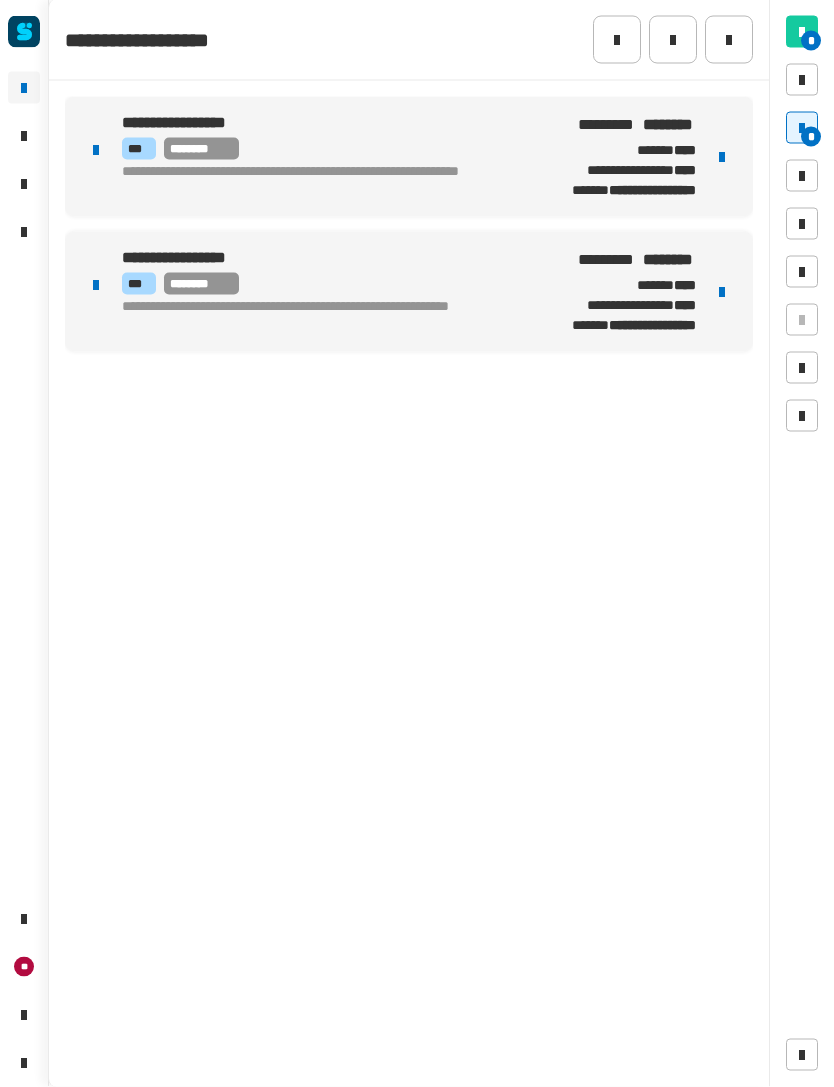 click at bounding box center (722, 157) 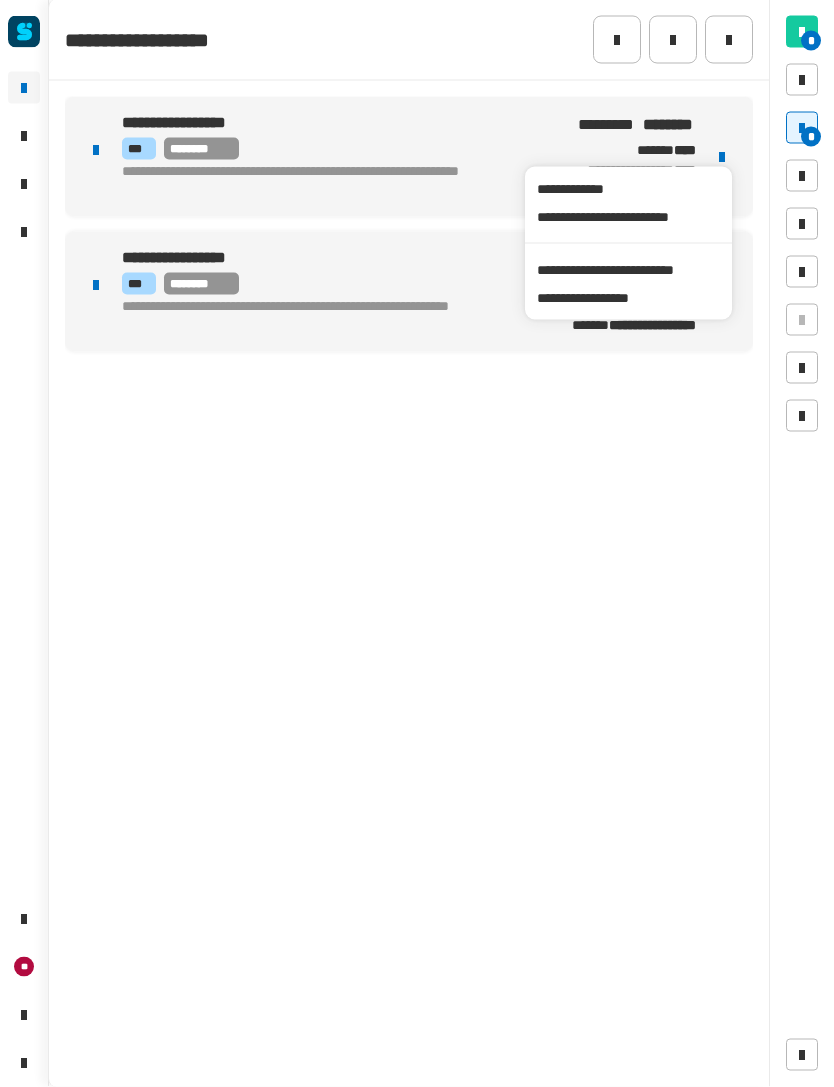 click on "**********" at bounding box center (628, 270) 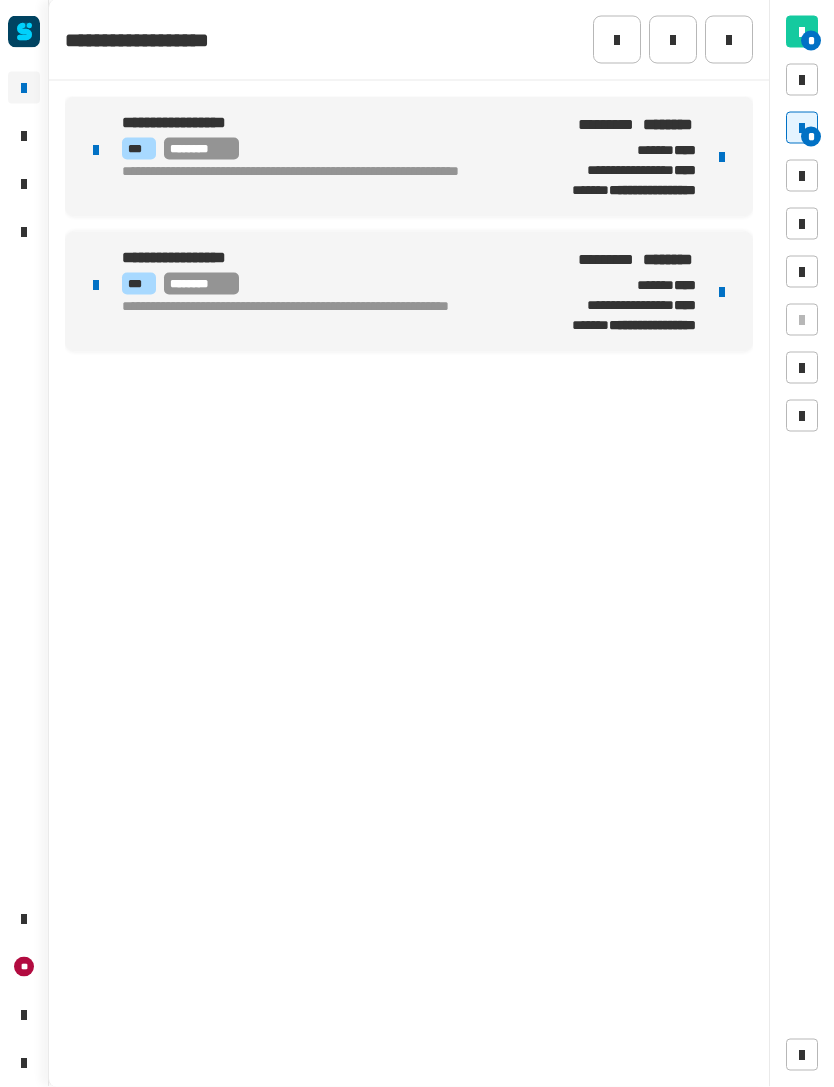 click at bounding box center [722, 157] 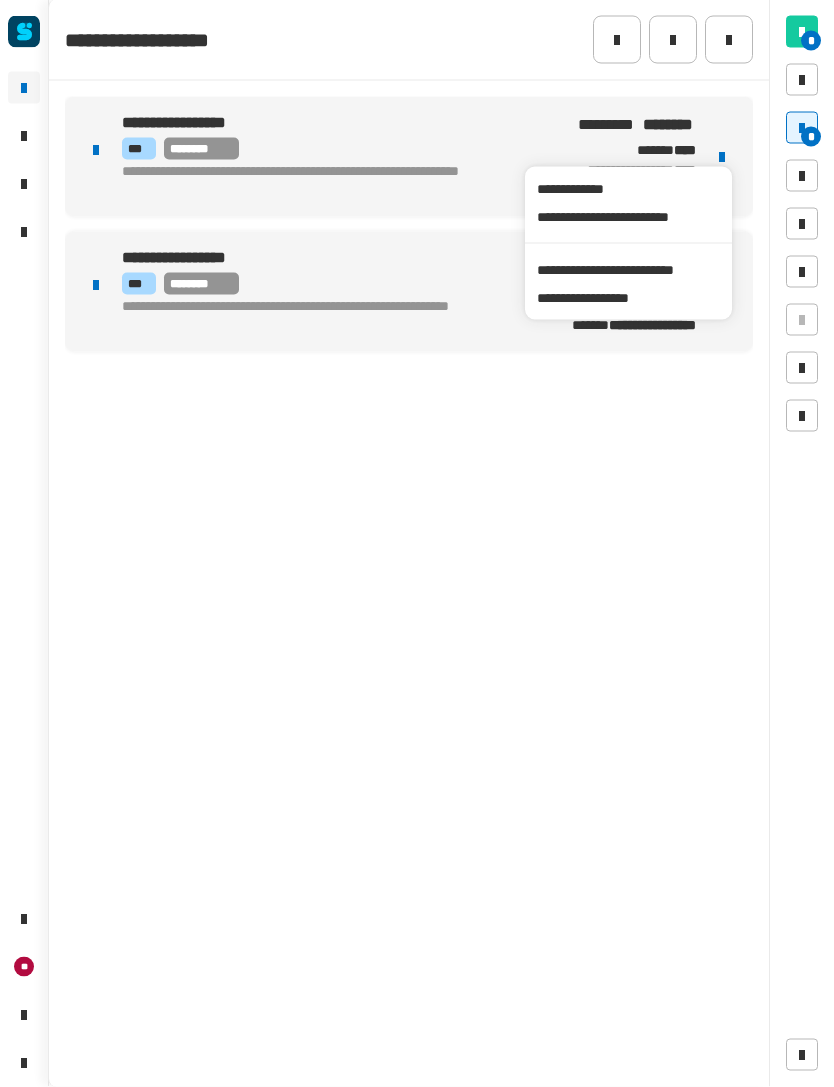 click on "**********" at bounding box center (318, 124) 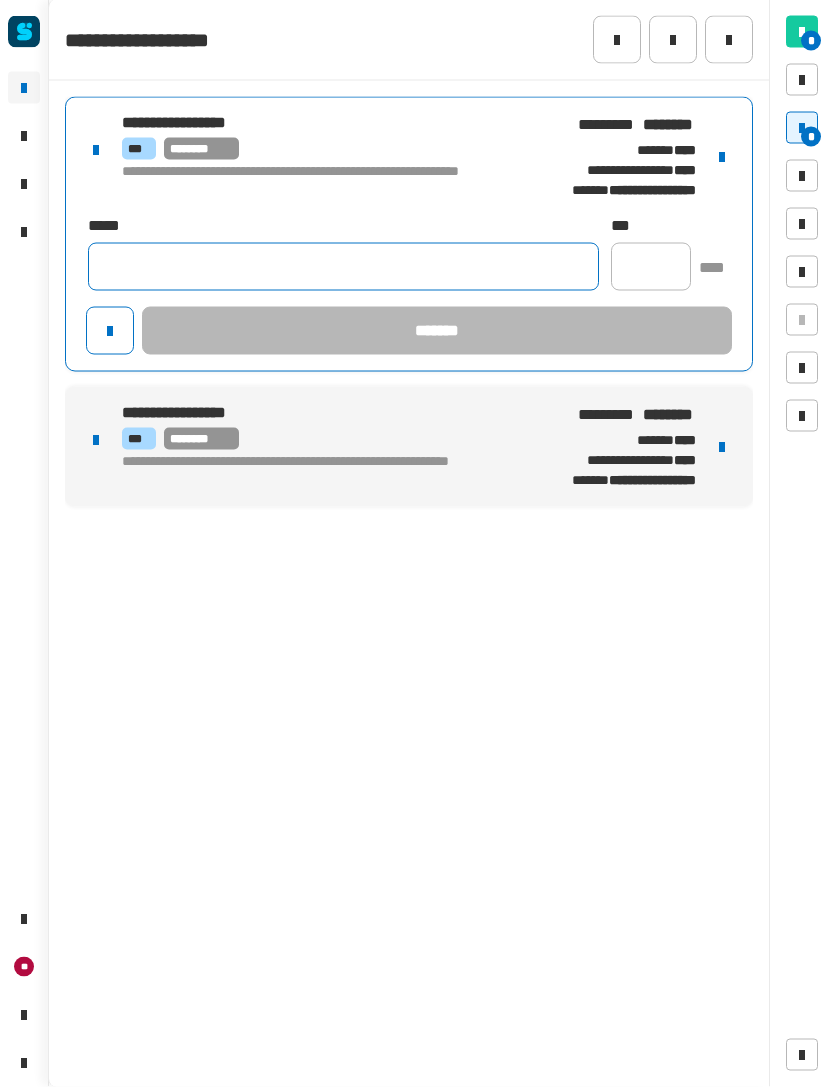click 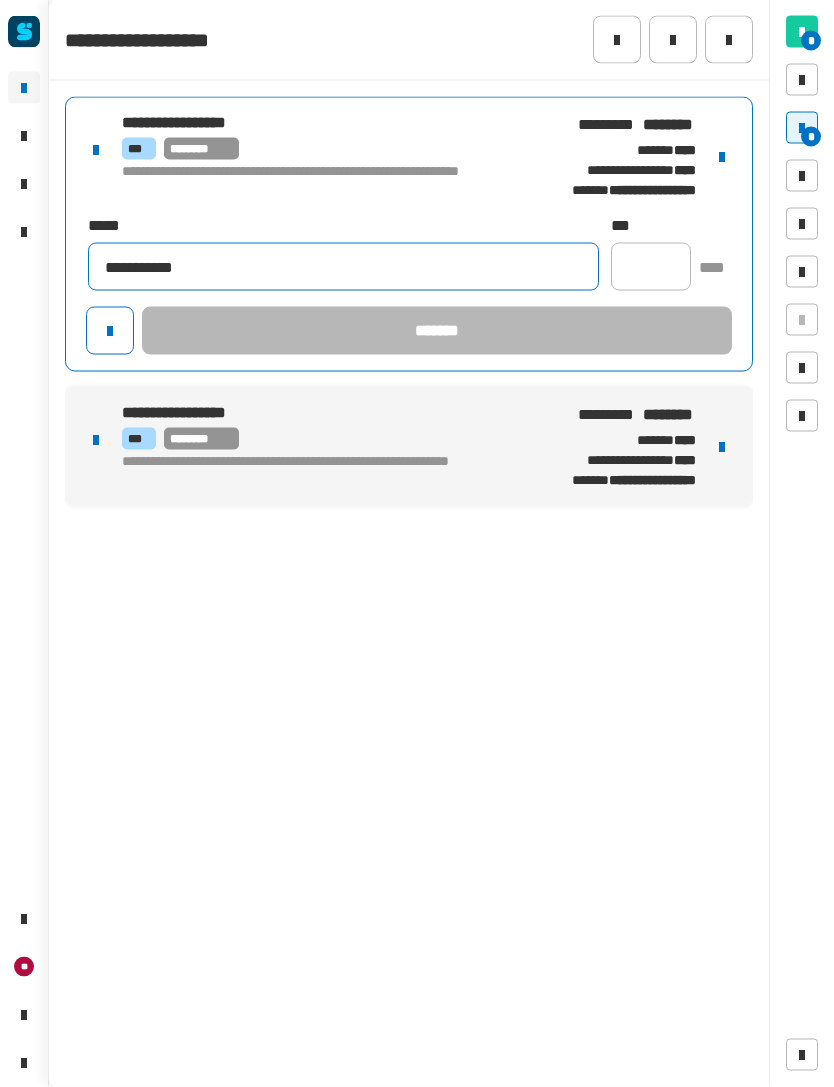 type on "**********" 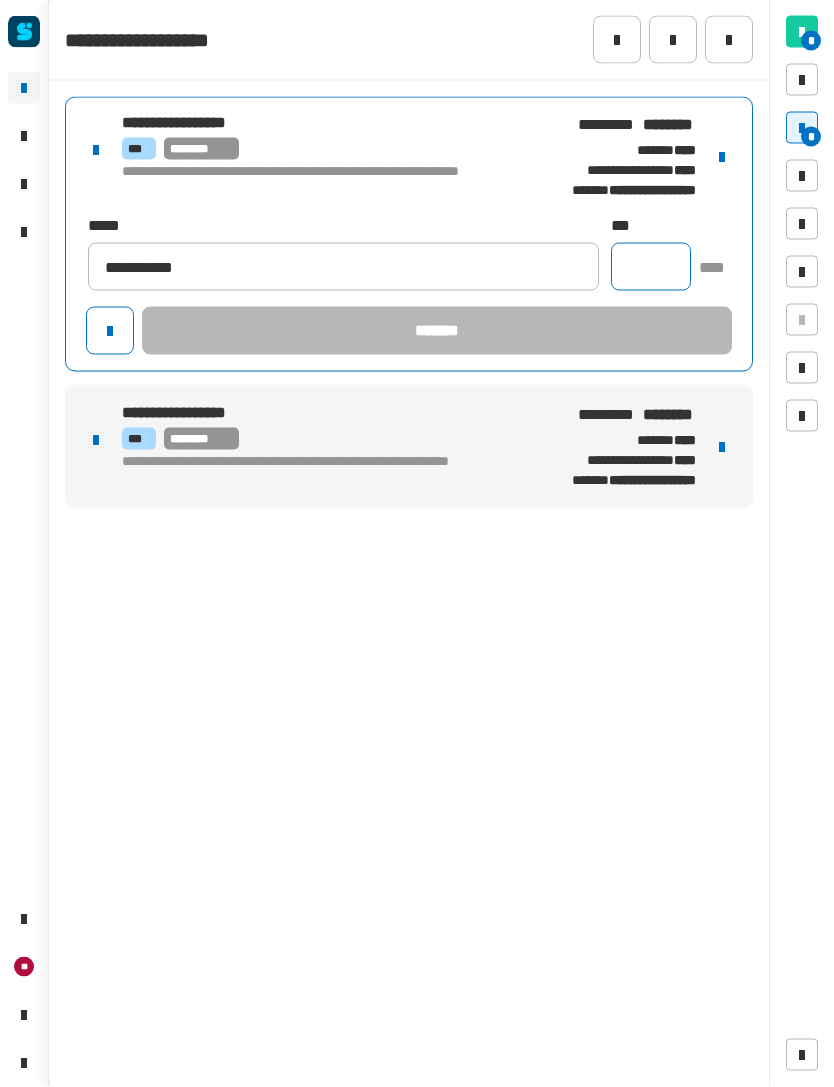 click 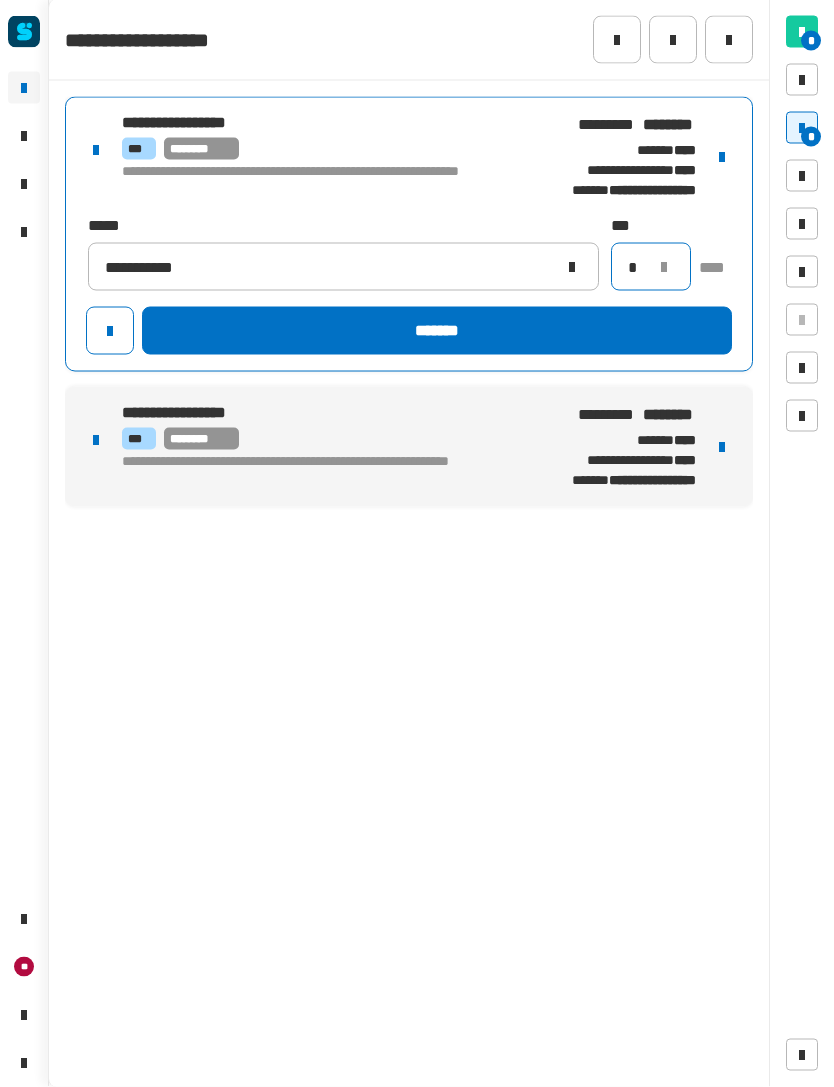 type on "*" 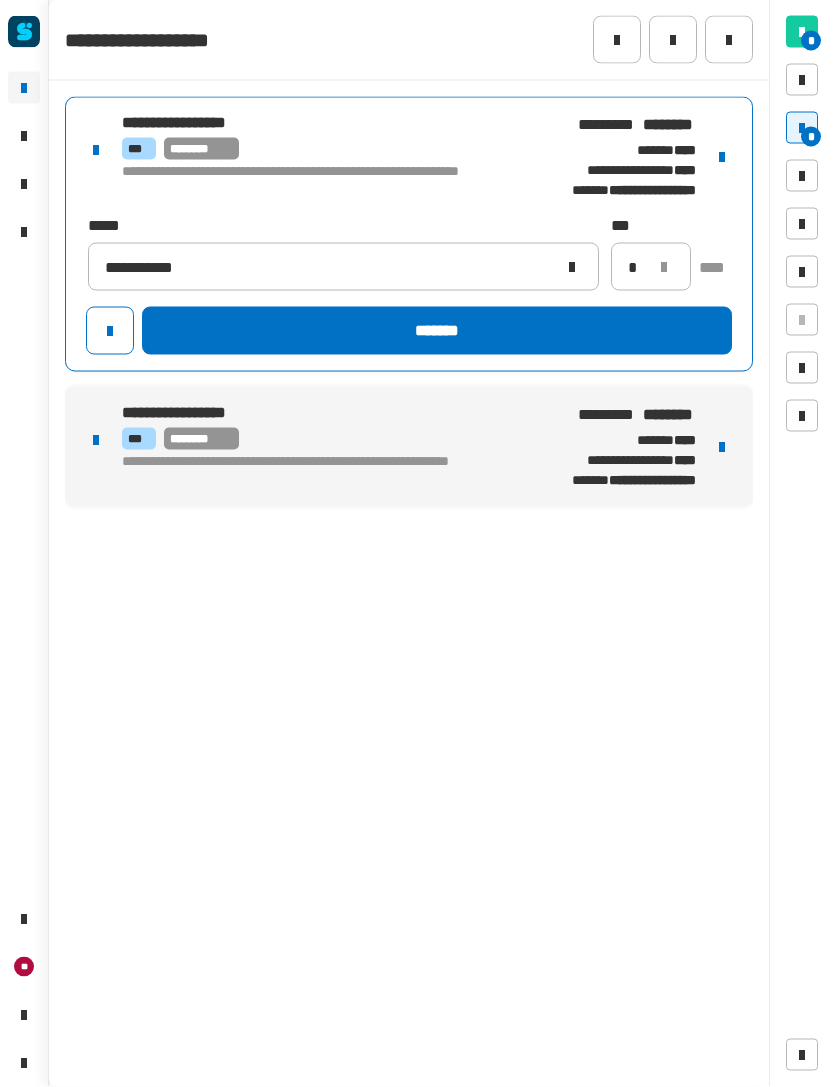 click on "*******" 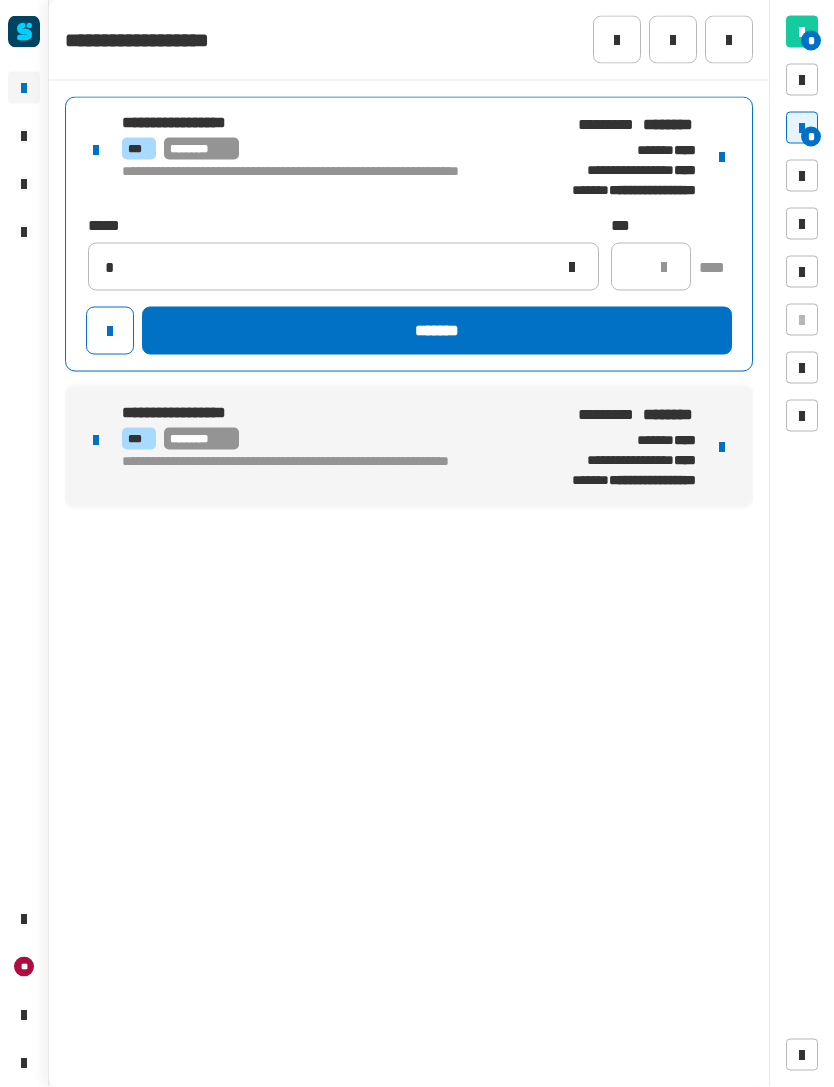 type 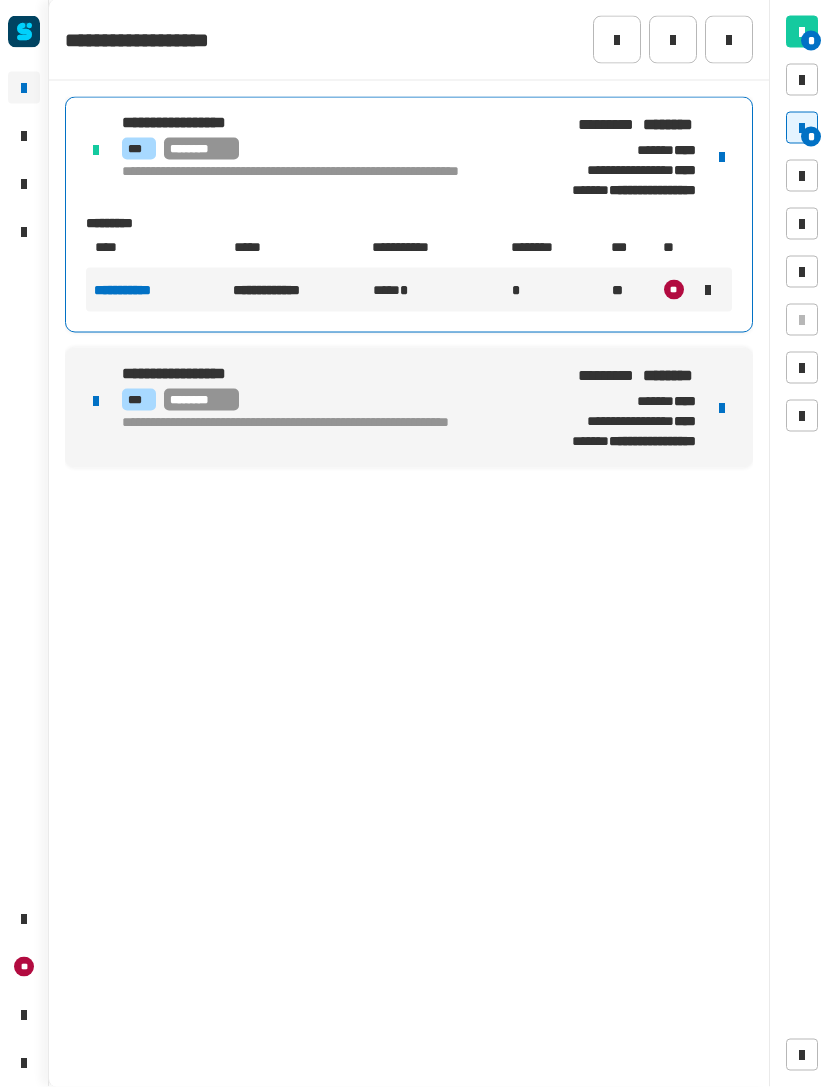 click at bounding box center [722, 408] 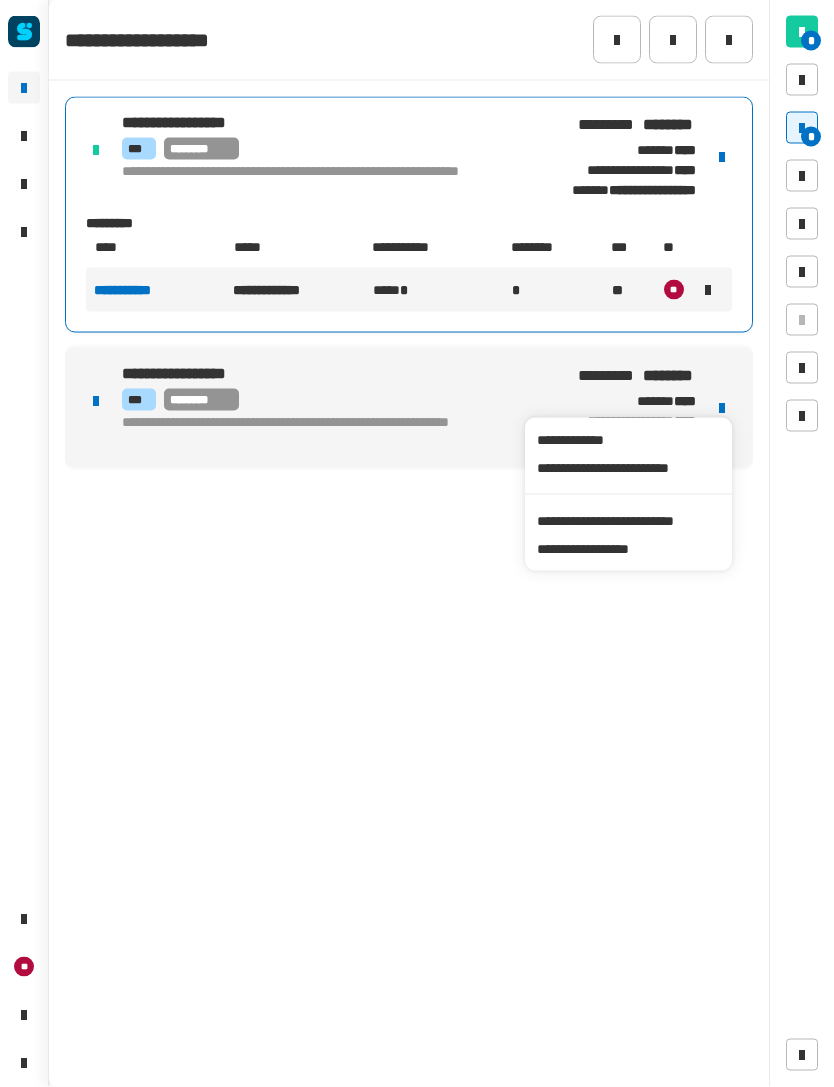 click on "**********" at bounding box center (628, 521) 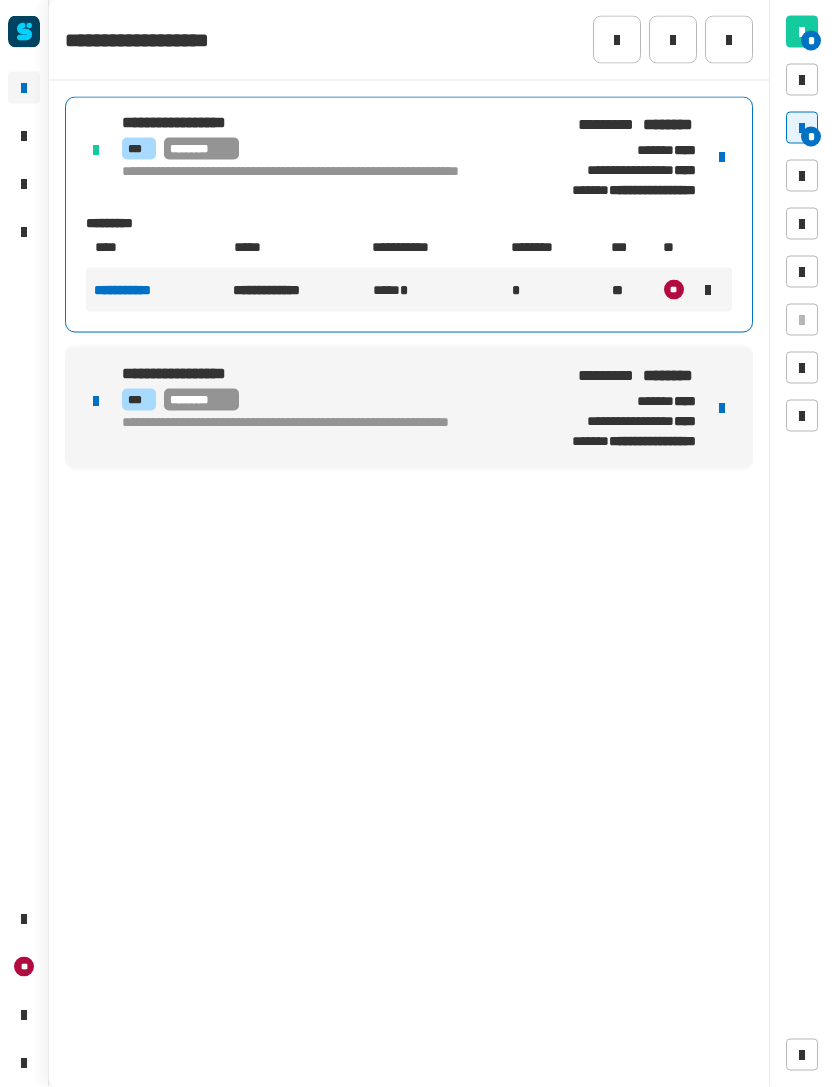 click on "**********" at bounding box center [409, 408] 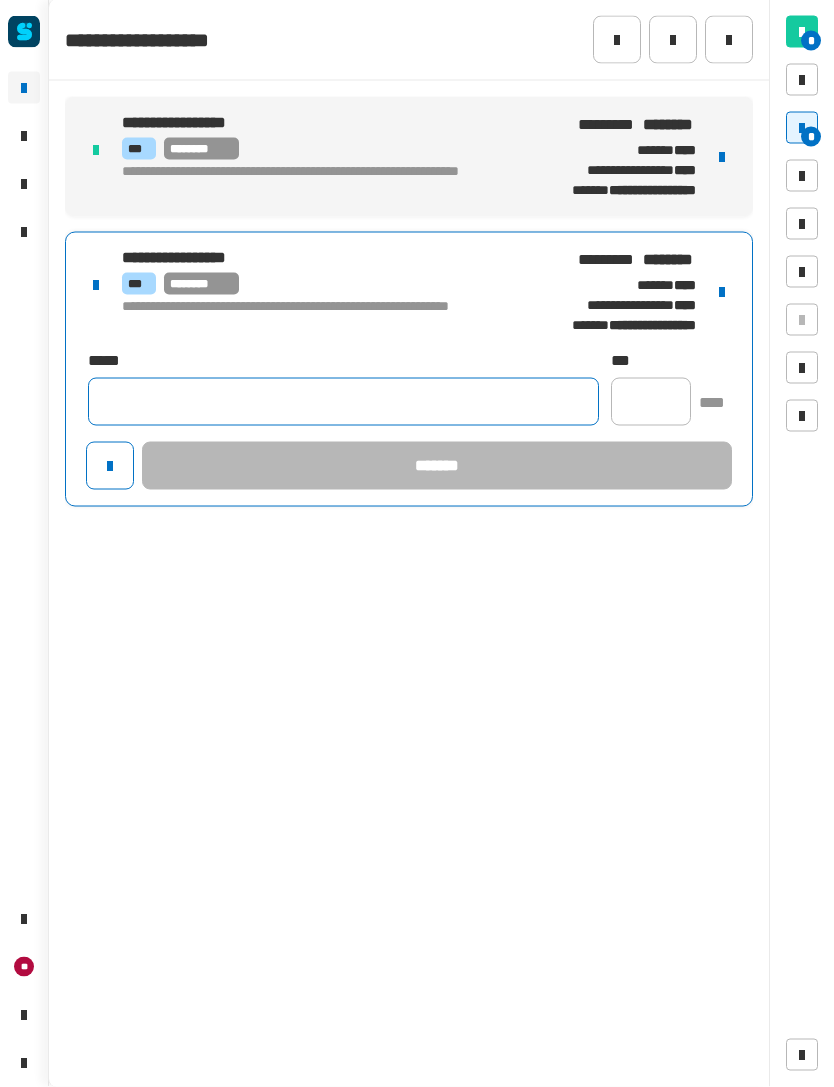 click 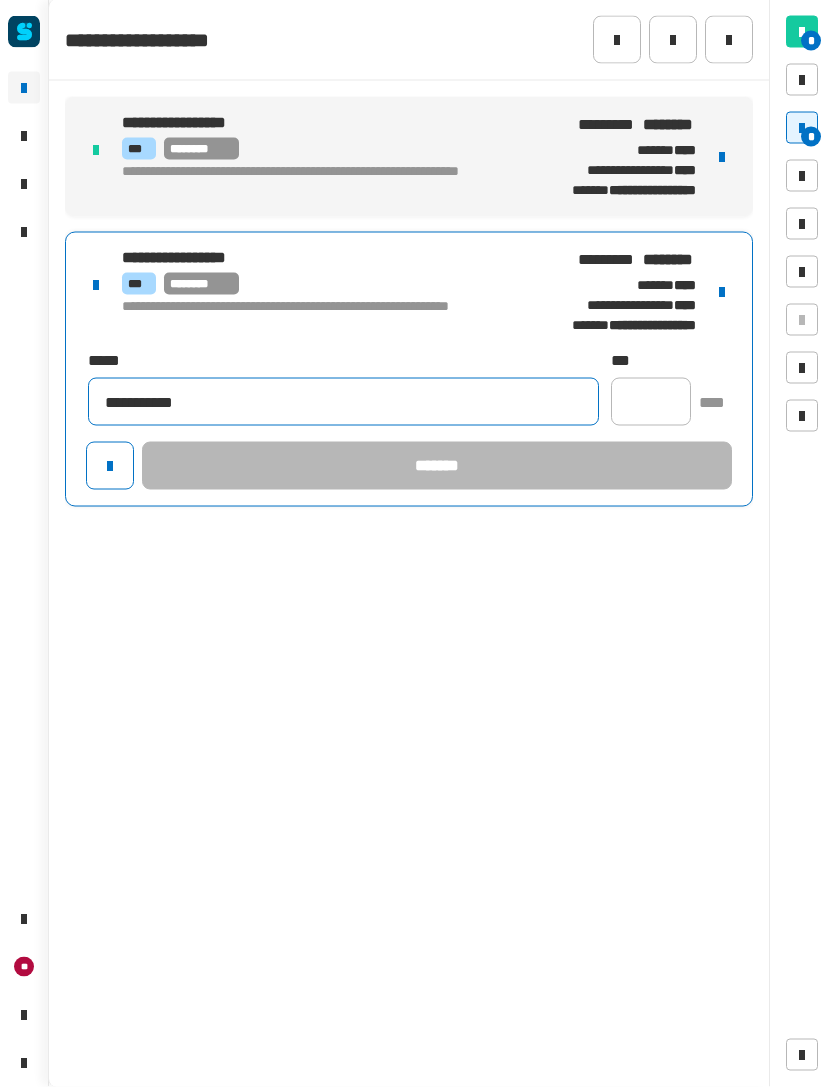 type on "**********" 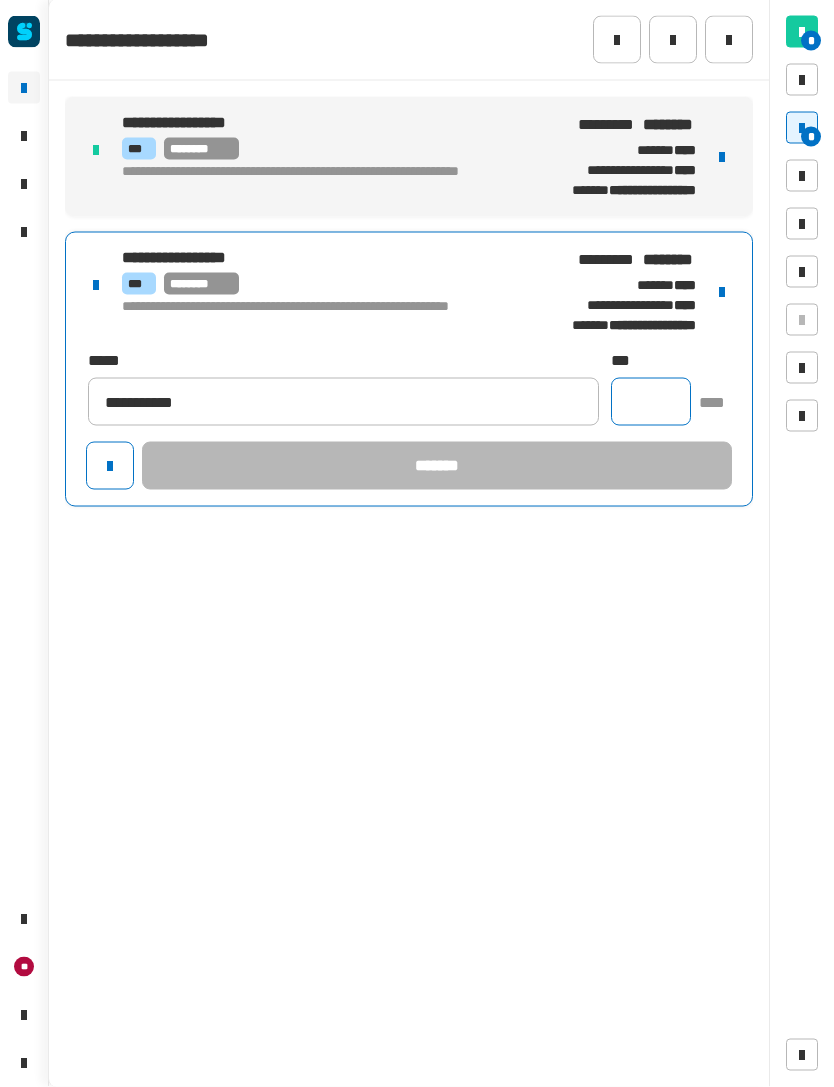 click 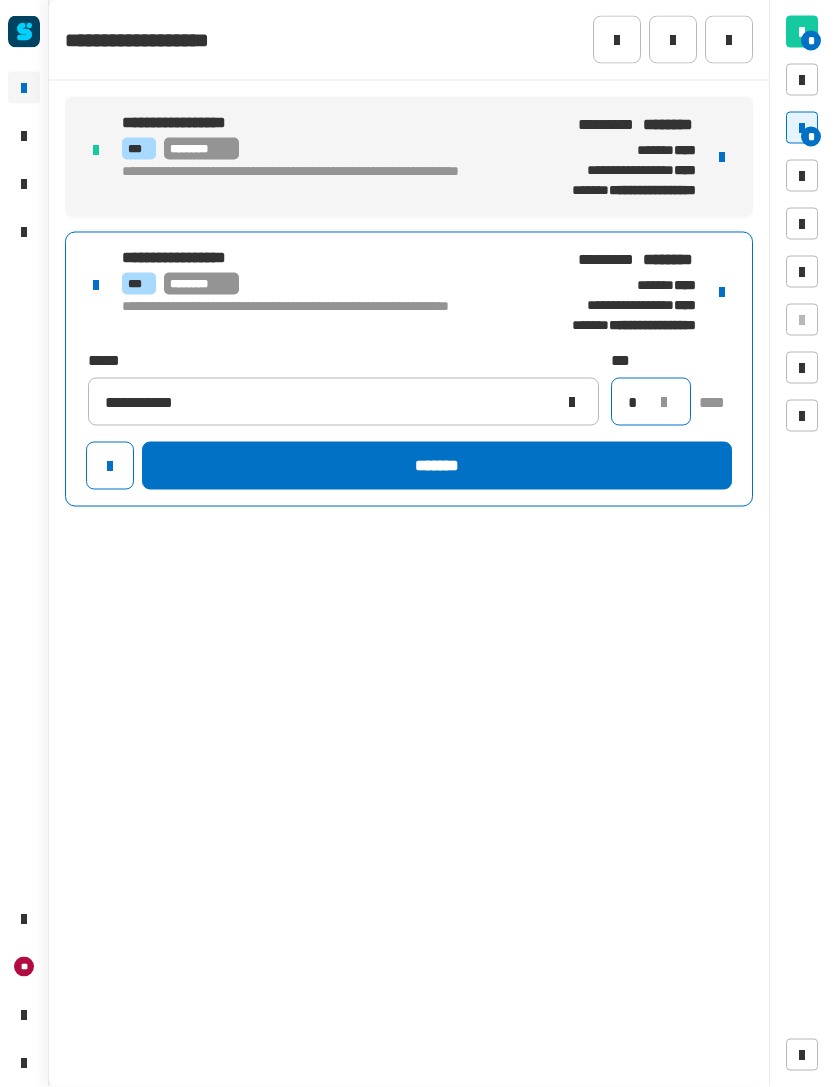 type on "*" 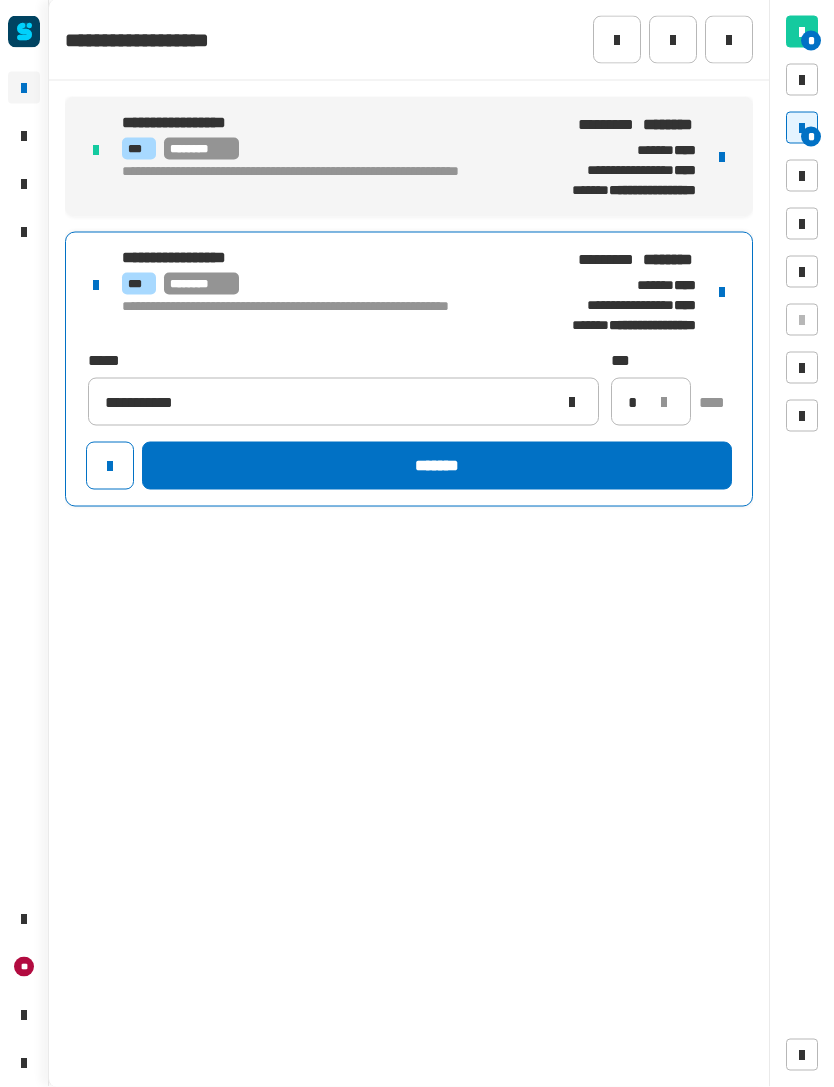 click on "*******" 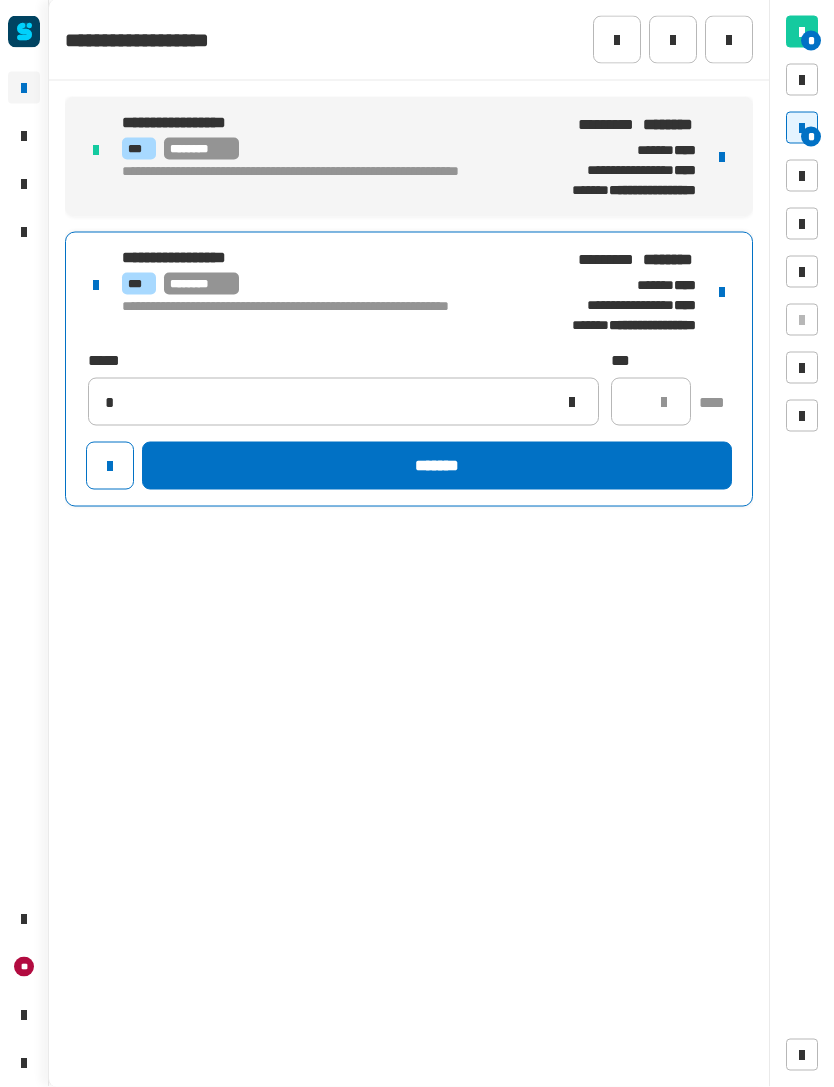 type 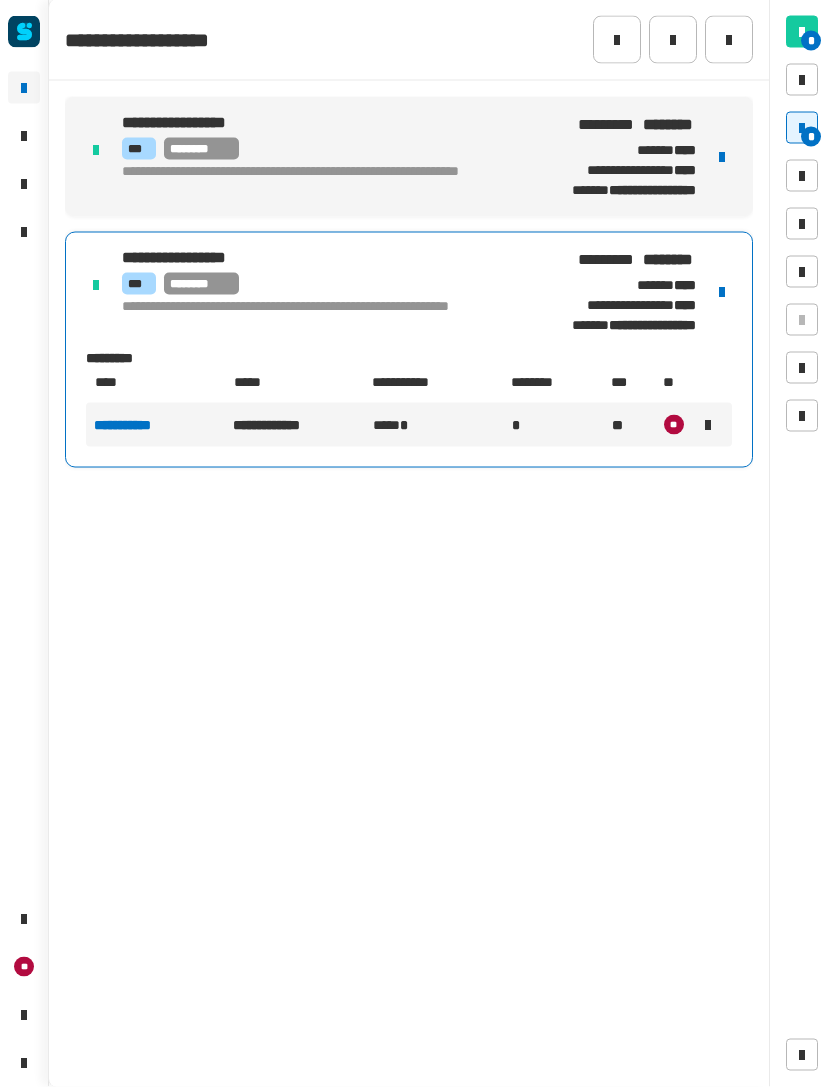 click 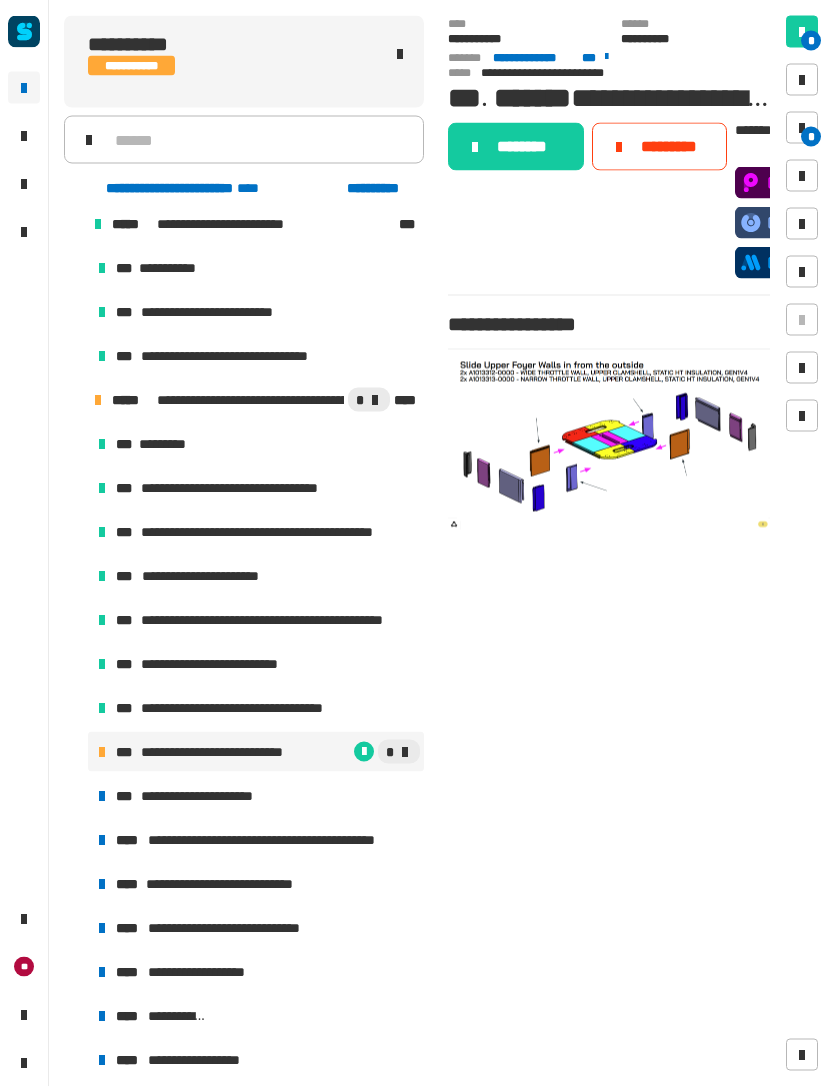 click on "********" 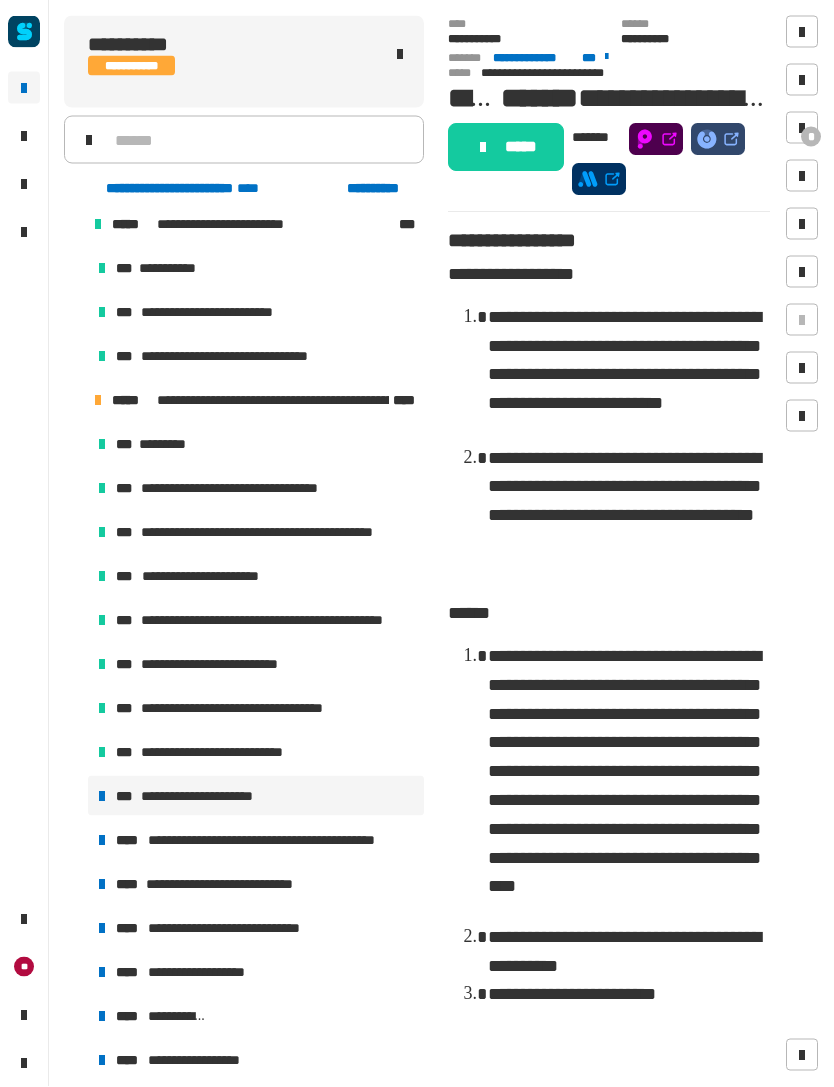 click on "*****" 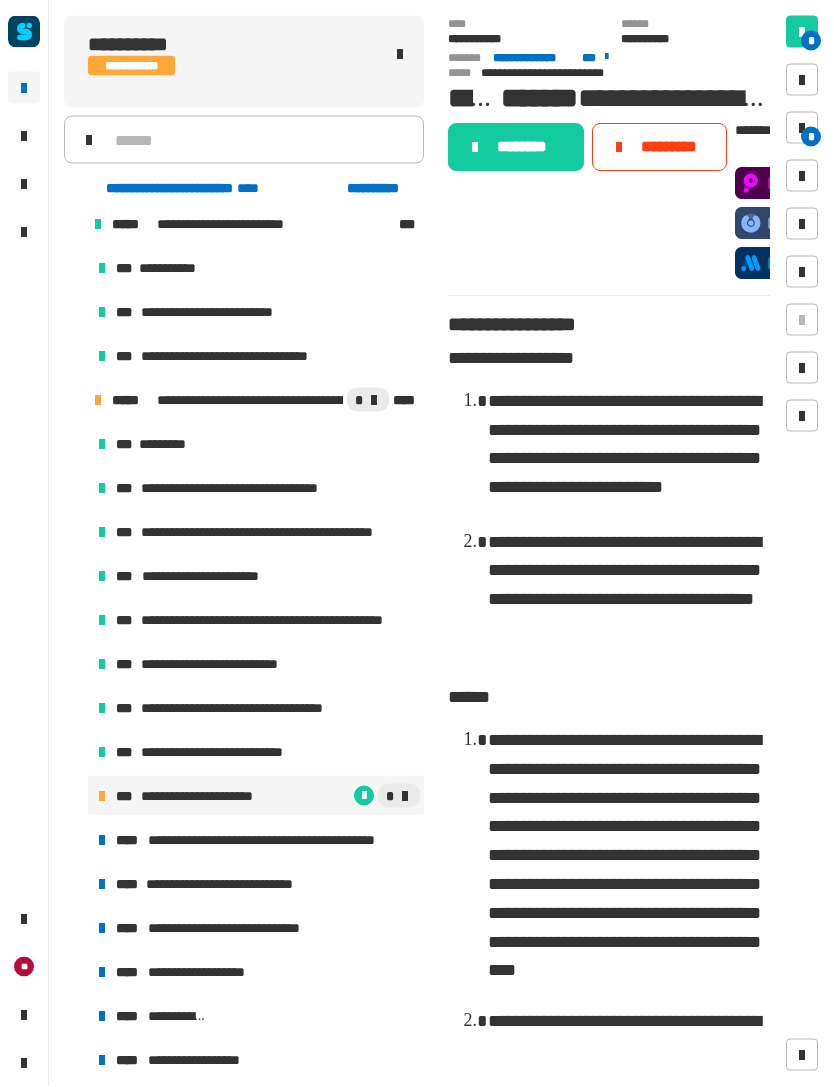 click on "********" 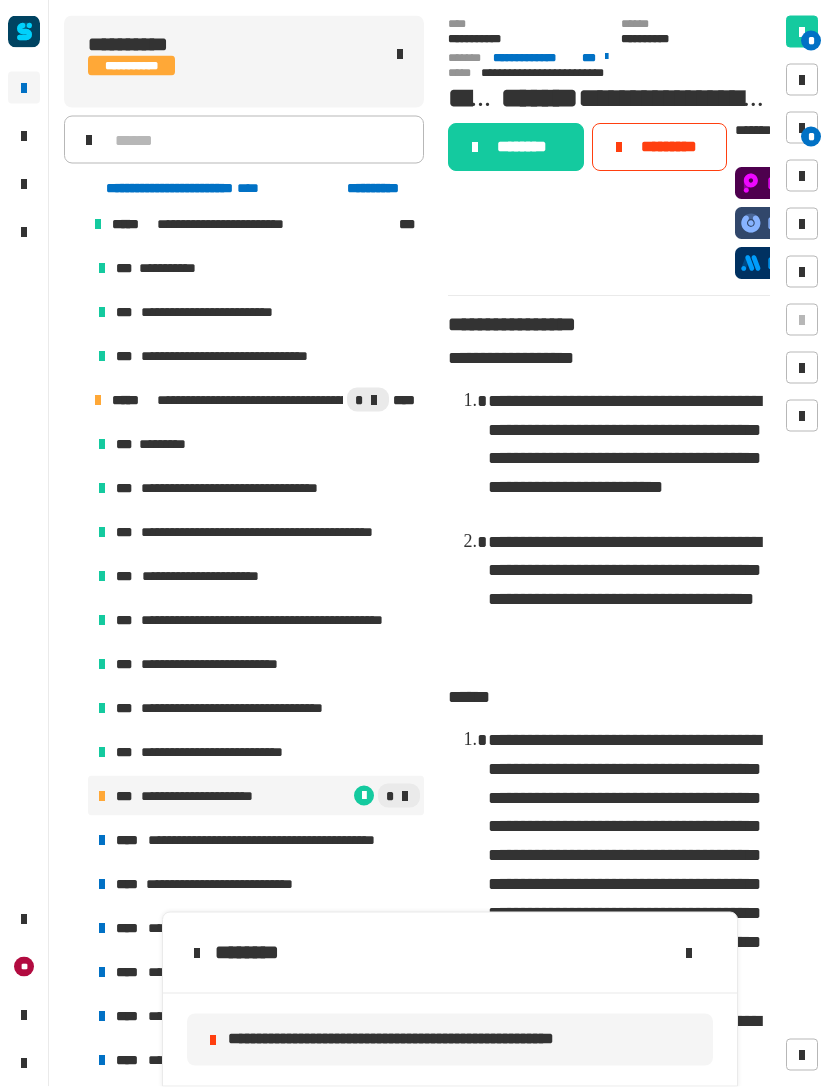 click on "**********" 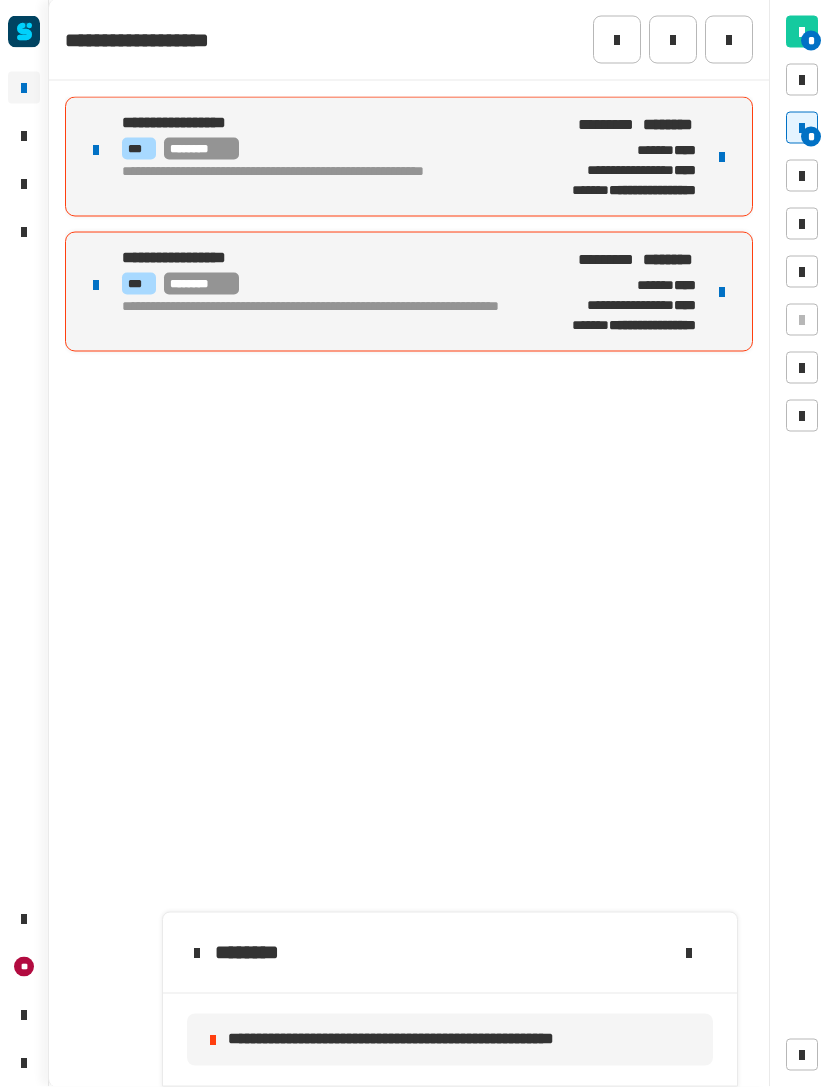 click on "**********" at bounding box center (318, 182) 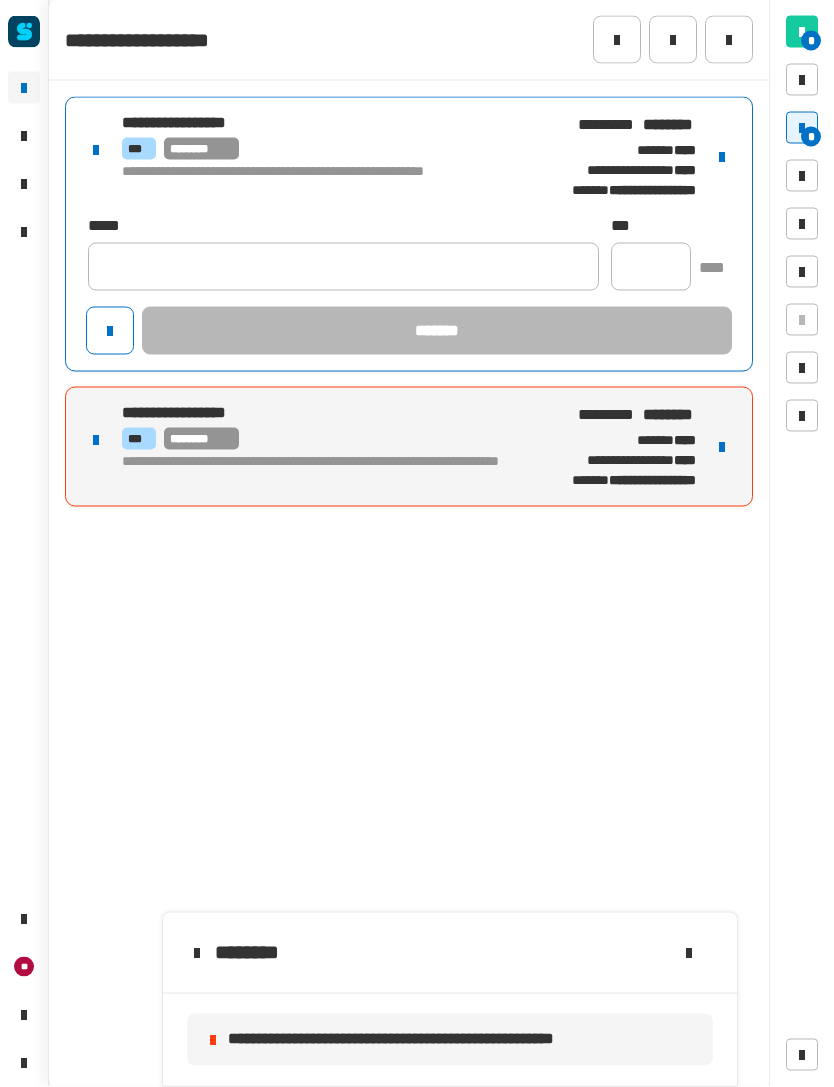 click 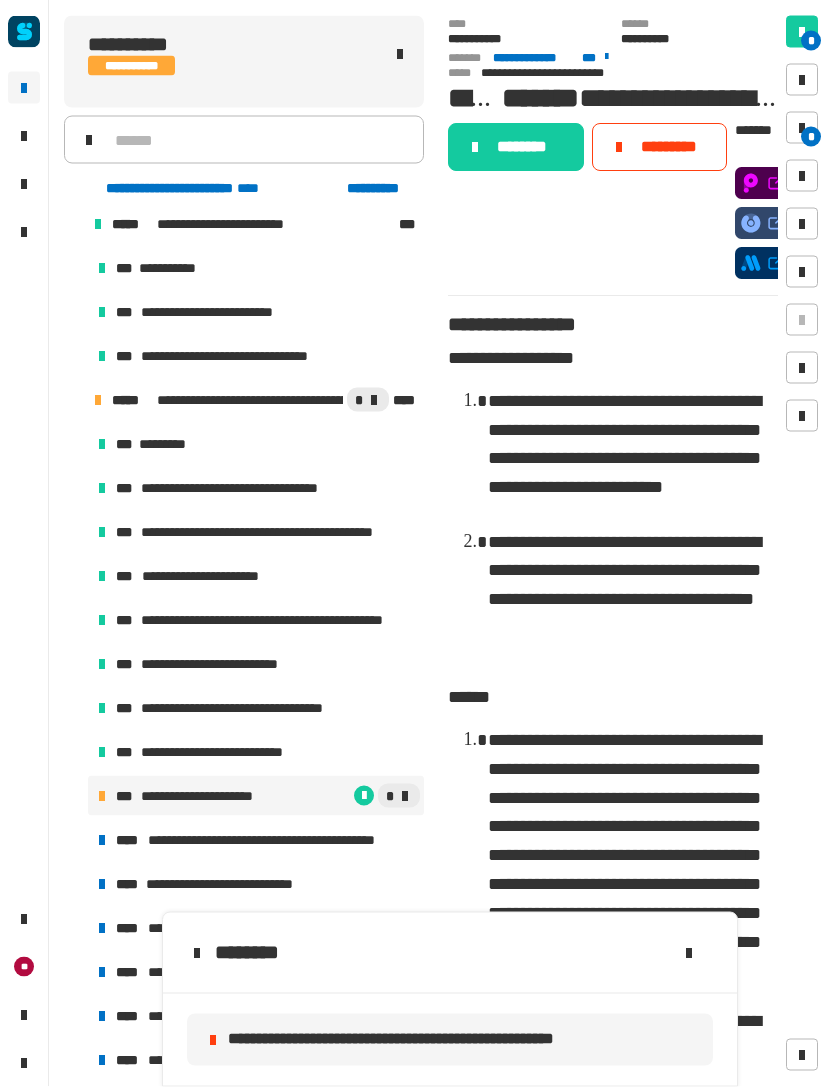 scroll, scrollTop: 0, scrollLeft: 0, axis: both 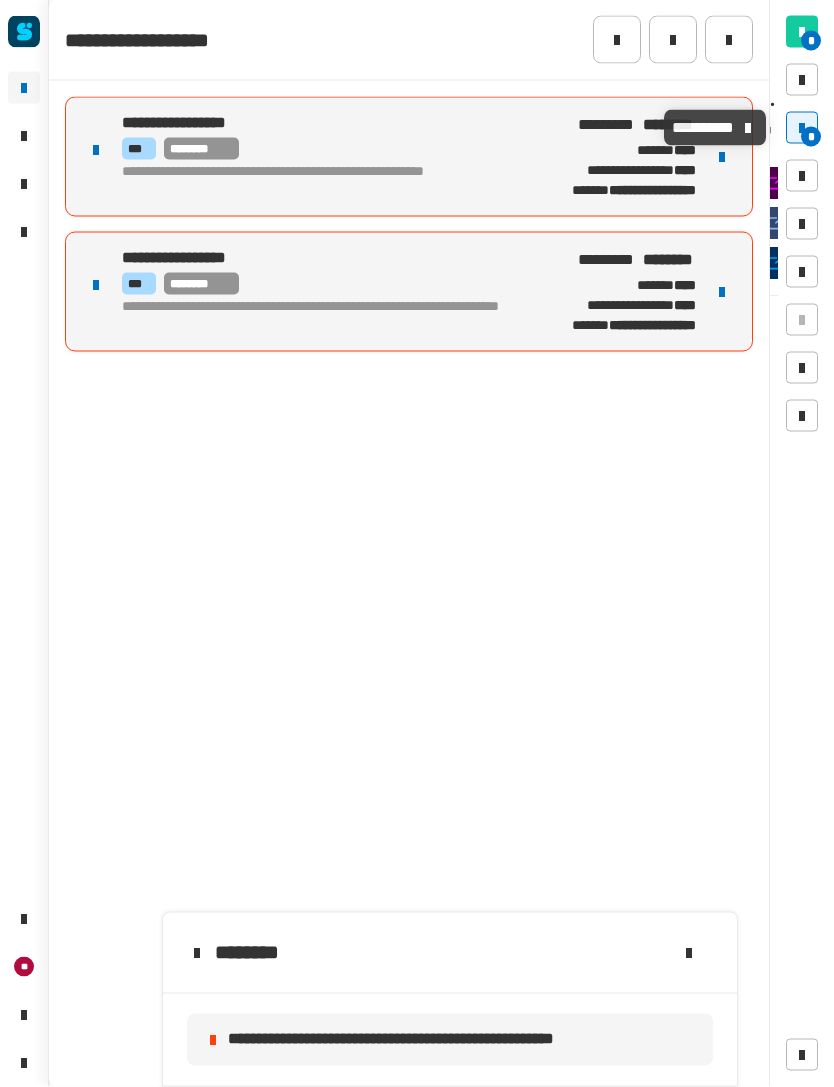 click 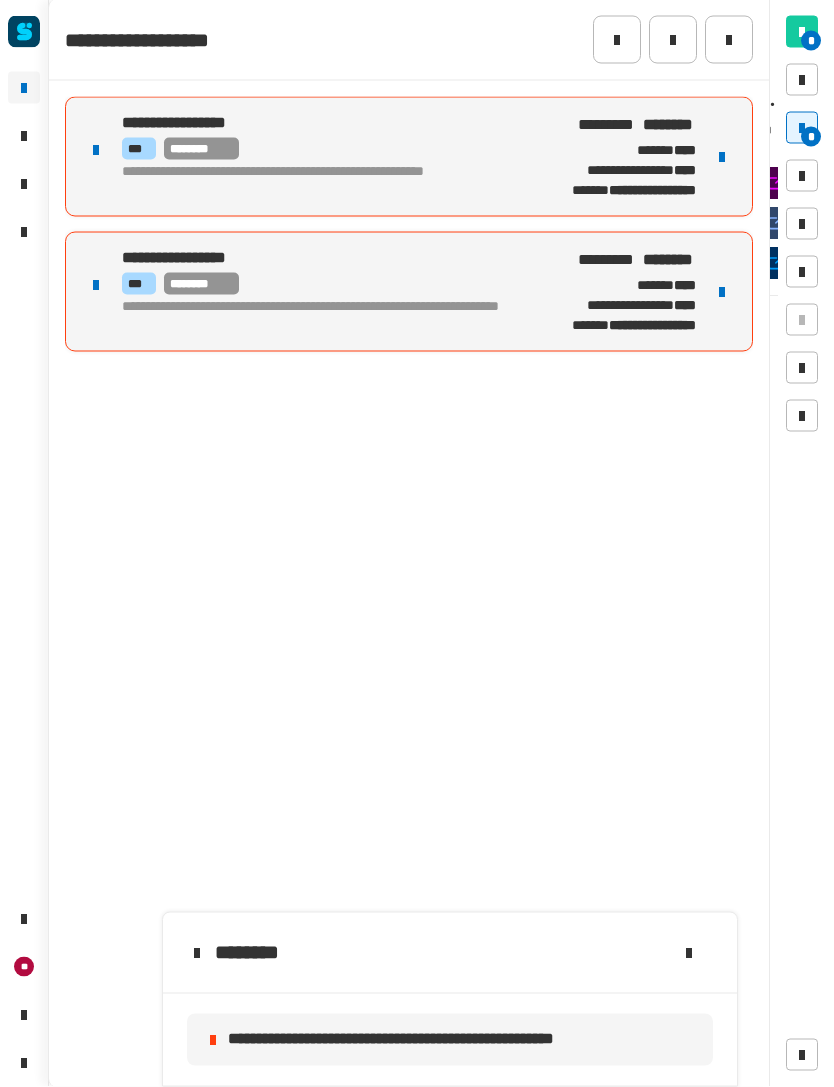 click at bounding box center [722, 157] 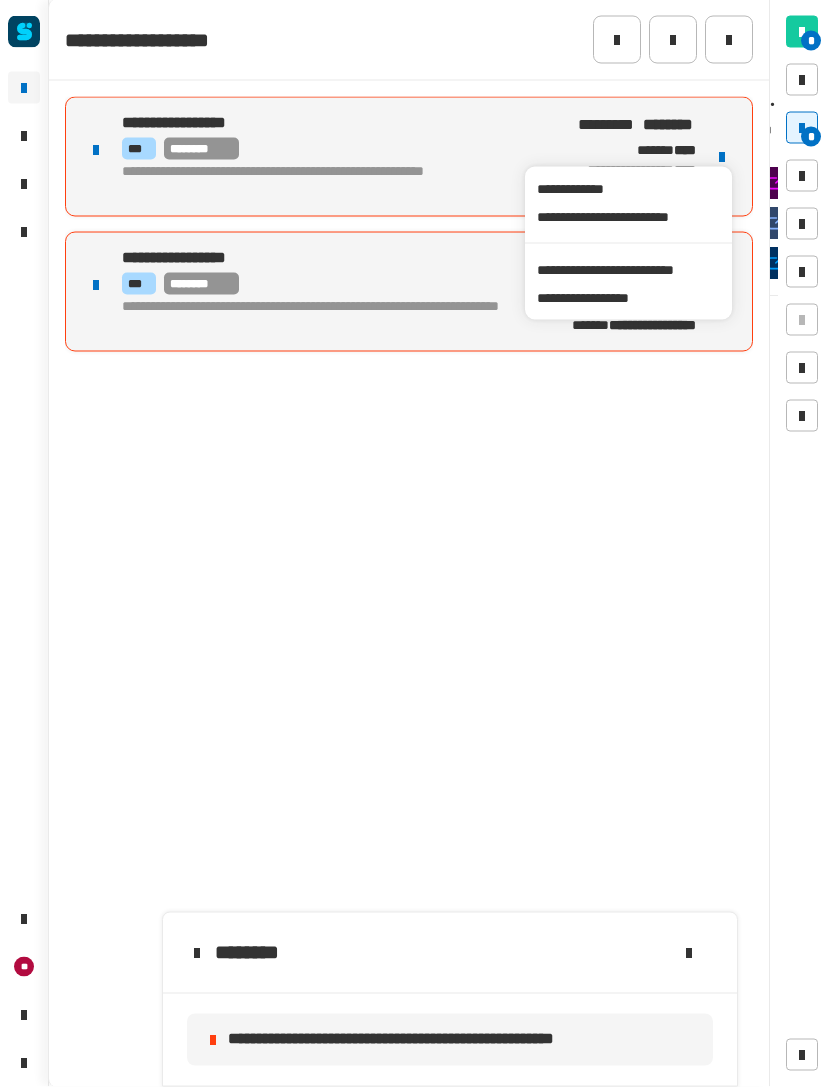 click on "**********" at bounding box center [628, 270] 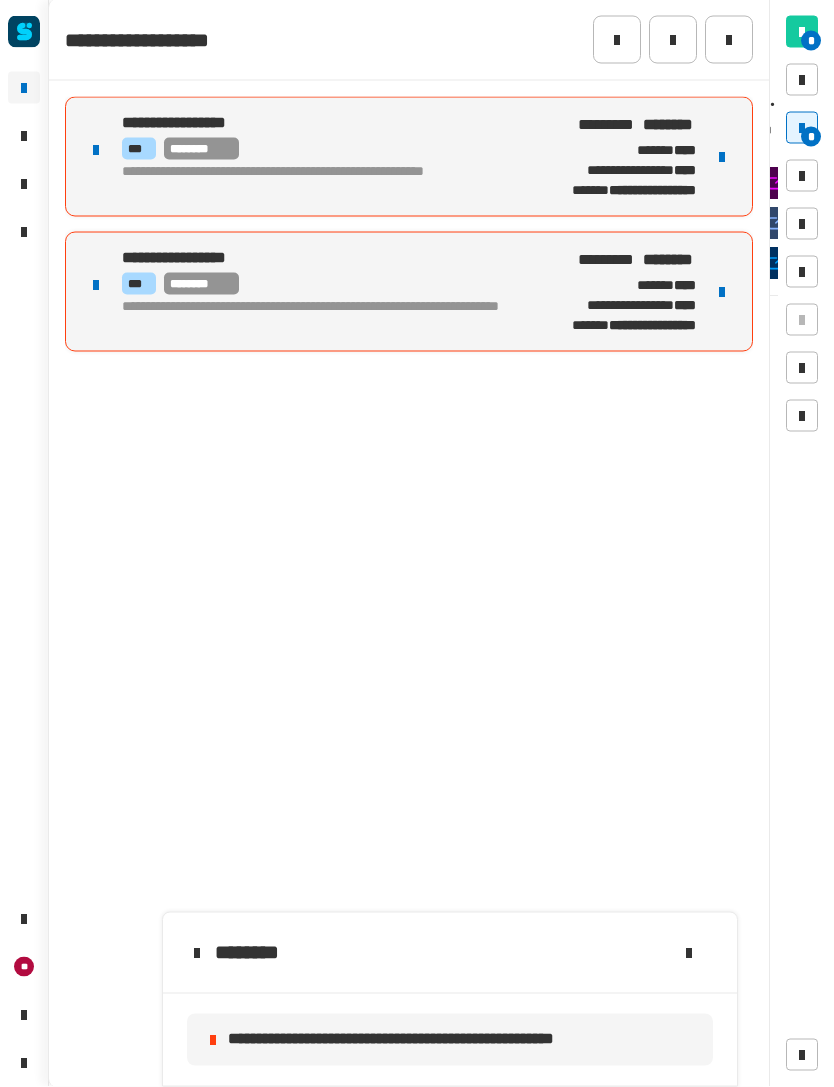 click on "**********" at bounding box center (318, 157) 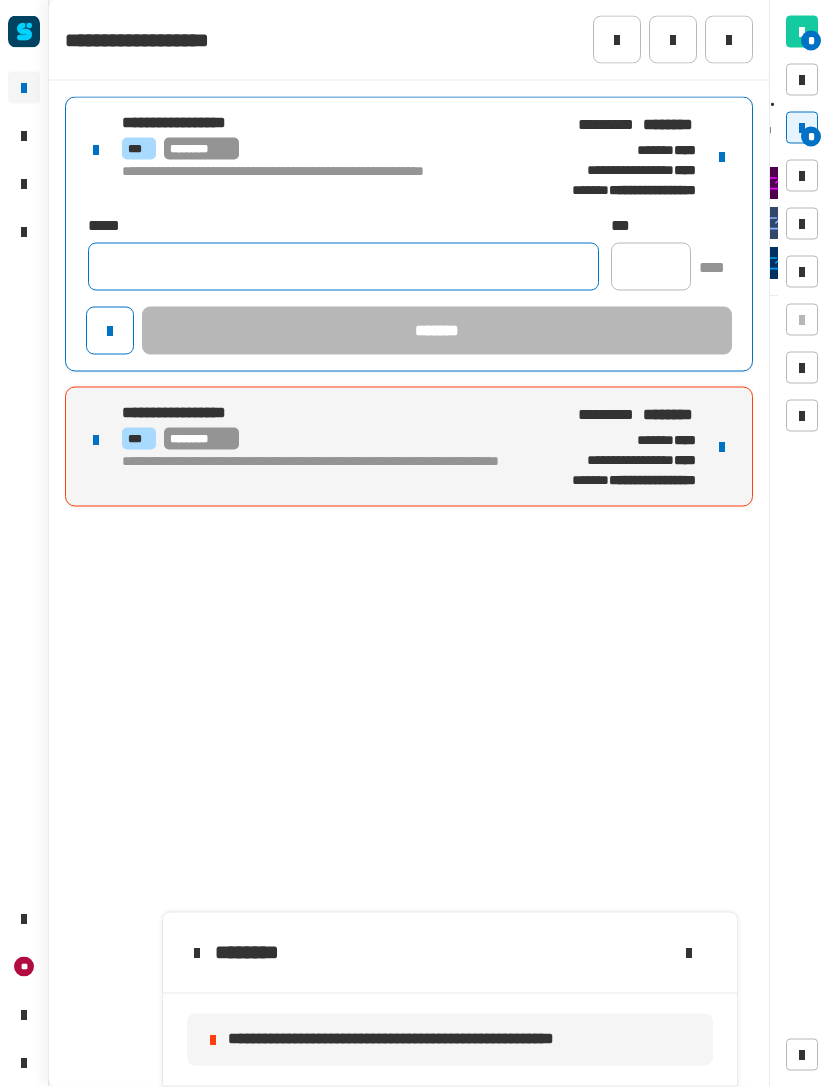 click 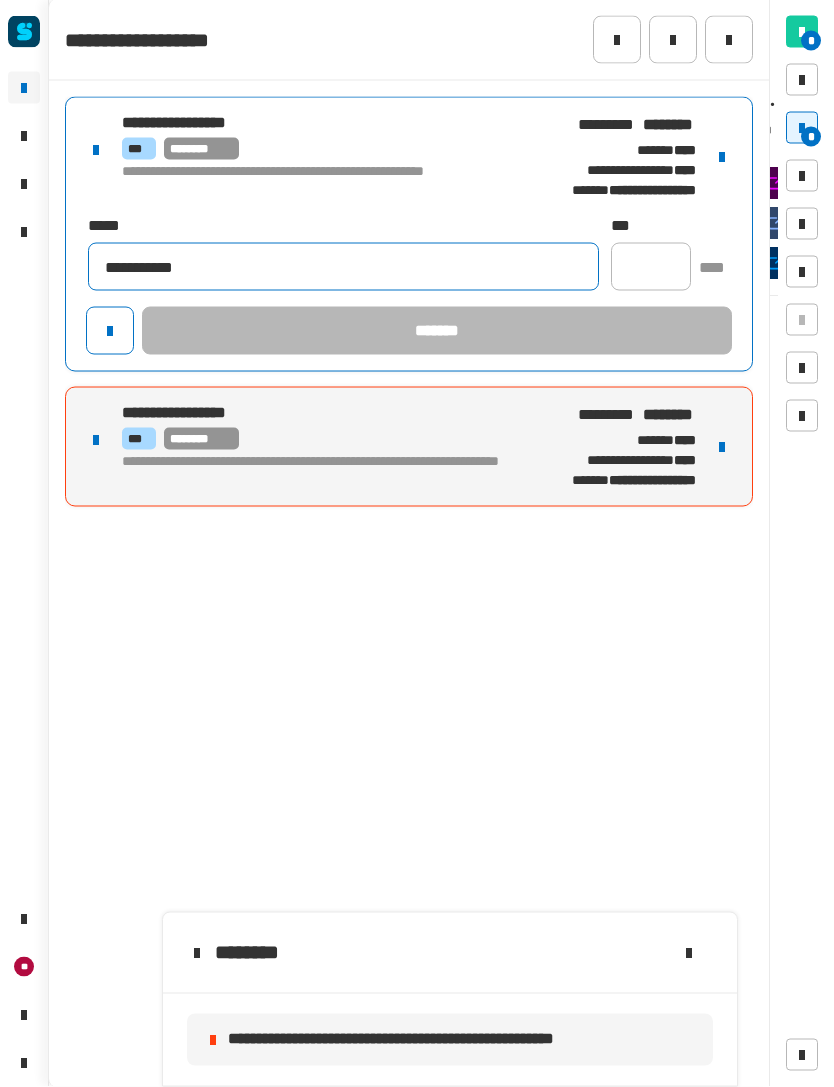 type on "**********" 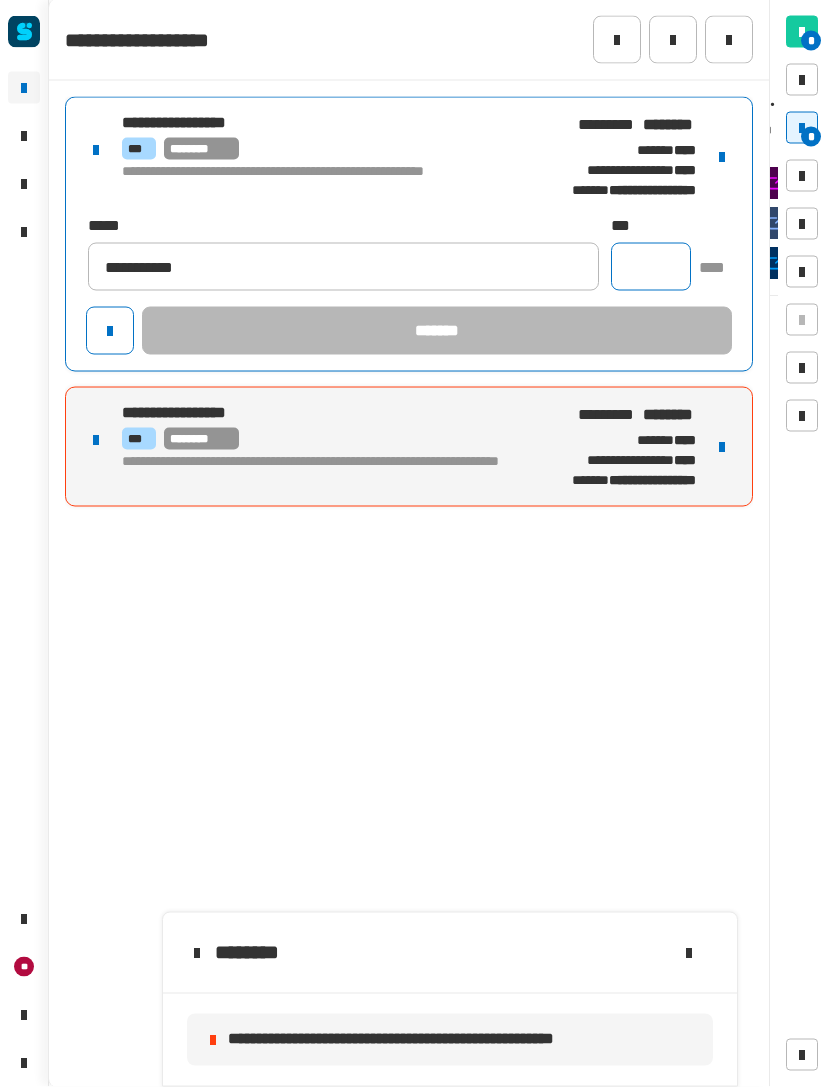 click 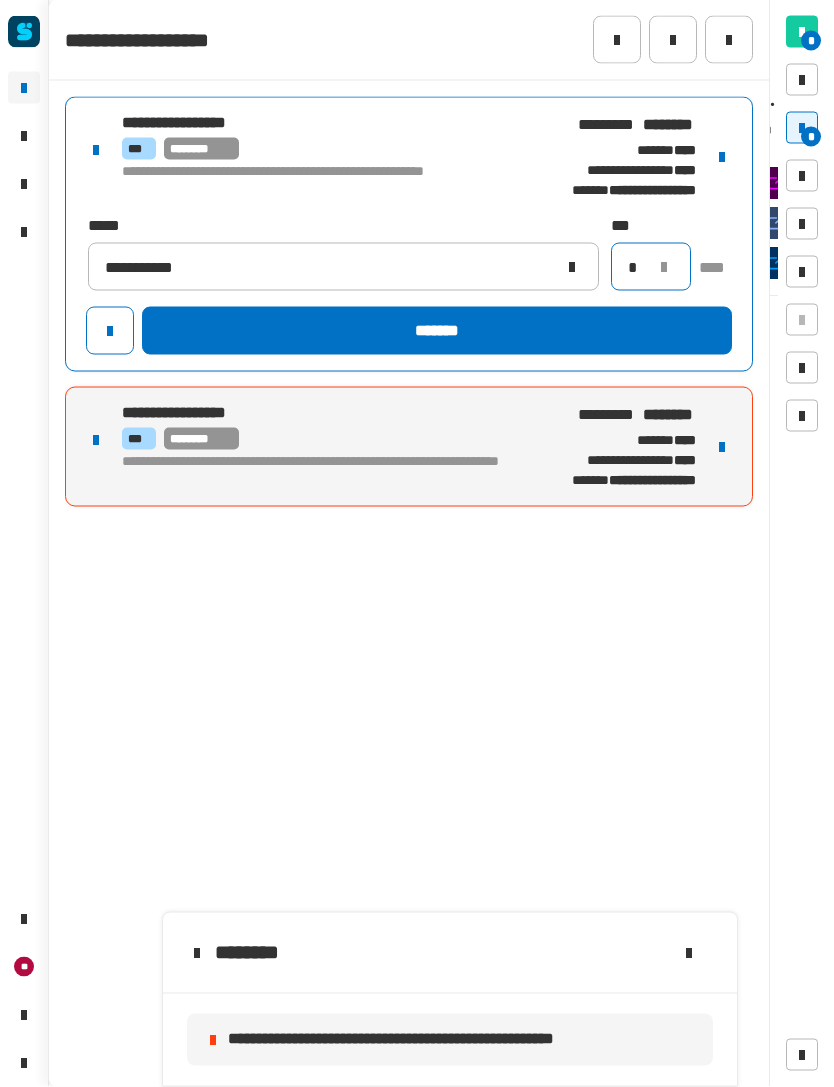 type on "*" 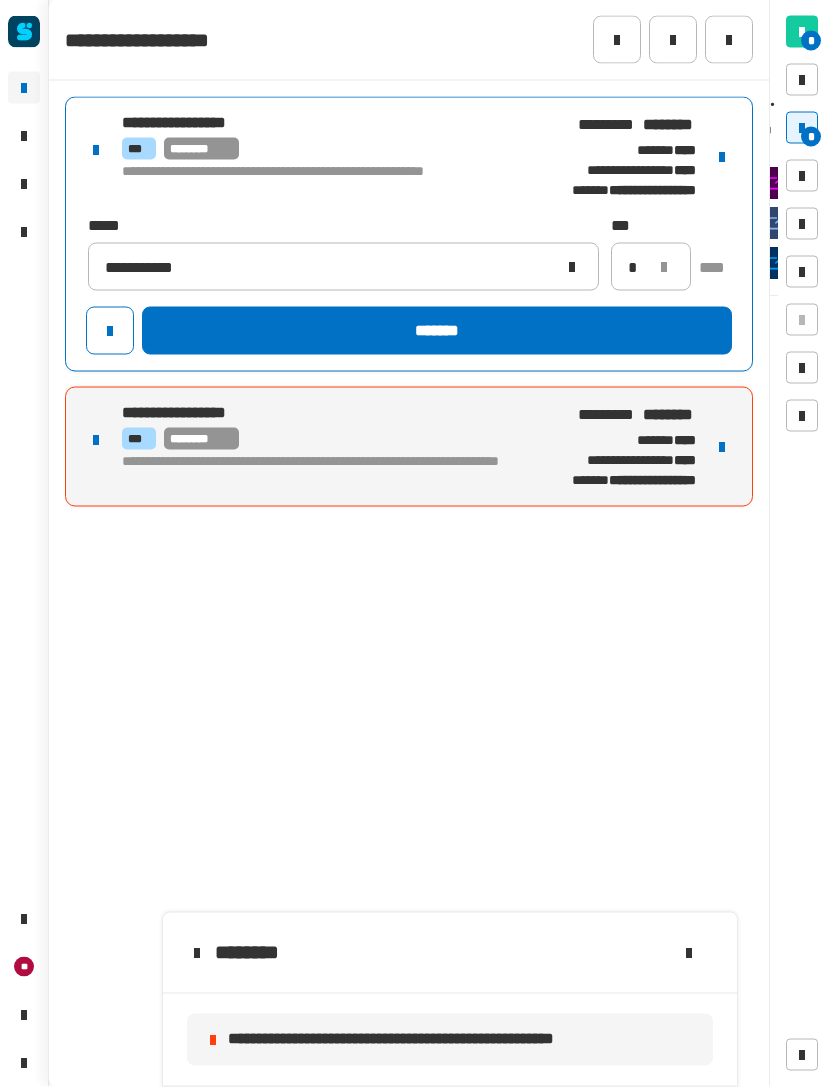 click on "*******" 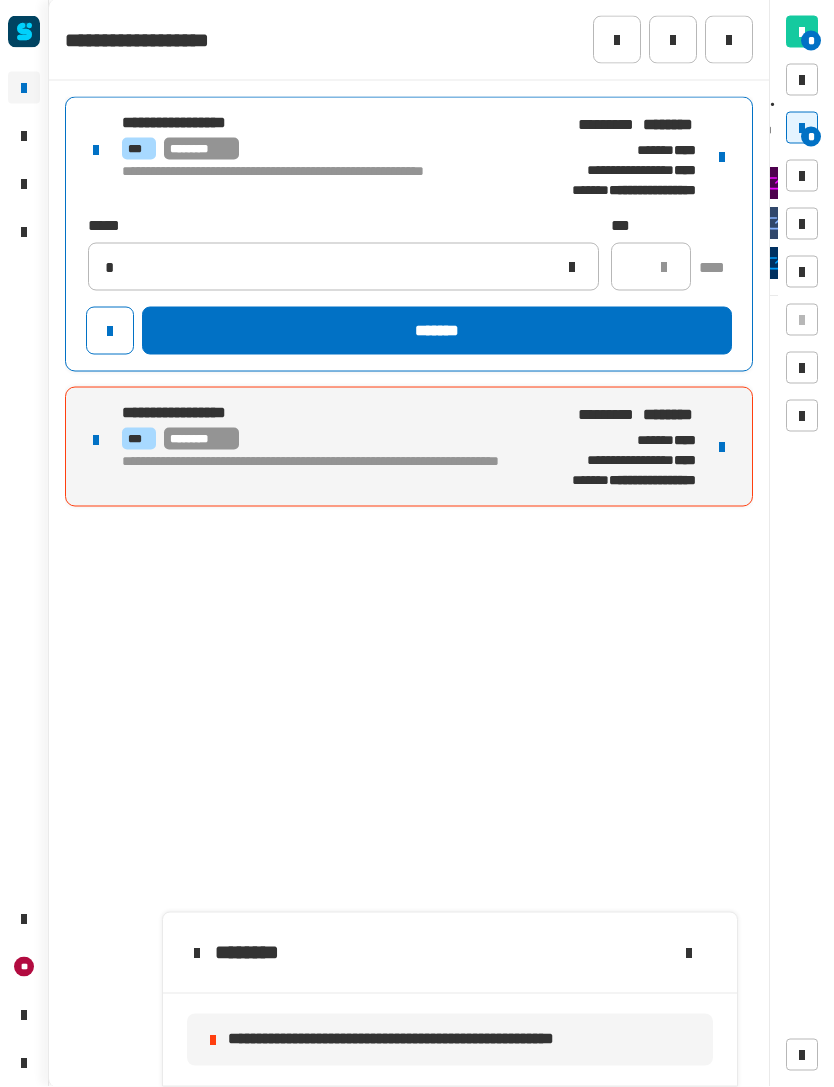 type 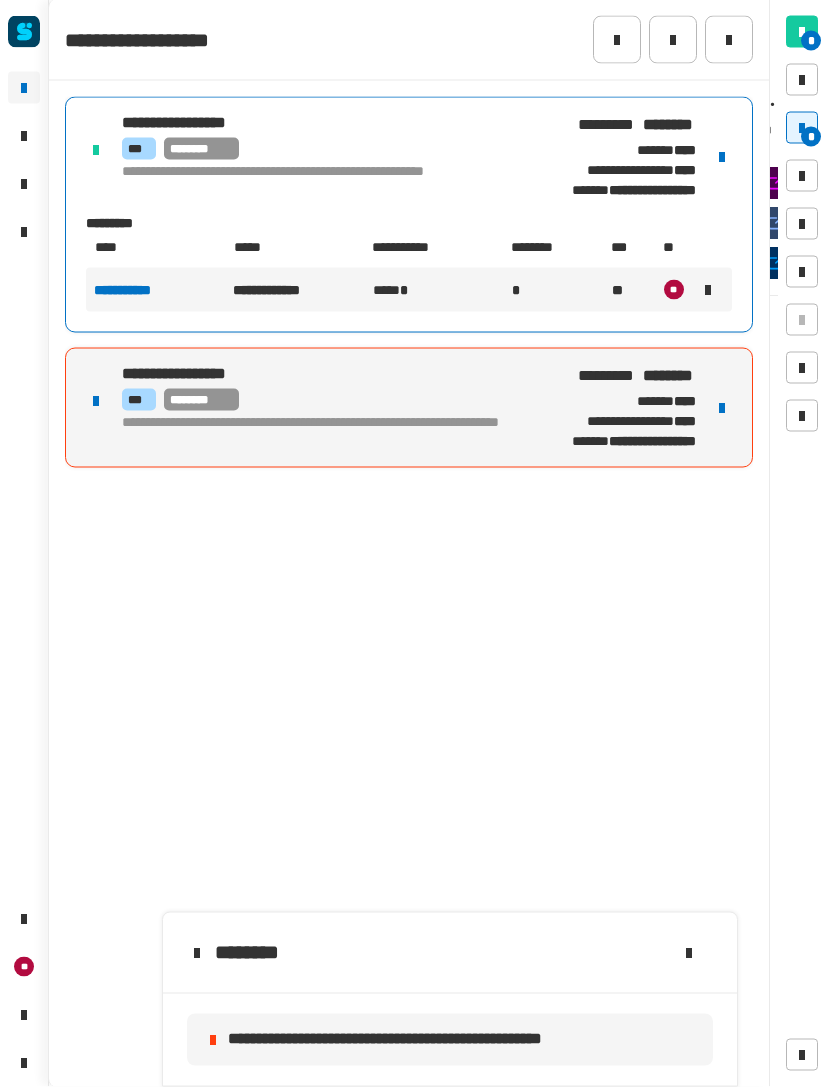 click on "**********" at bounding box center (409, 408) 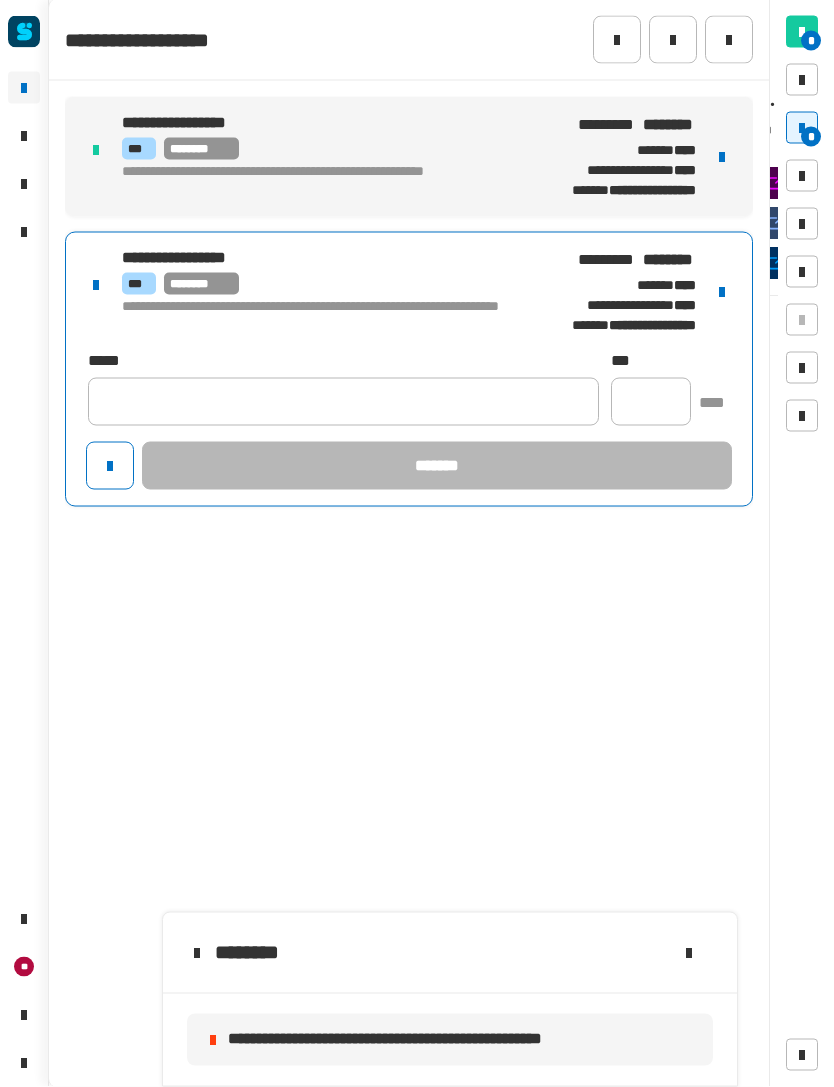 click at bounding box center (722, 292) 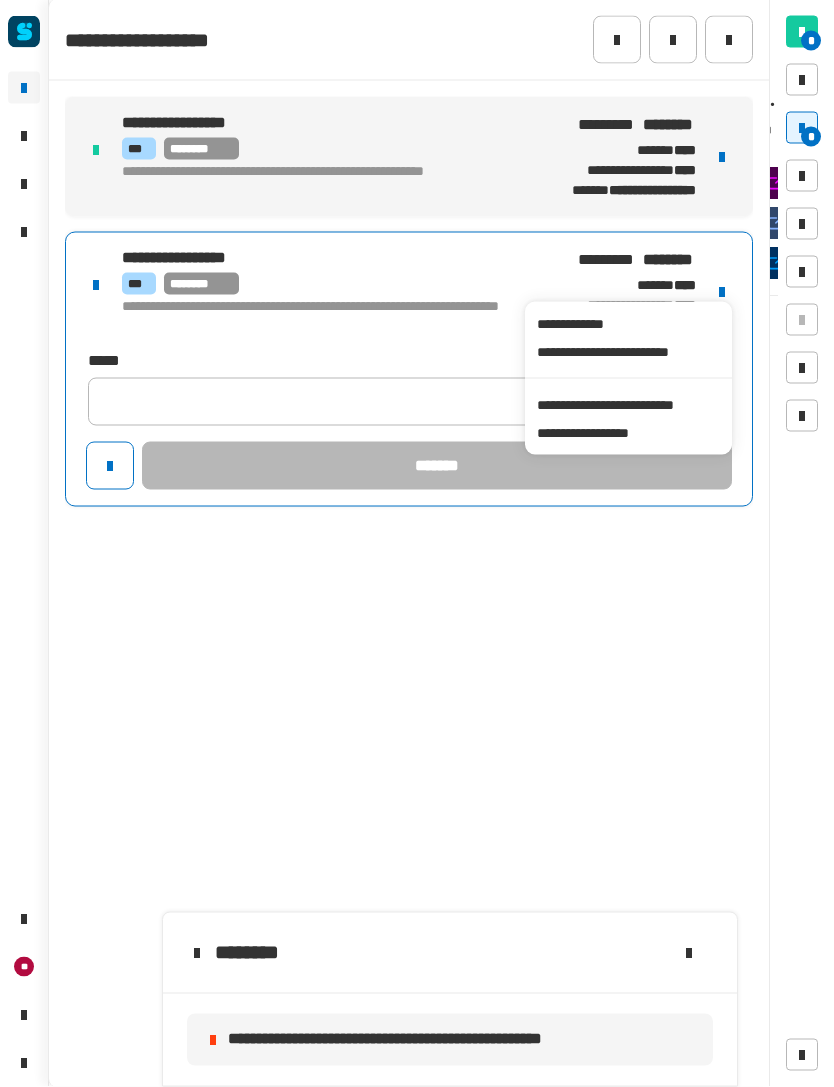 click on "**********" at bounding box center (628, 405) 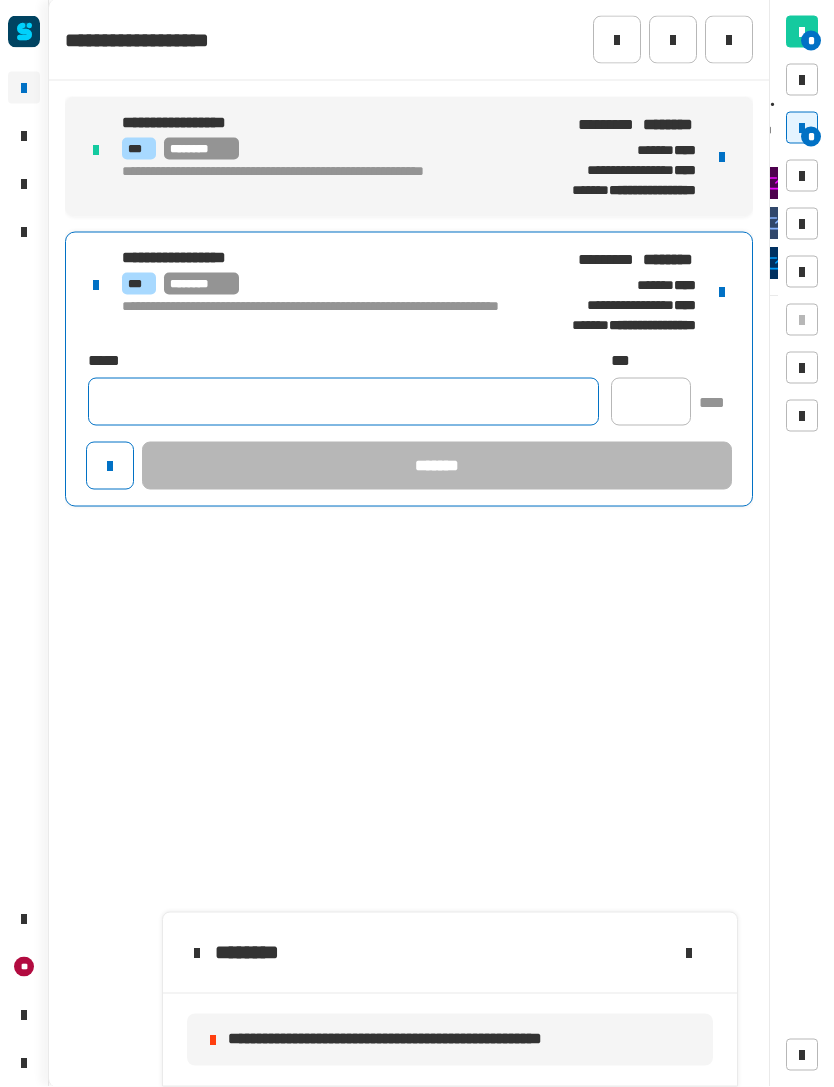 click 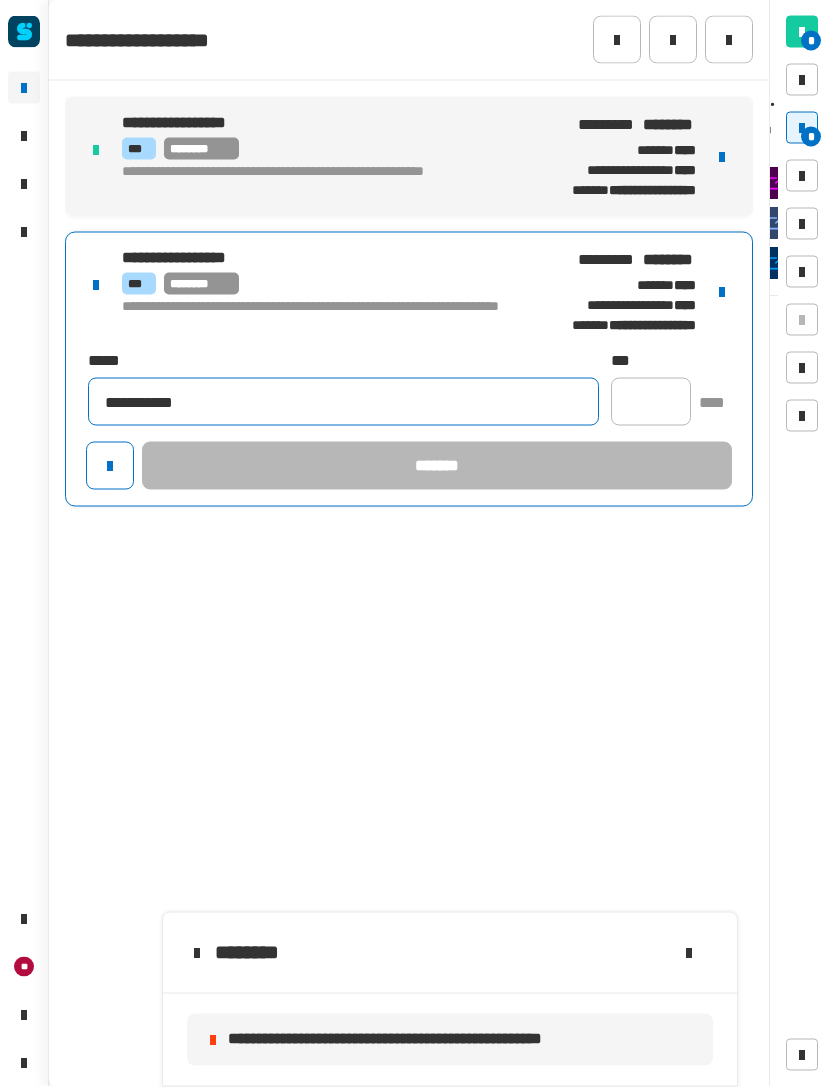 type on "**********" 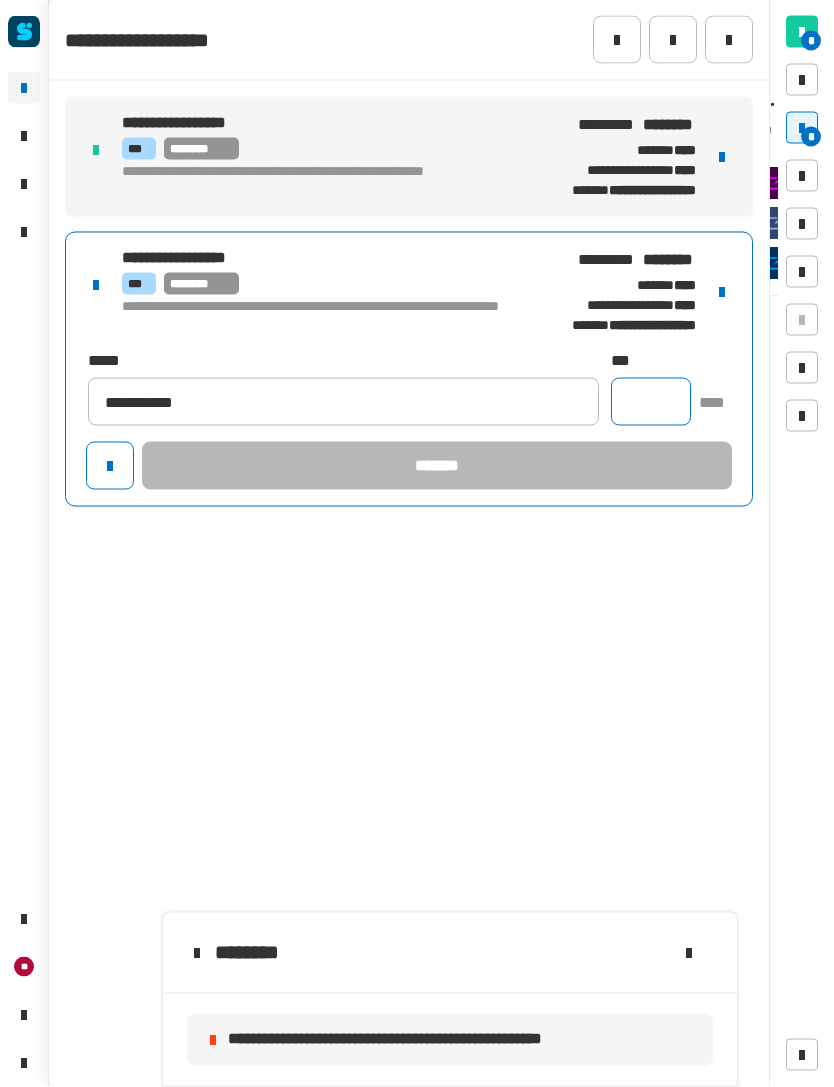 click 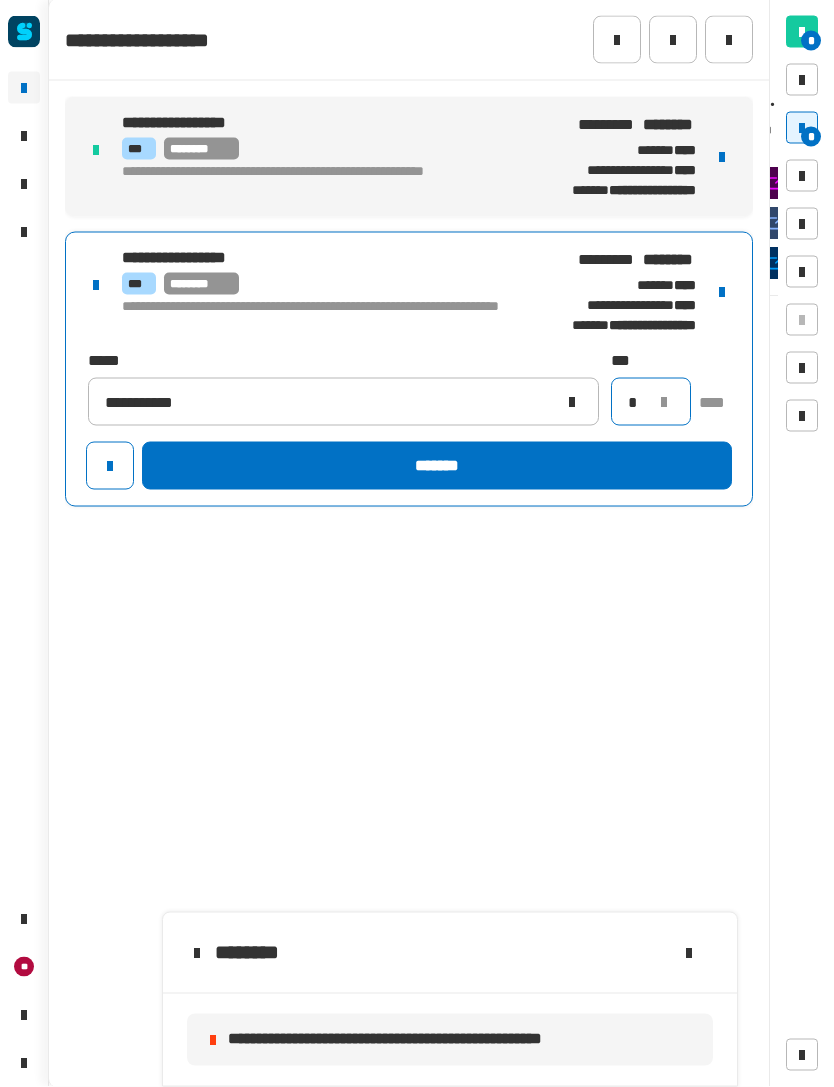 type on "*" 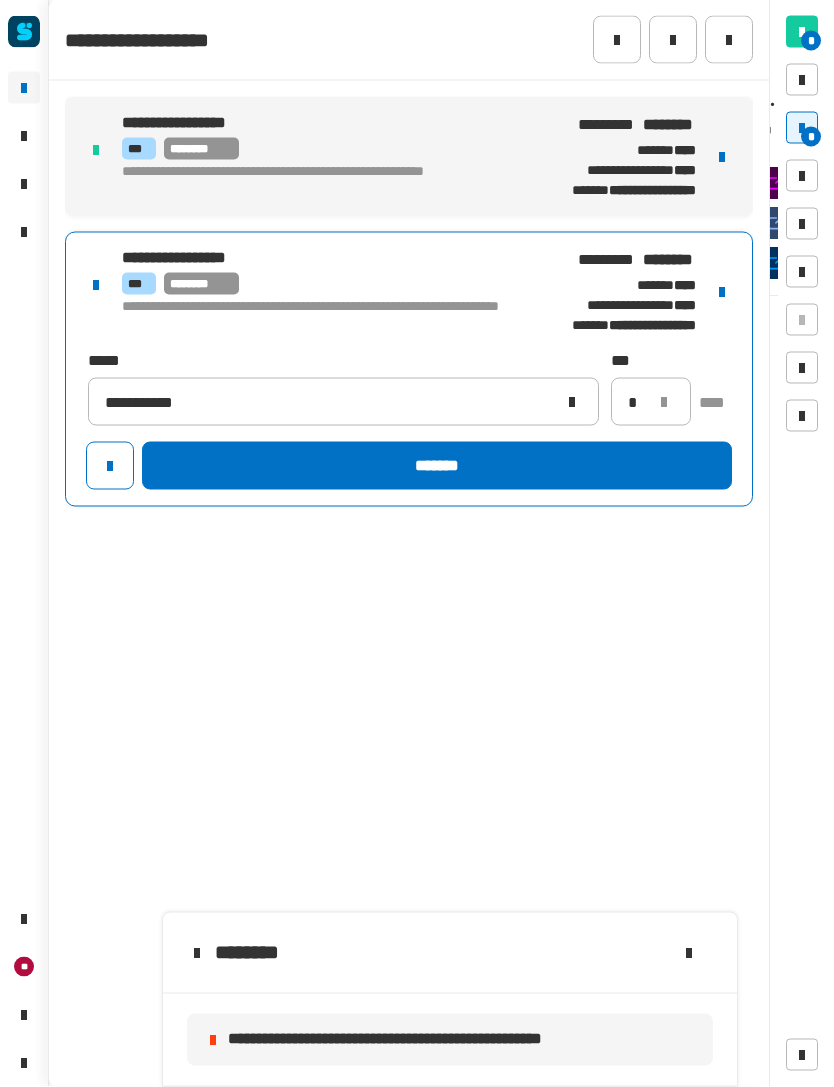 click on "**********" 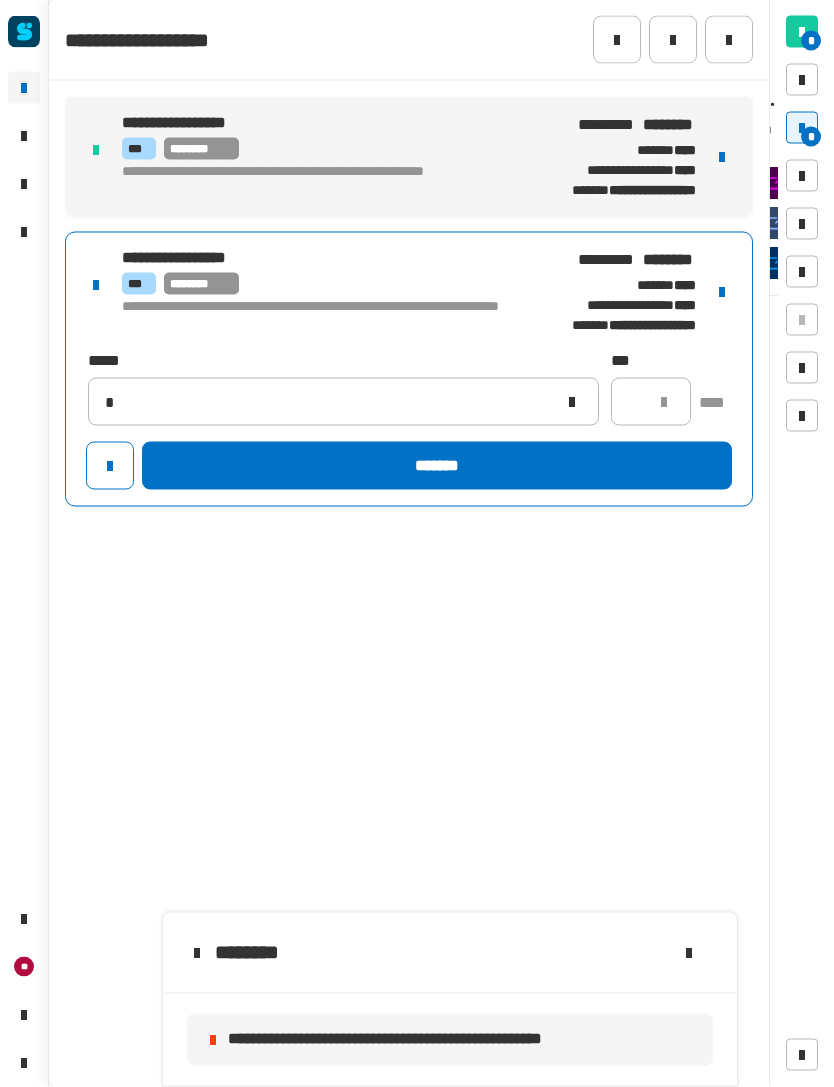 type 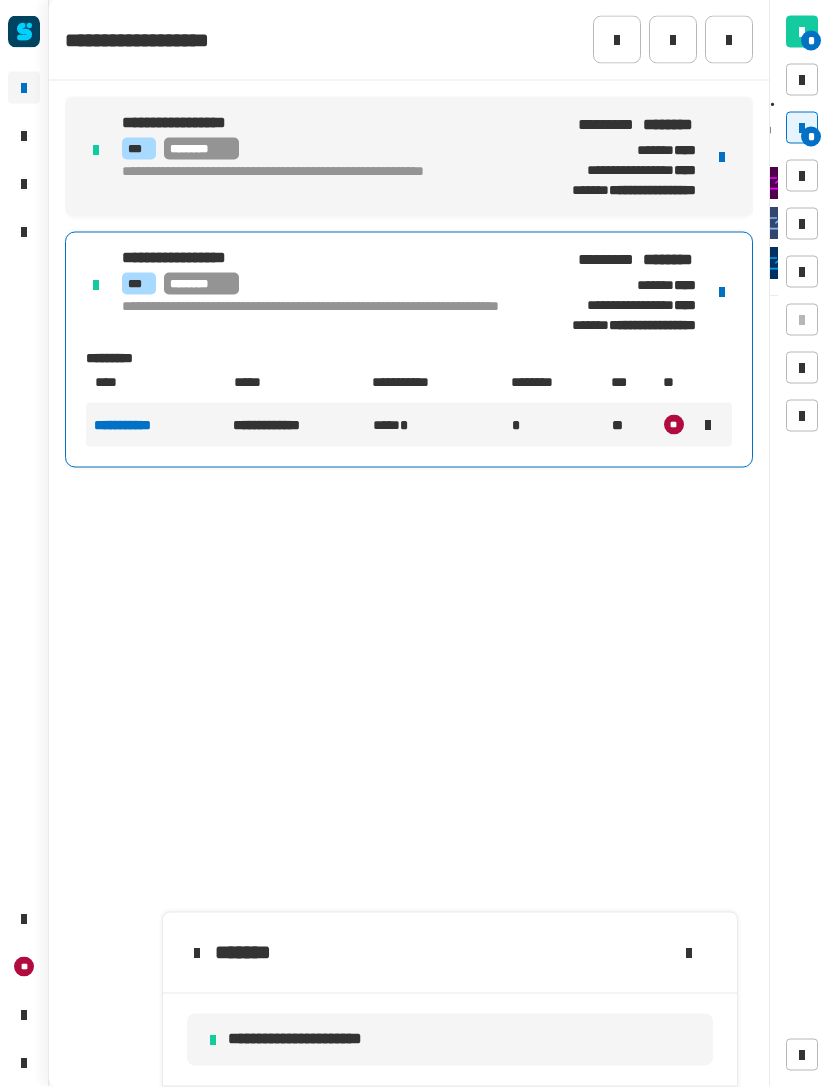 click 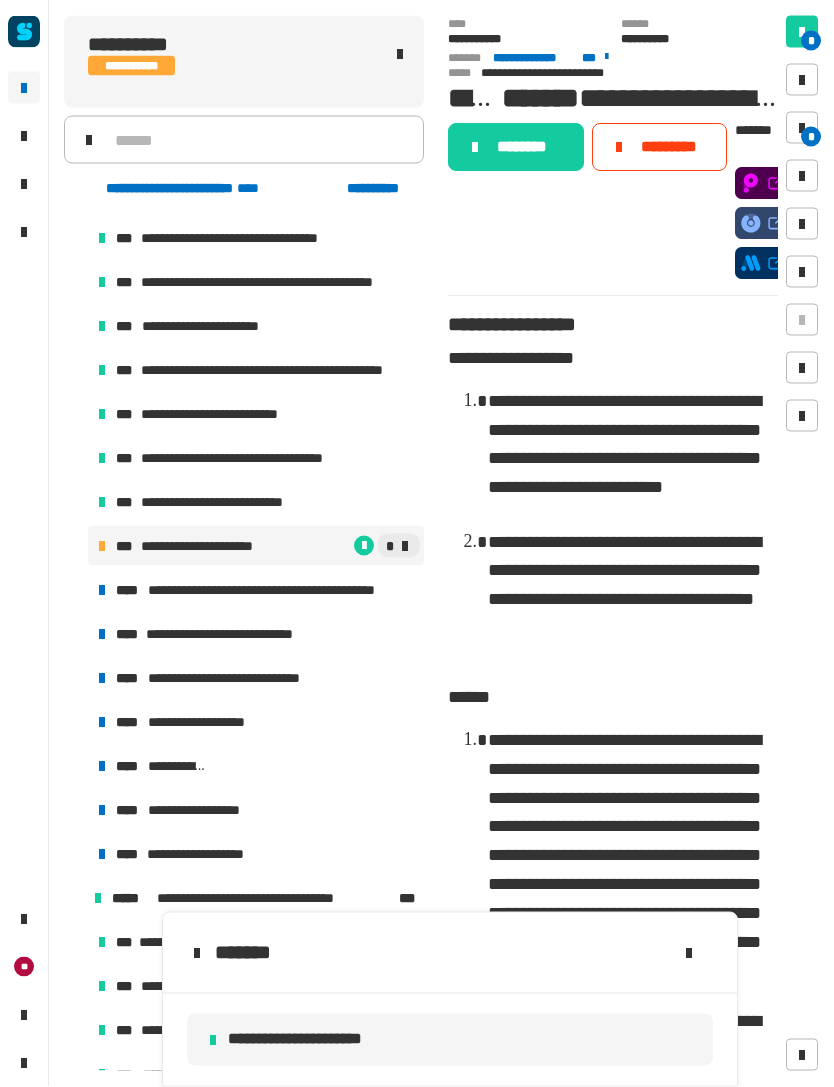 scroll, scrollTop: 701, scrollLeft: 0, axis: vertical 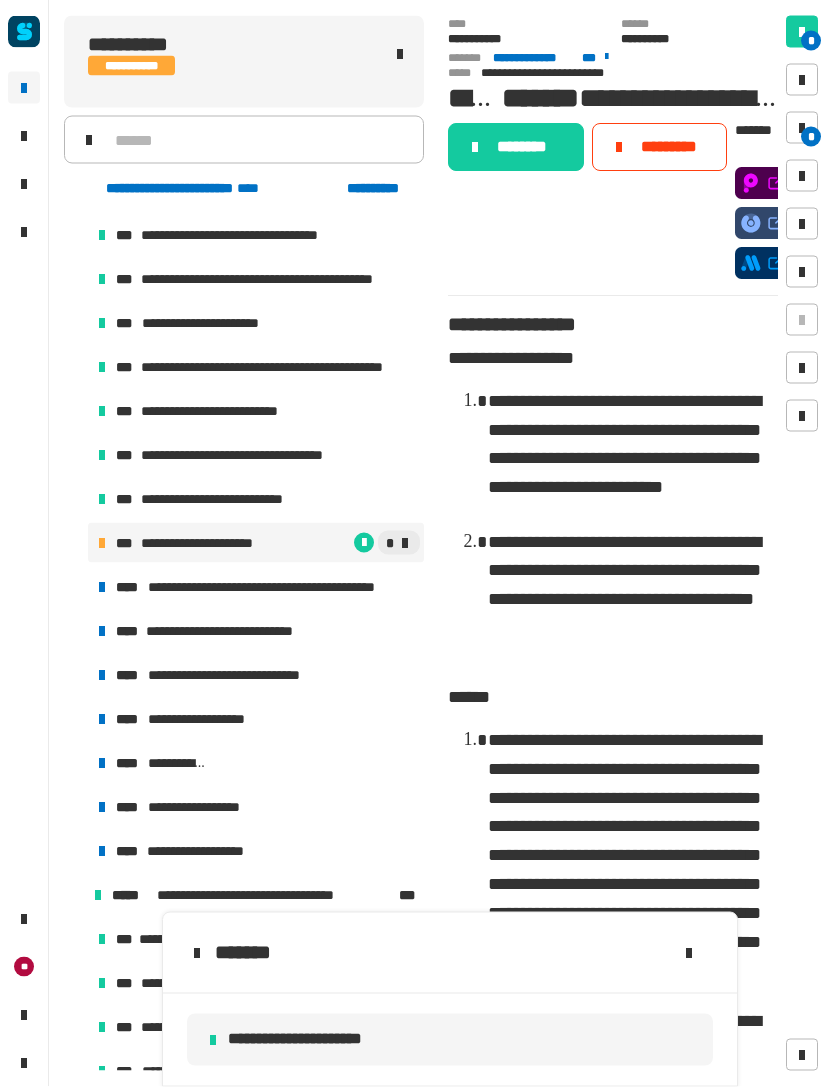 click on "********" 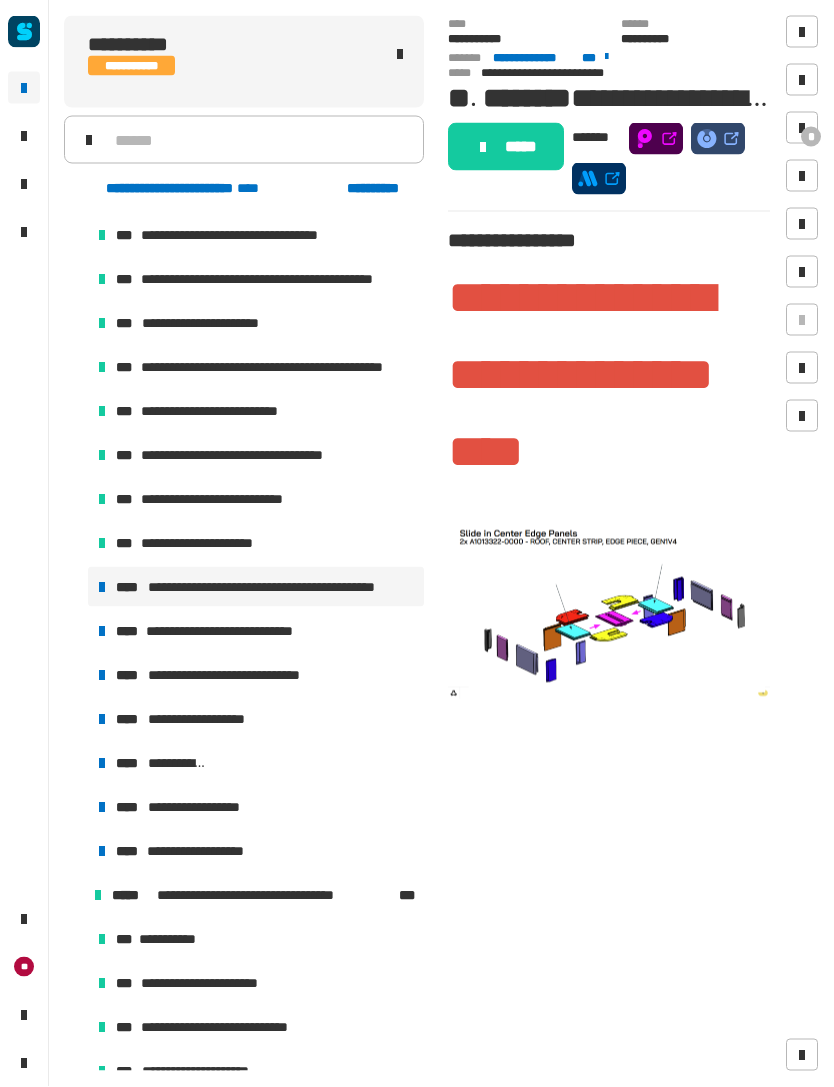 click on "*****" 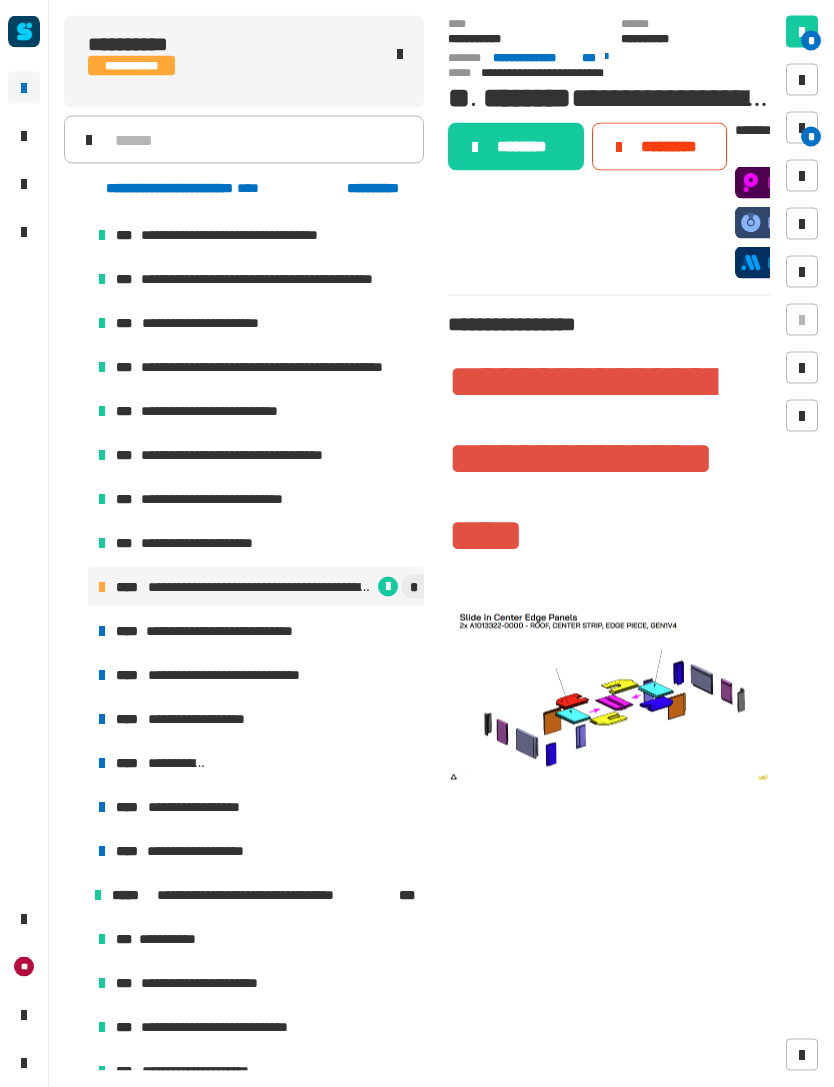 click on "********" 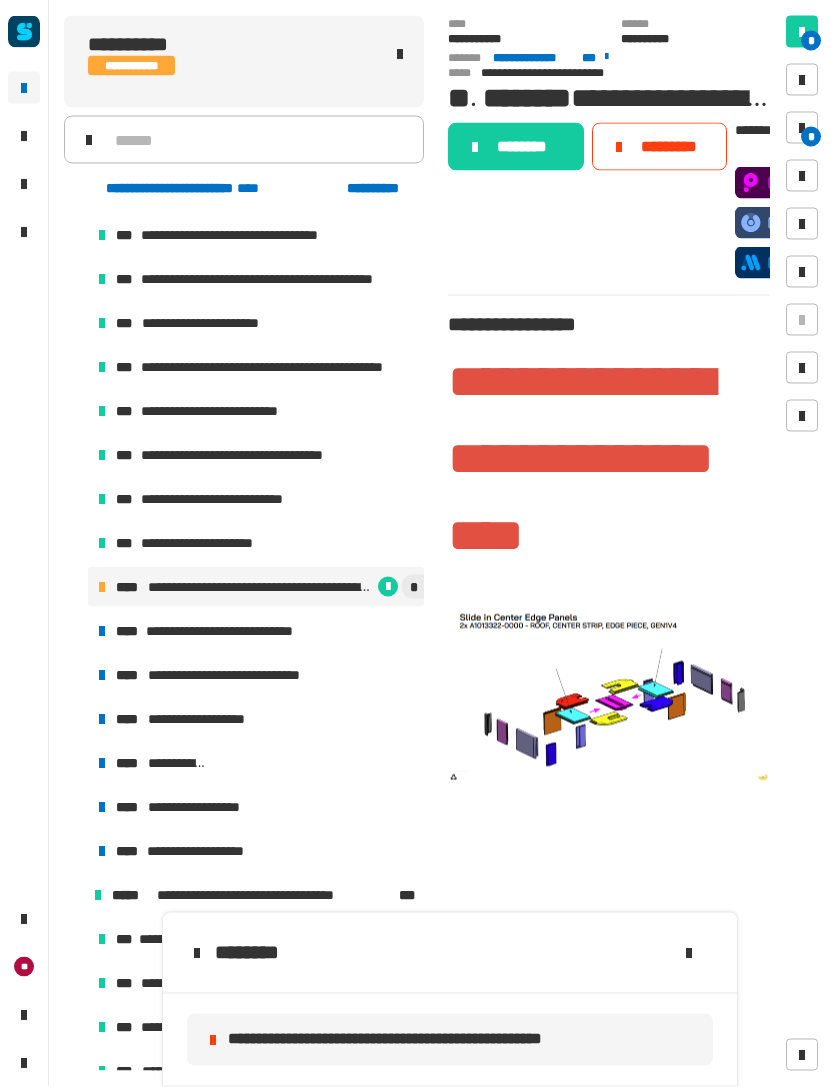 click on "**********" 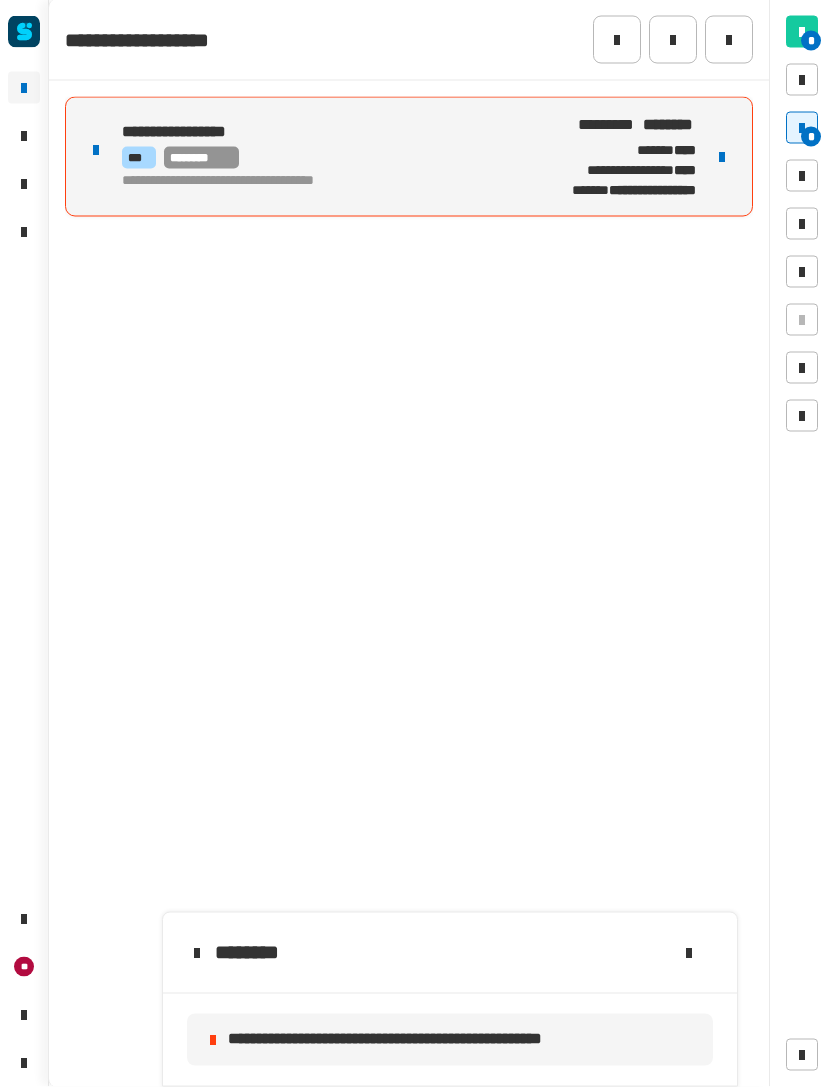 click on "**********" at bounding box center [318, 182] 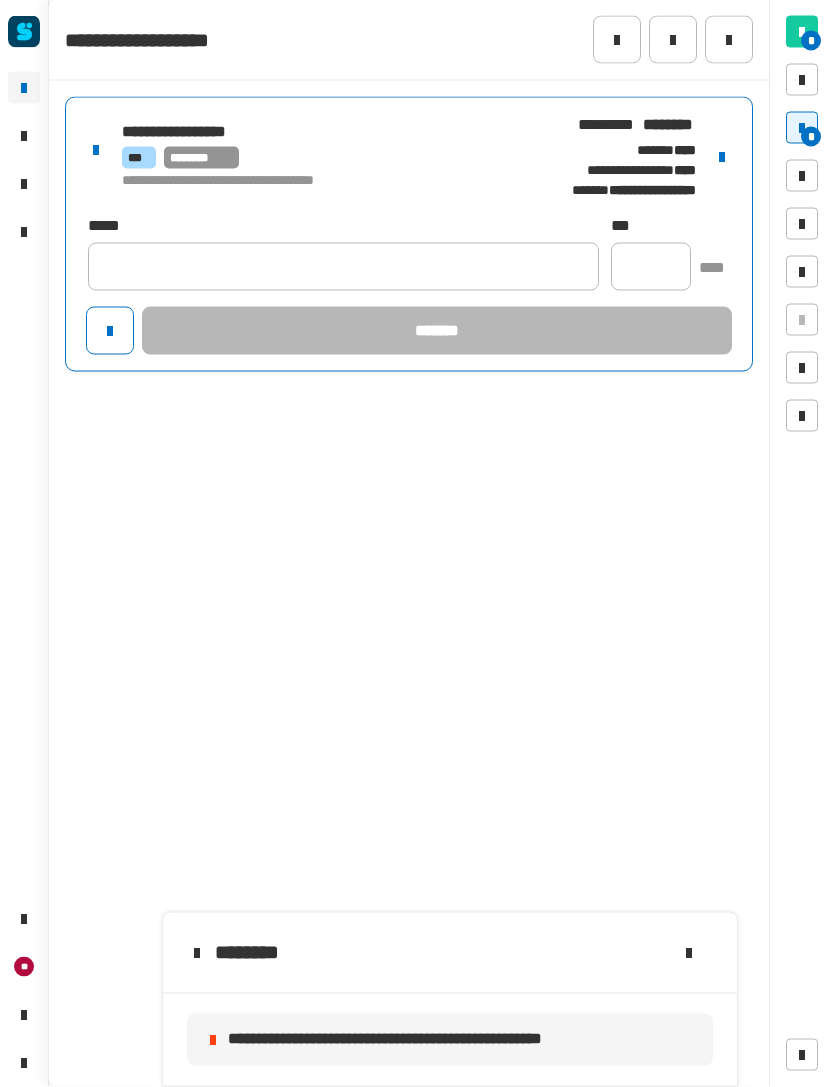 click at bounding box center [722, 157] 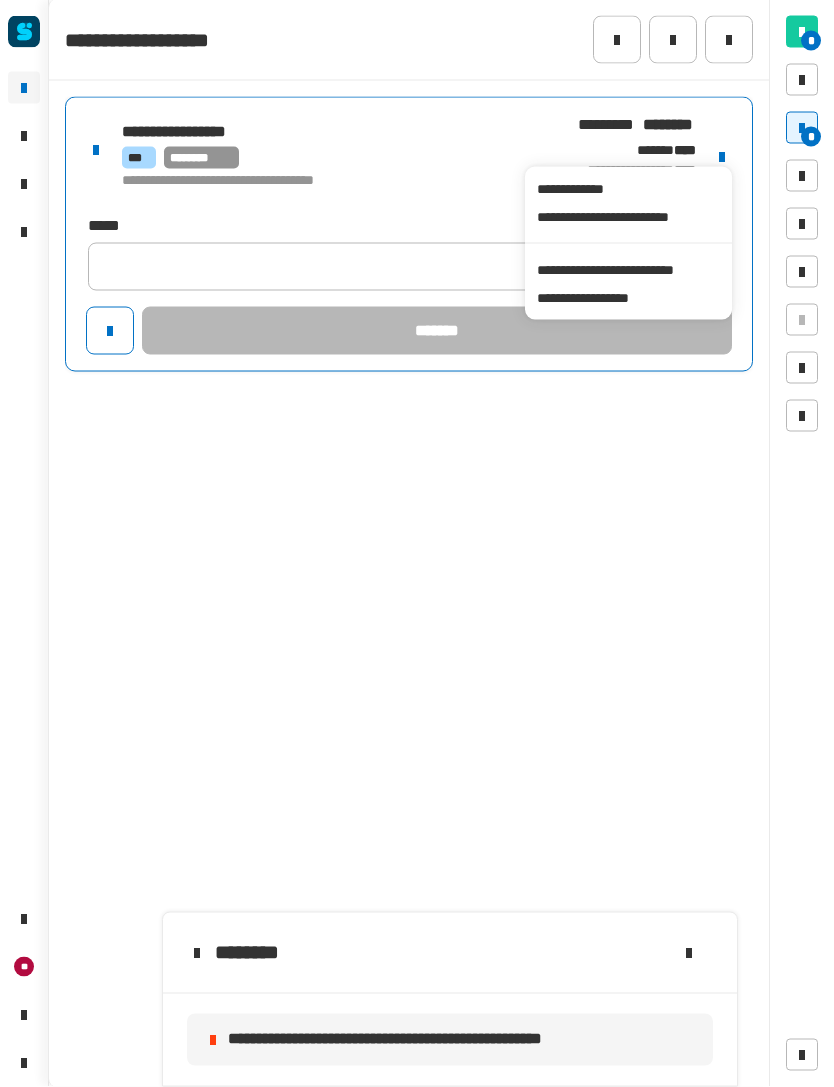 click on "**********" at bounding box center [628, 270] 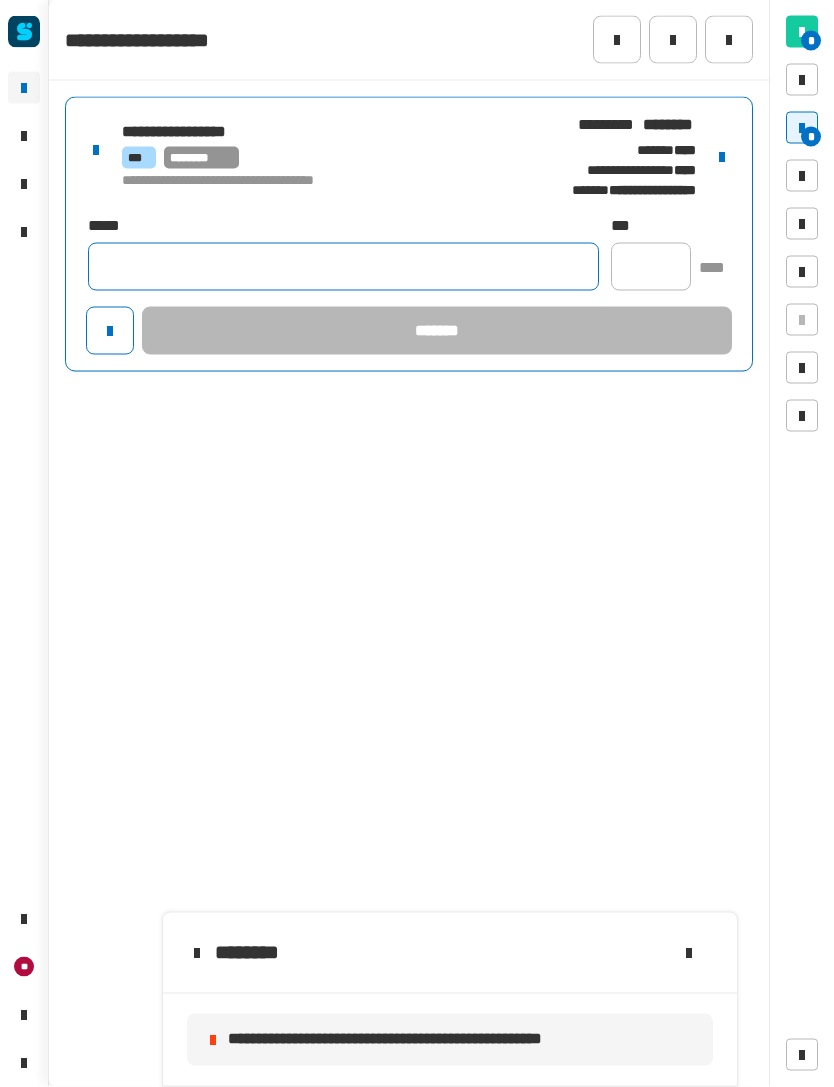 click 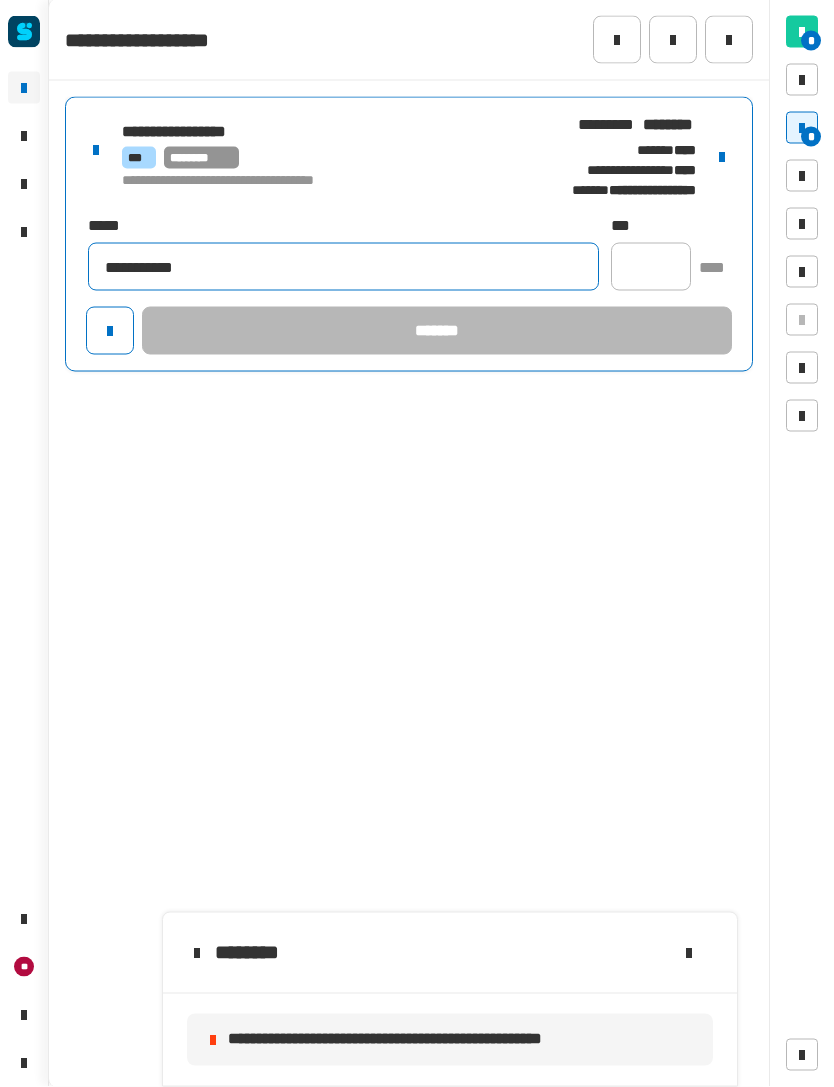 type on "**********" 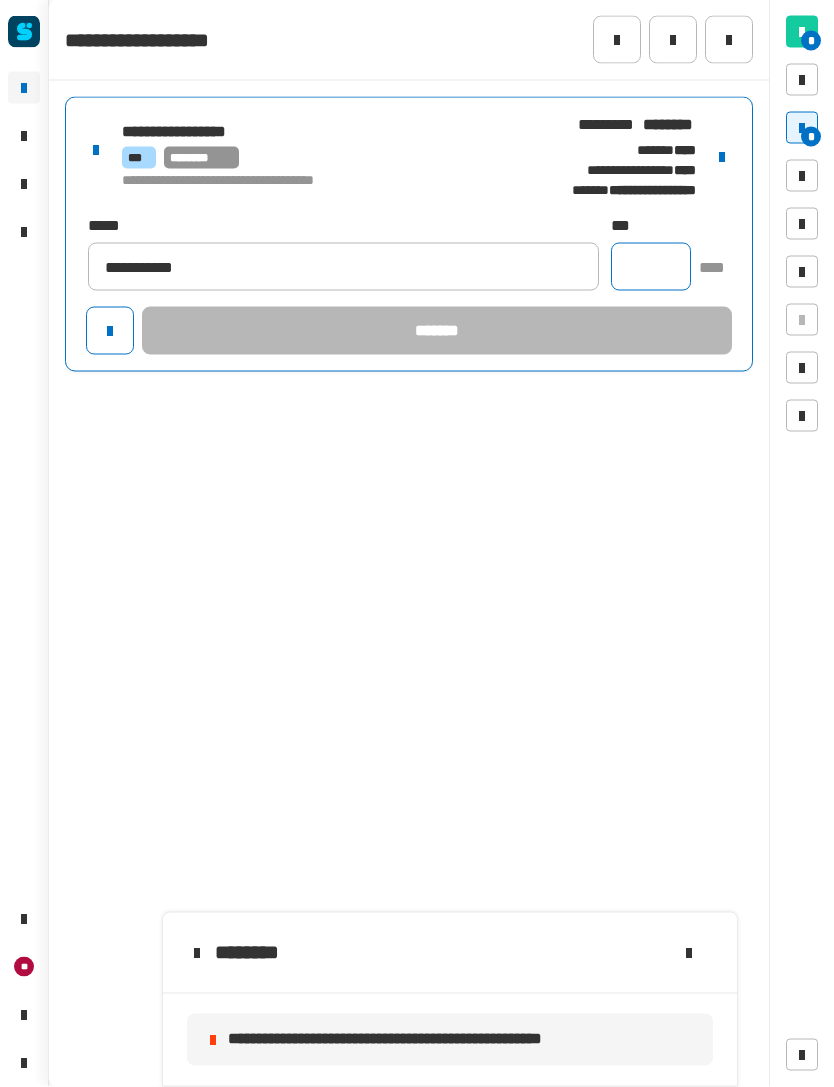 click 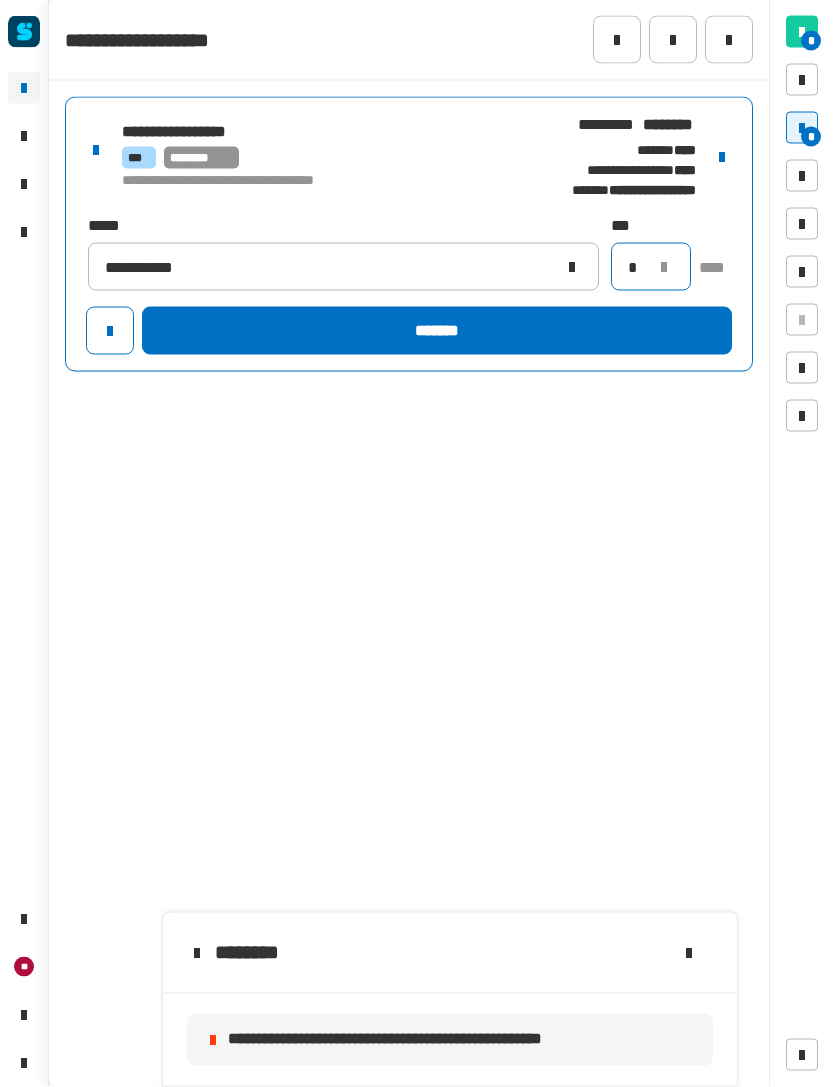 type on "*" 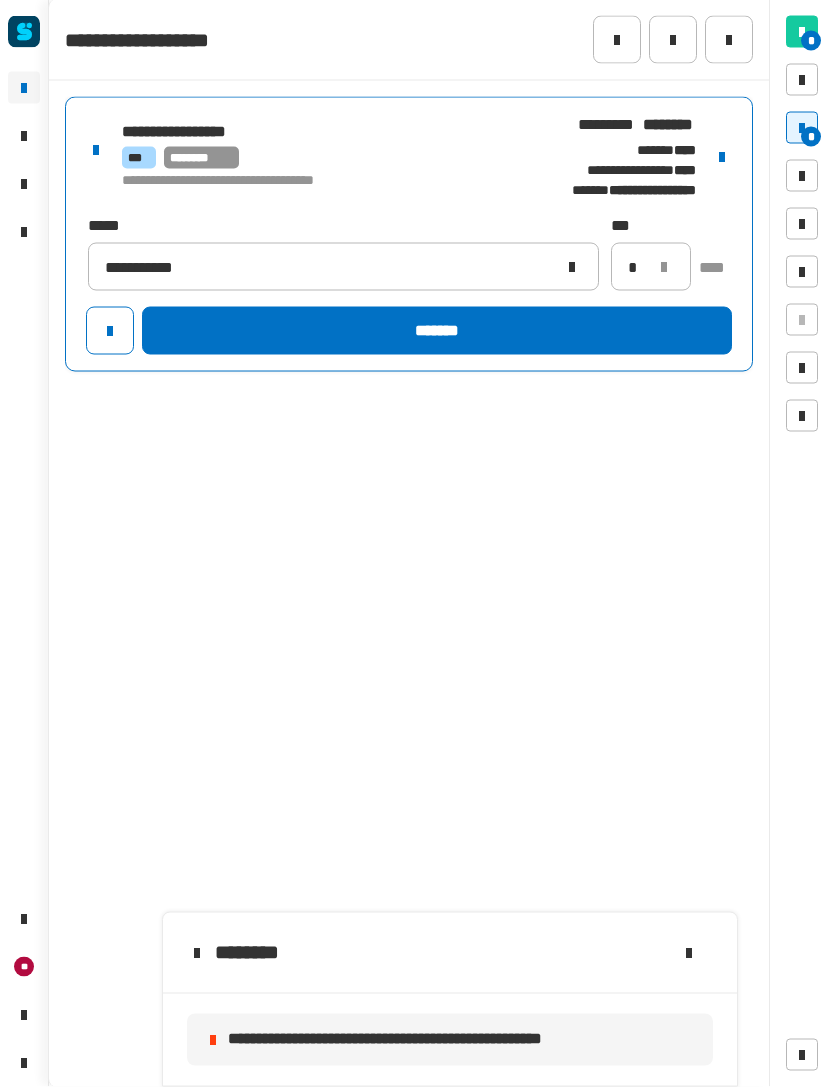 click on "*******" 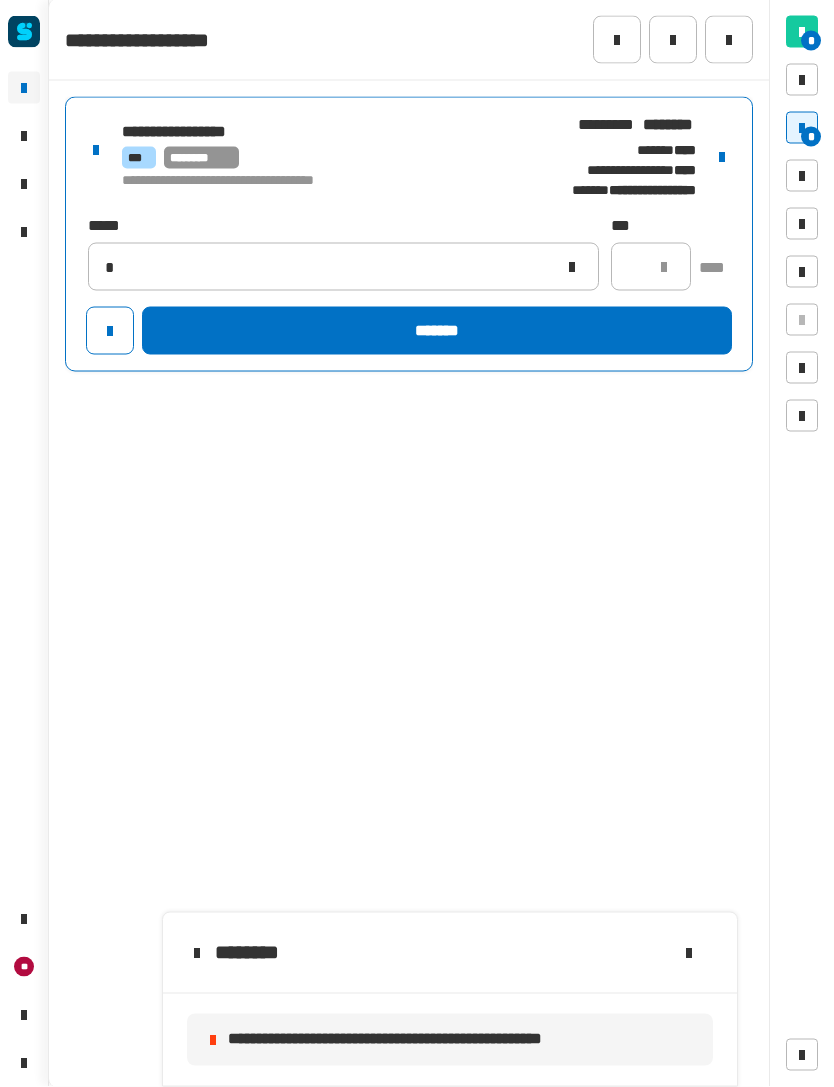 type 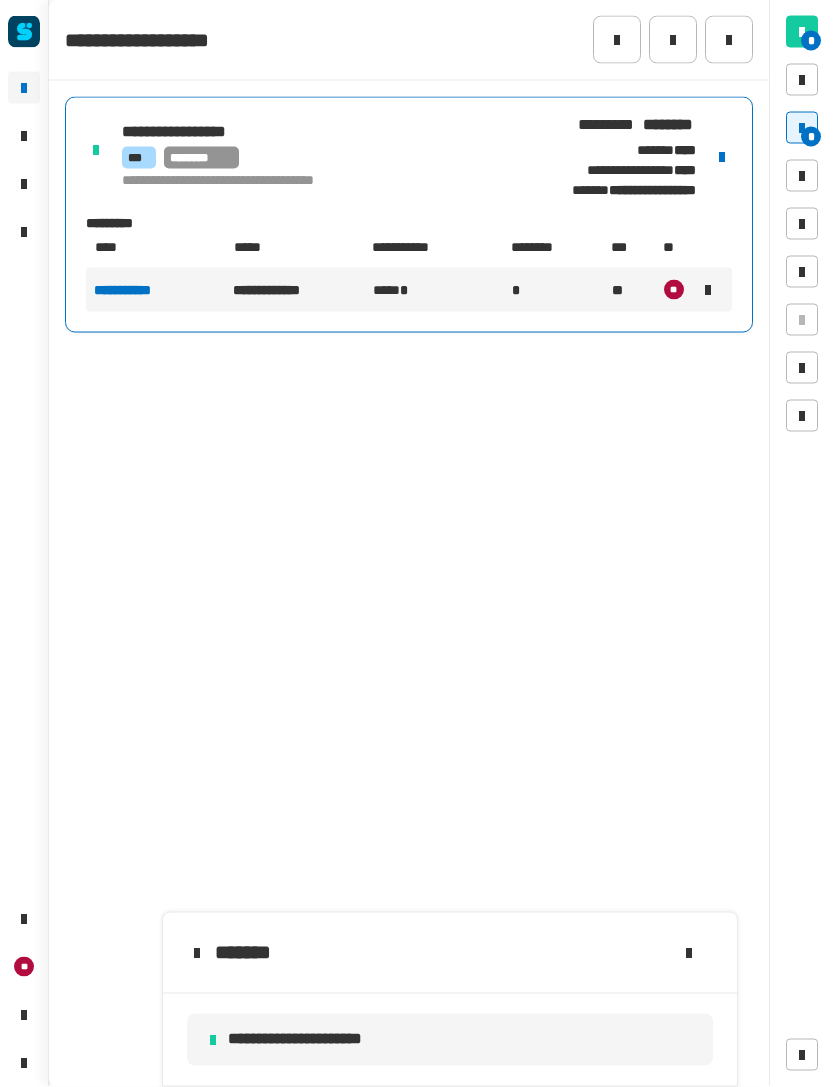 click 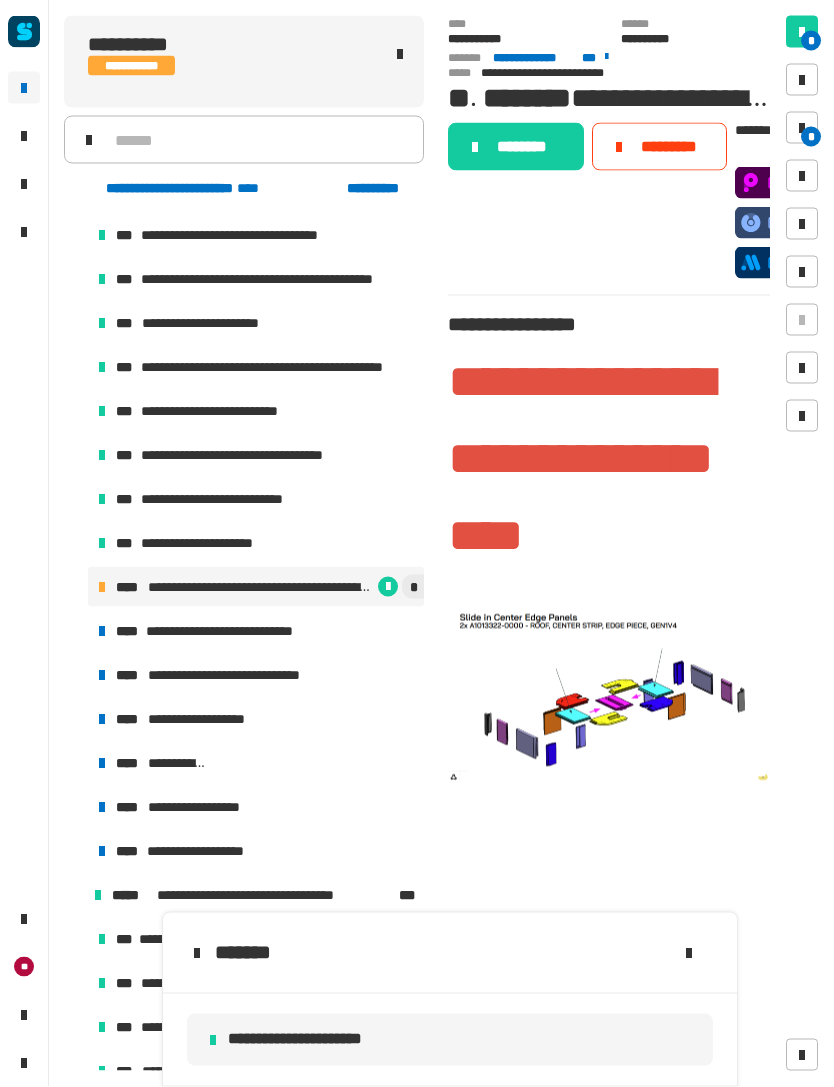 click on "********" 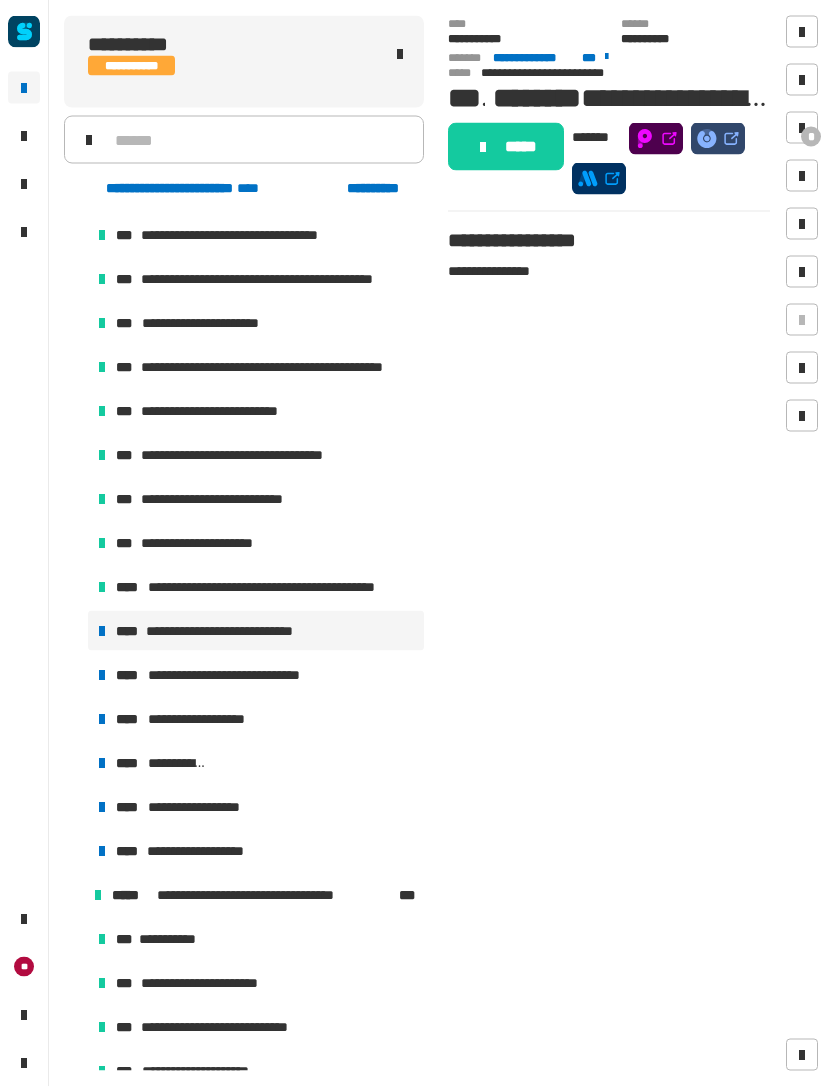 click on "**********" at bounding box center [256, 631] 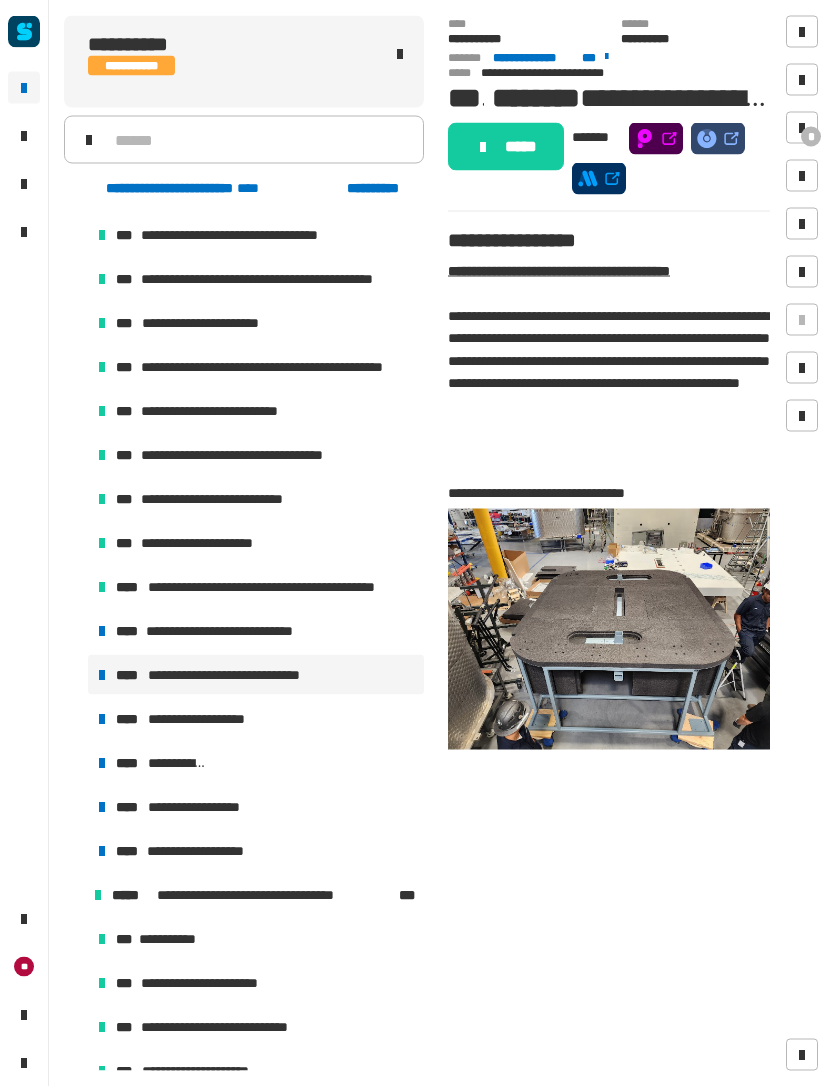 click on "**********" at bounding box center [235, 631] 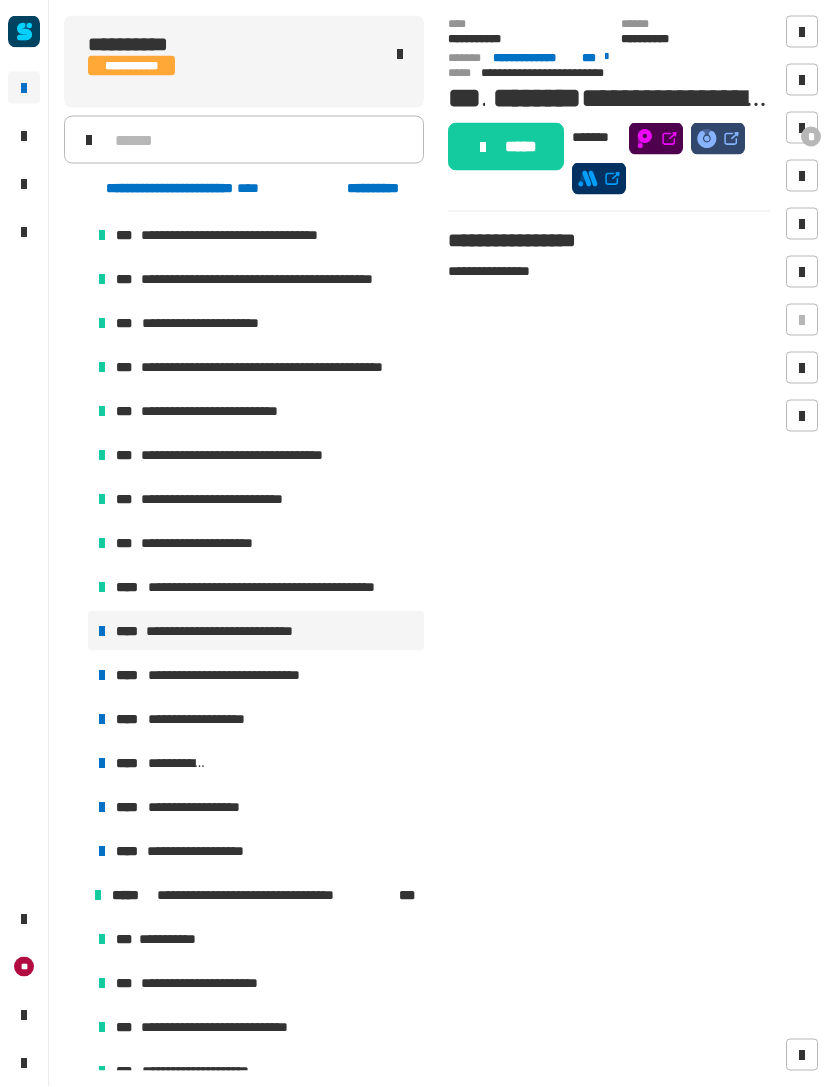 click on "*****" 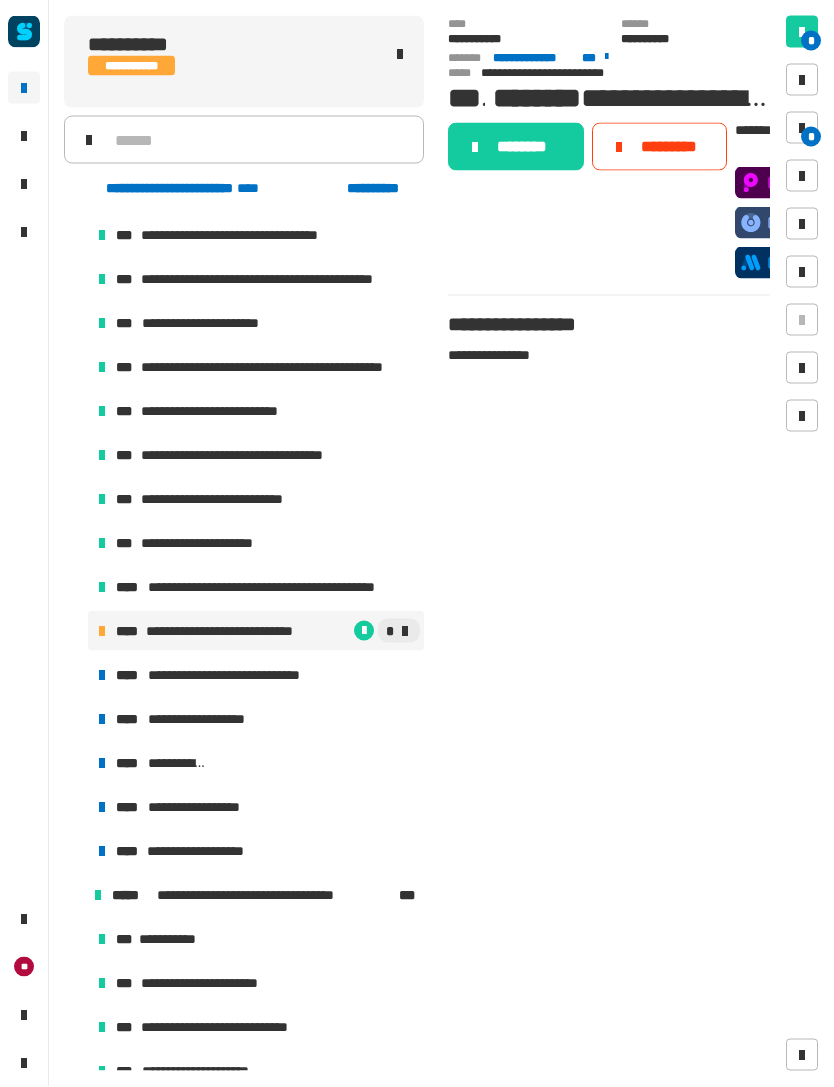 click on "********" 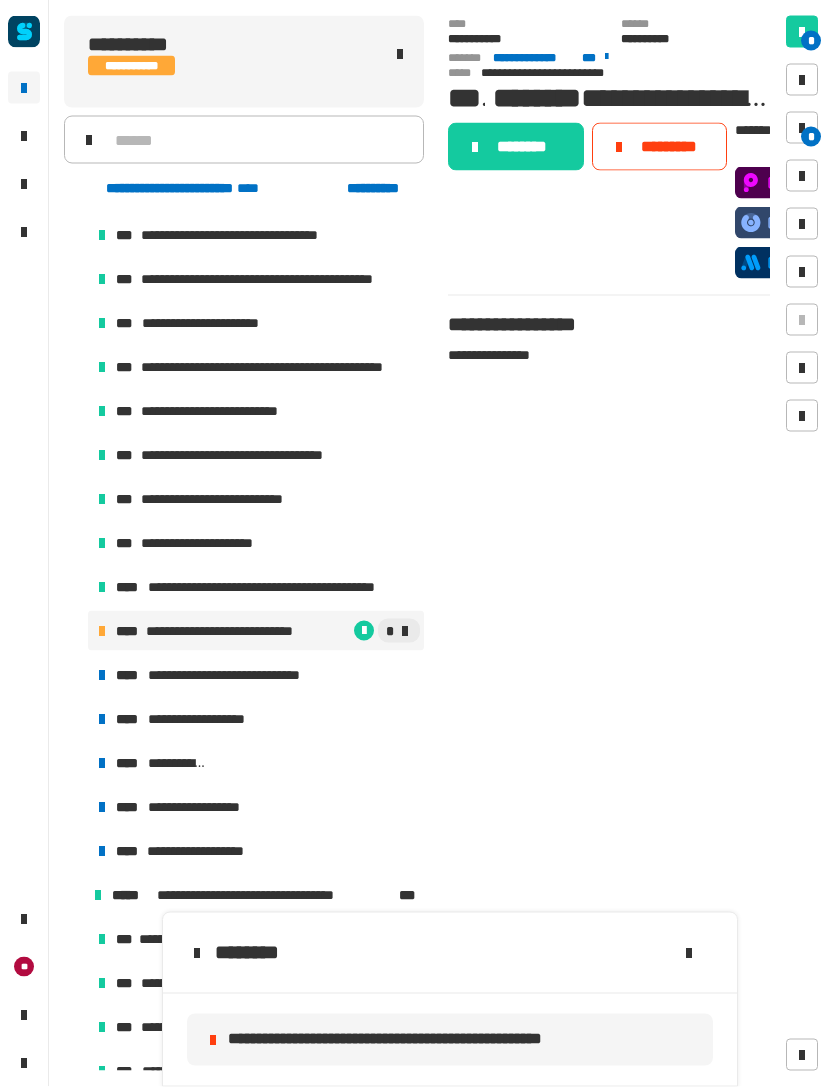 click on "**********" 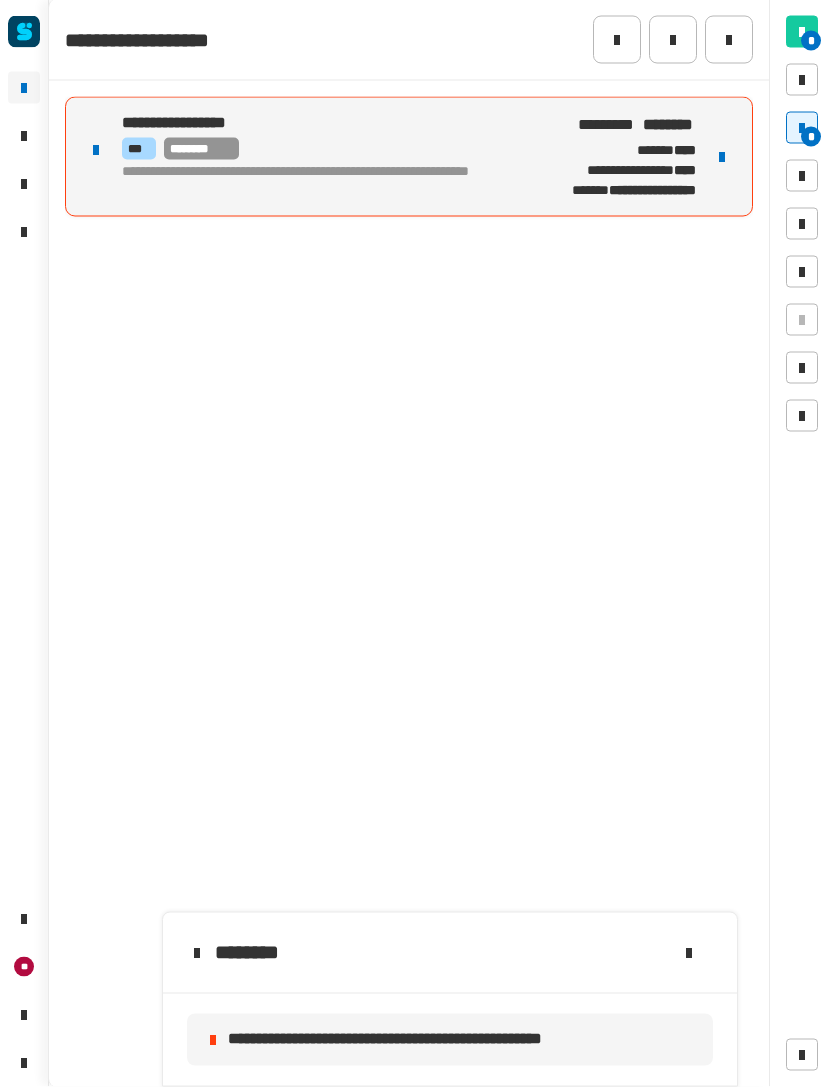 click on "**********" at bounding box center [409, 157] 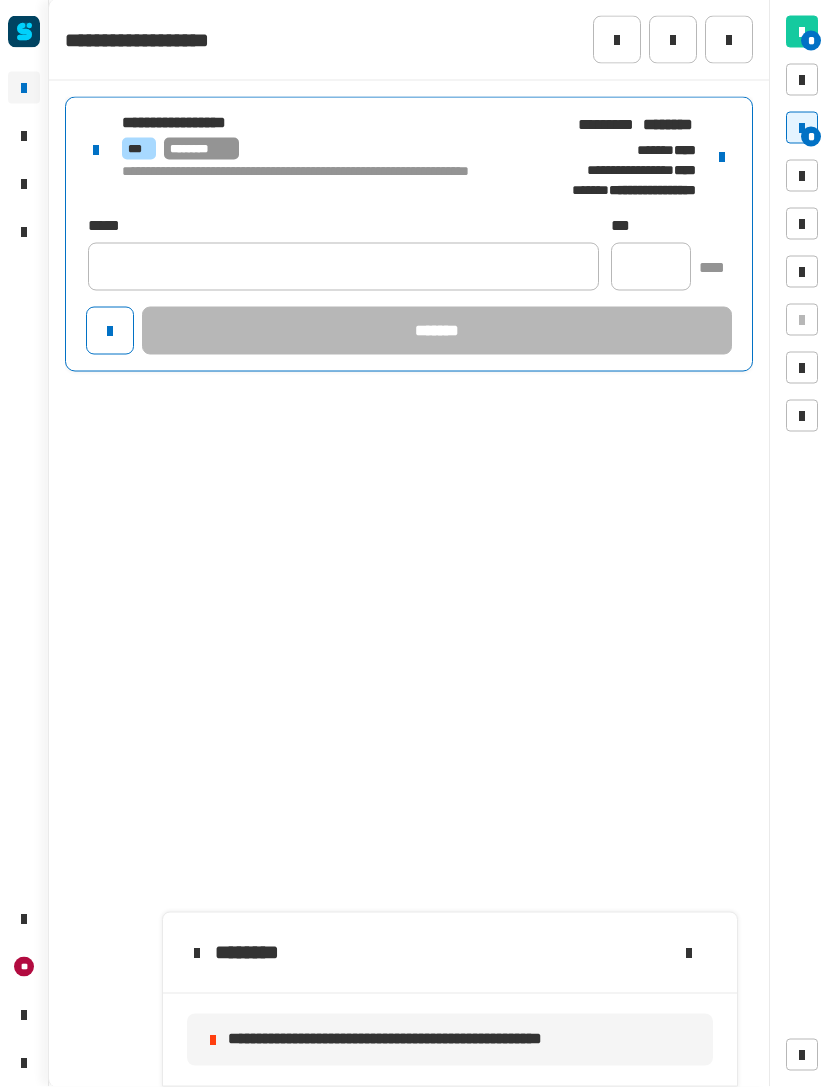 click at bounding box center (722, 157) 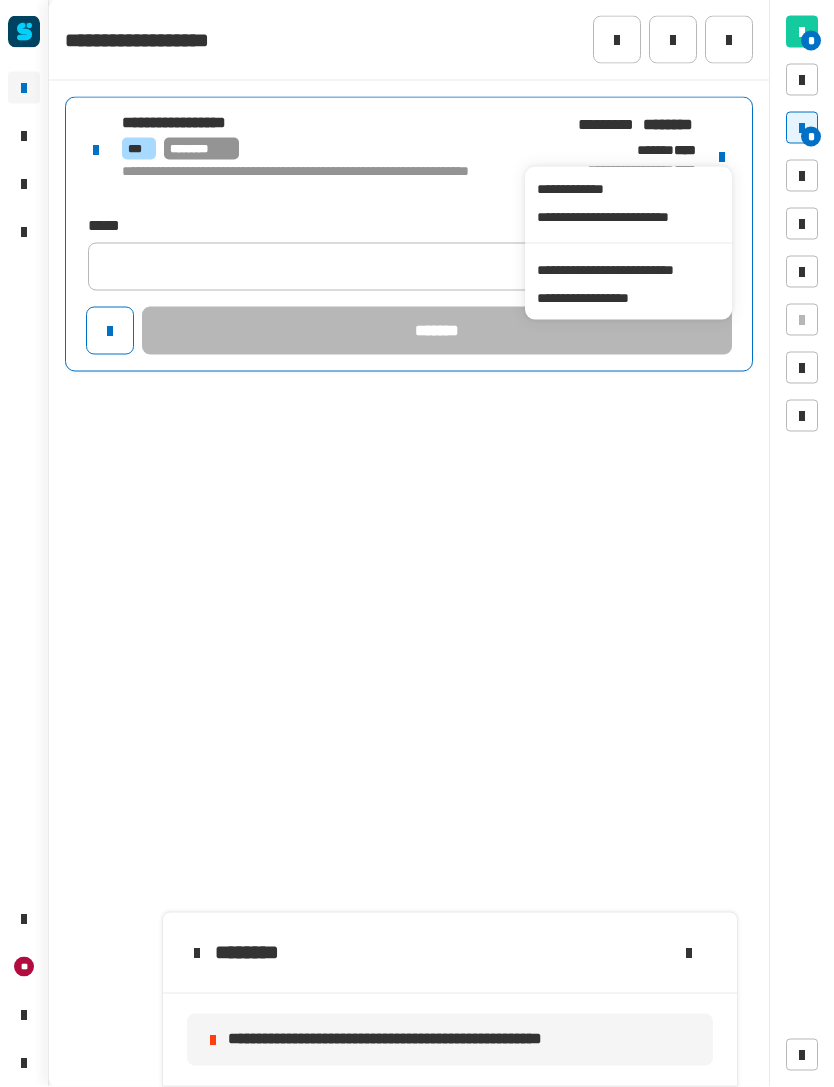 click on "**********" at bounding box center [628, 270] 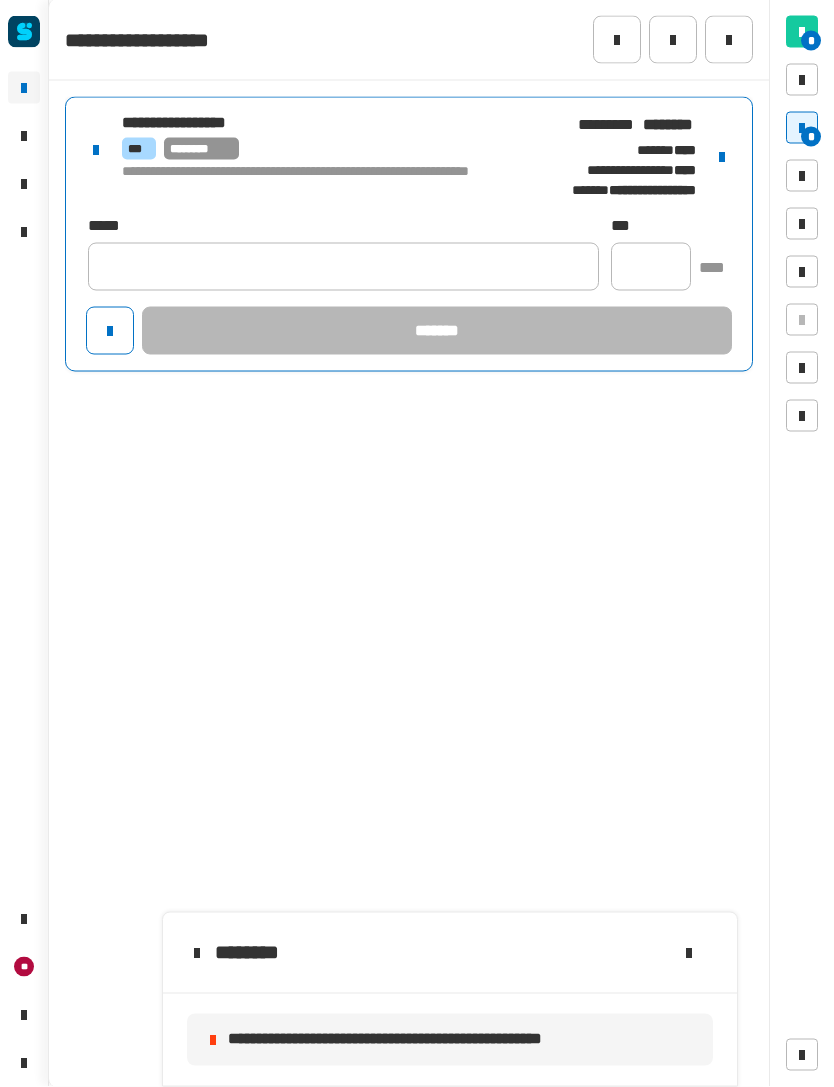 click on "**********" 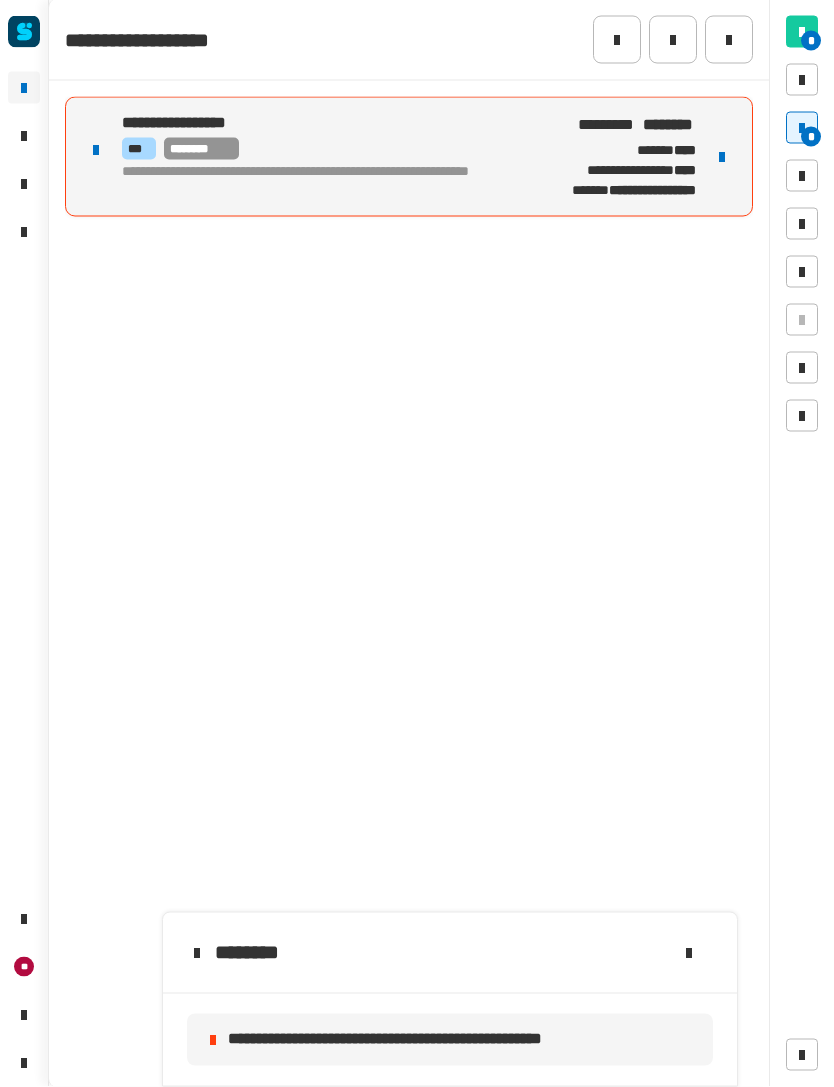 click on "**********" at bounding box center (318, 182) 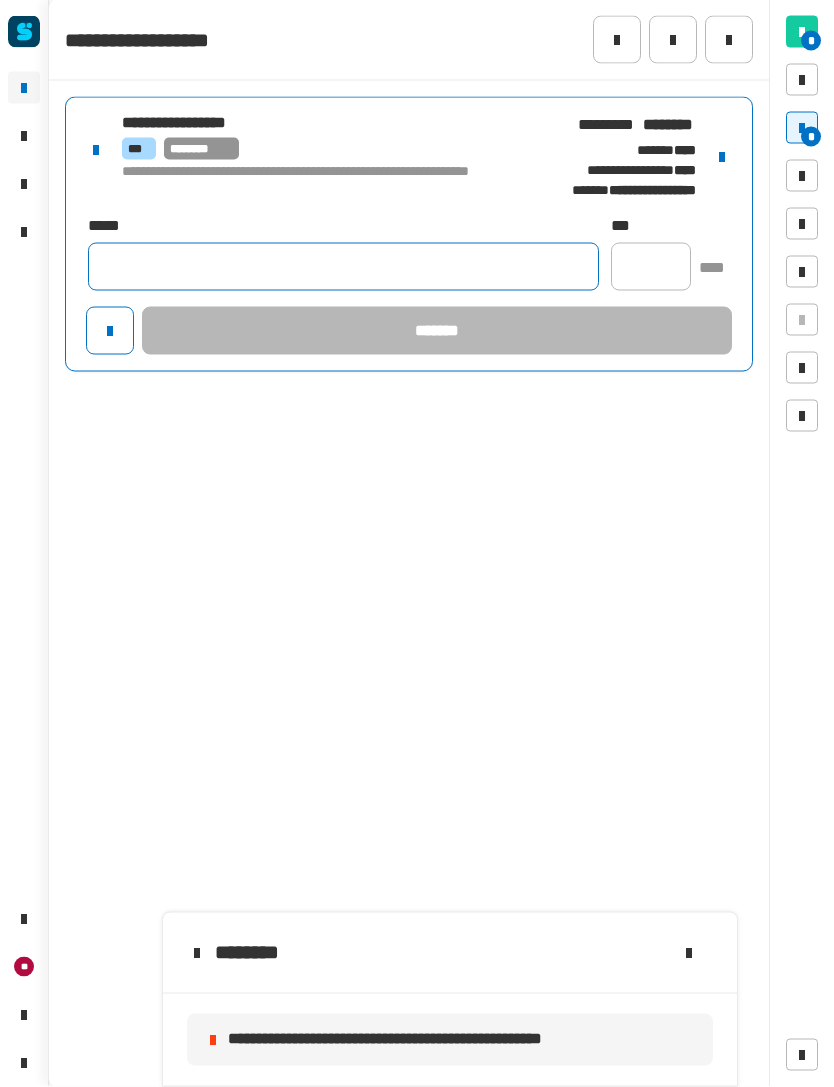 click 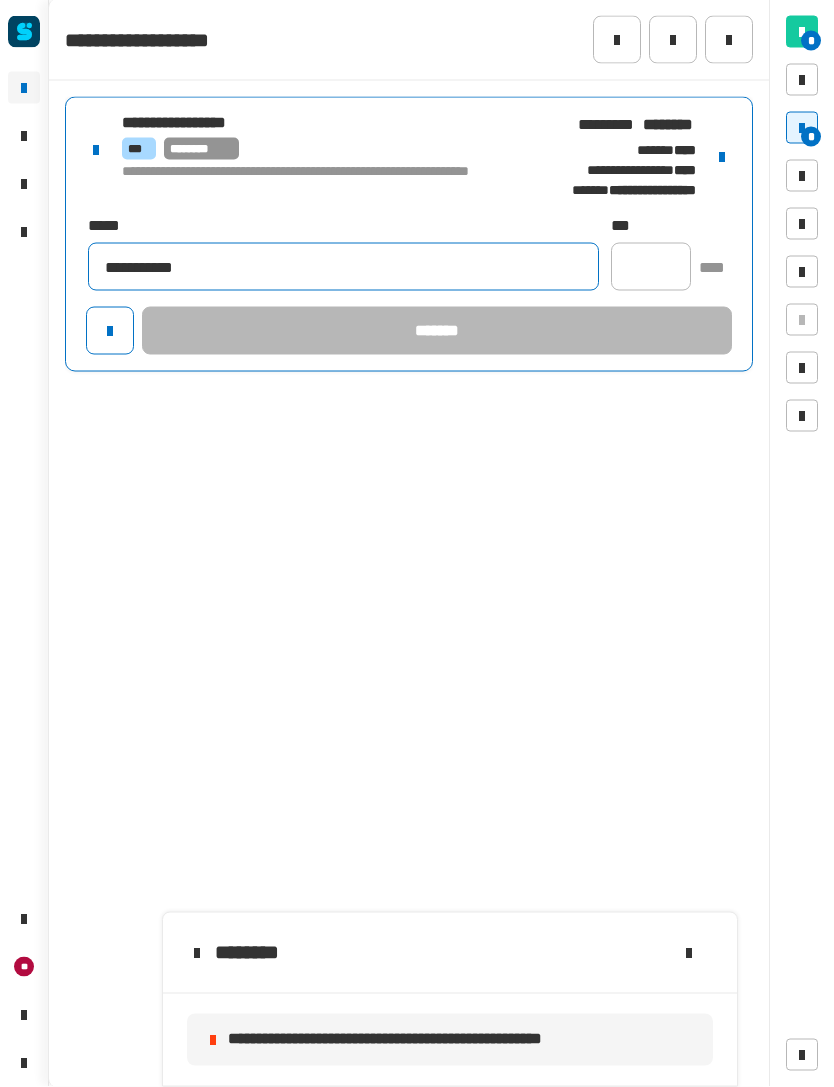 type on "**********" 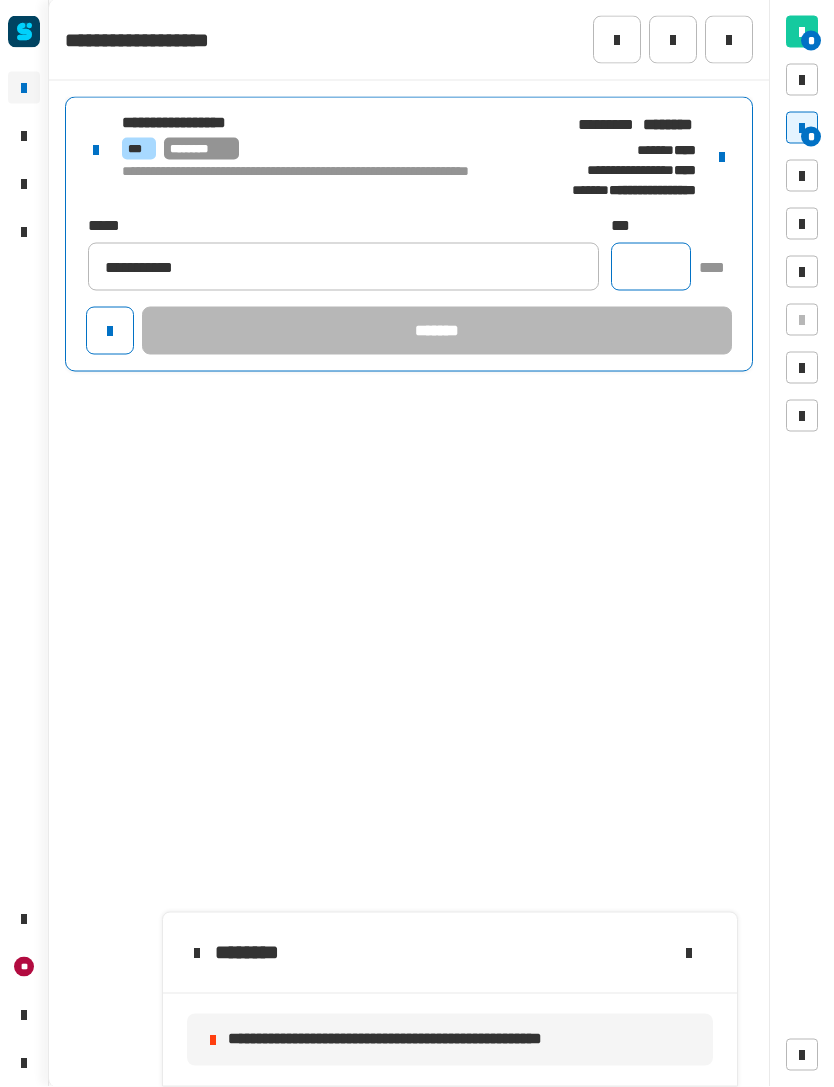 click 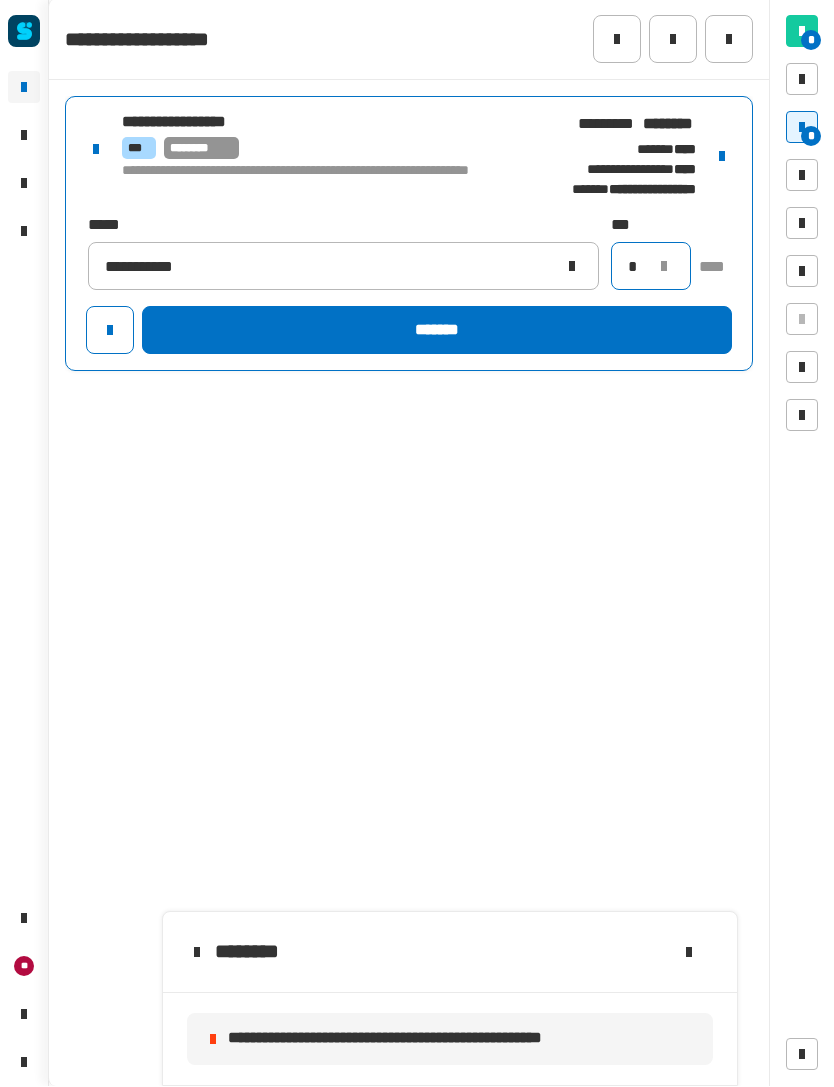 type on "*" 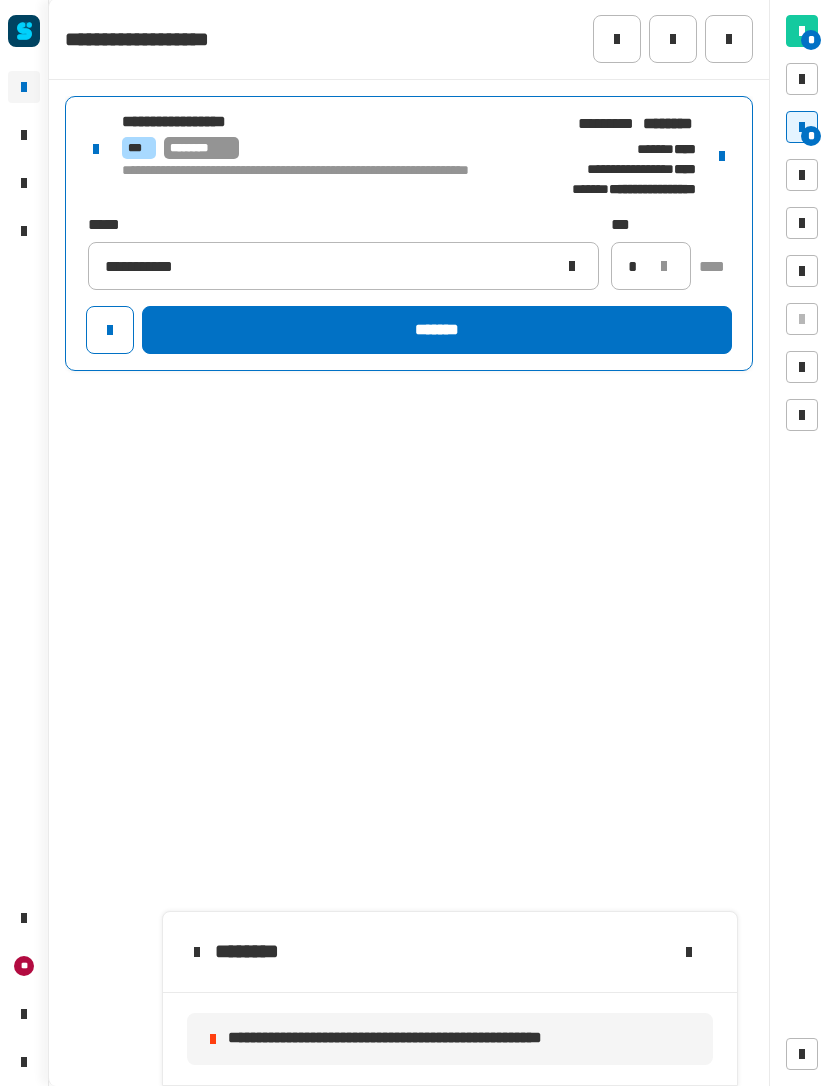 click on "*******" 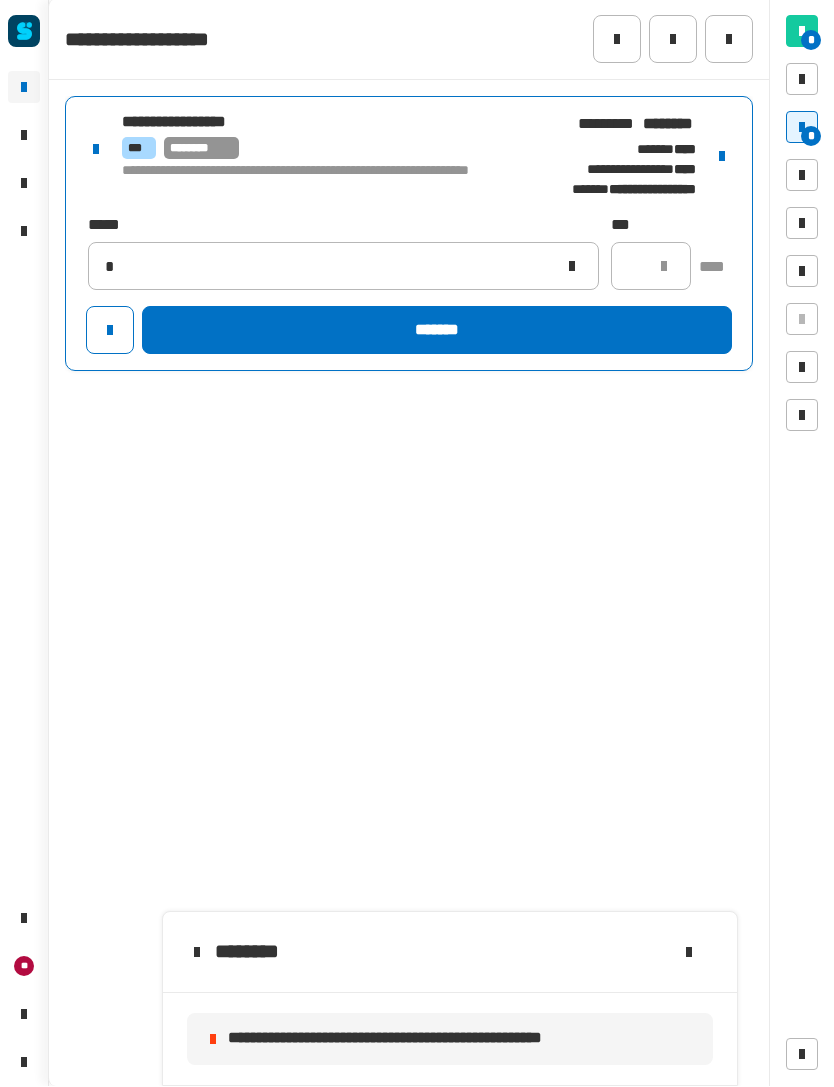 type 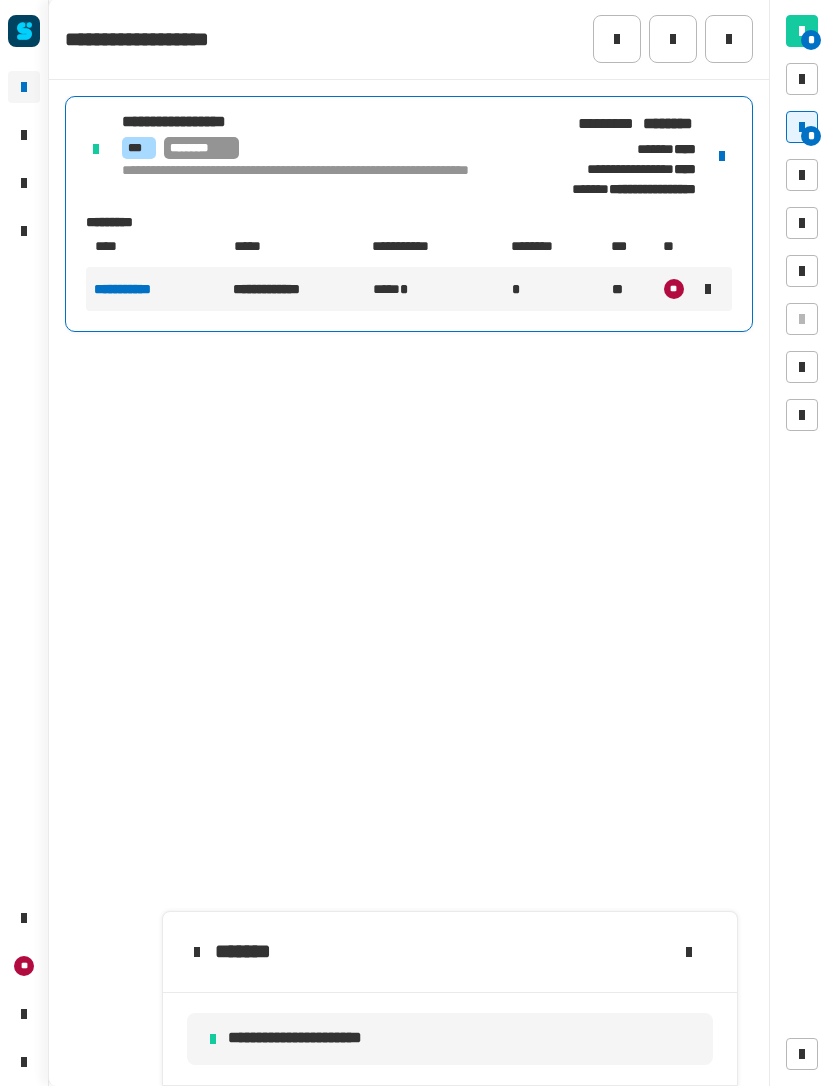 click 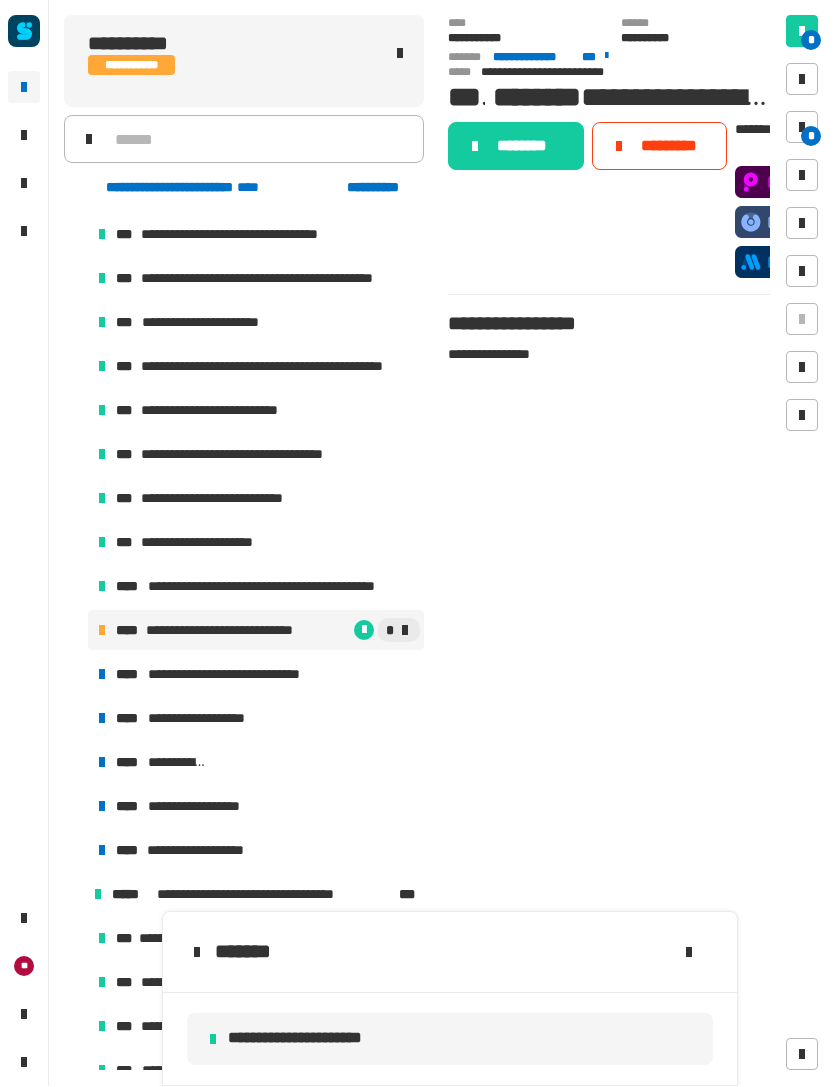 click on "********" 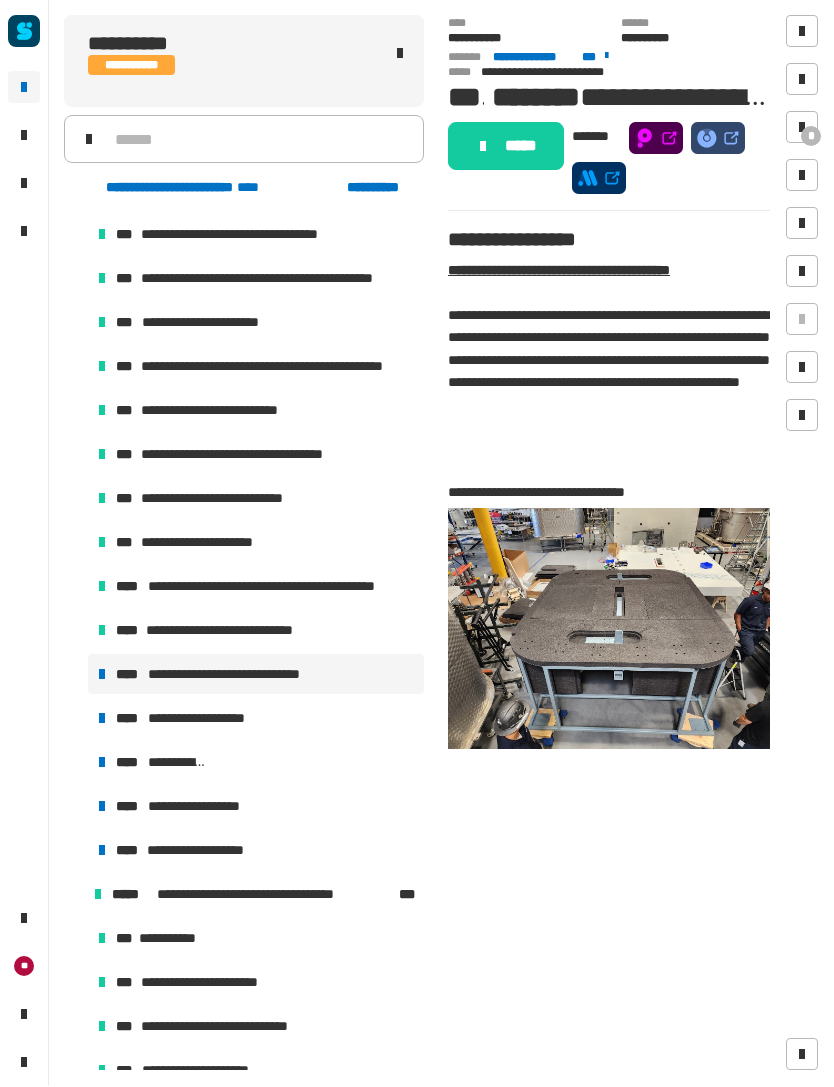click at bounding box center [609, 629] 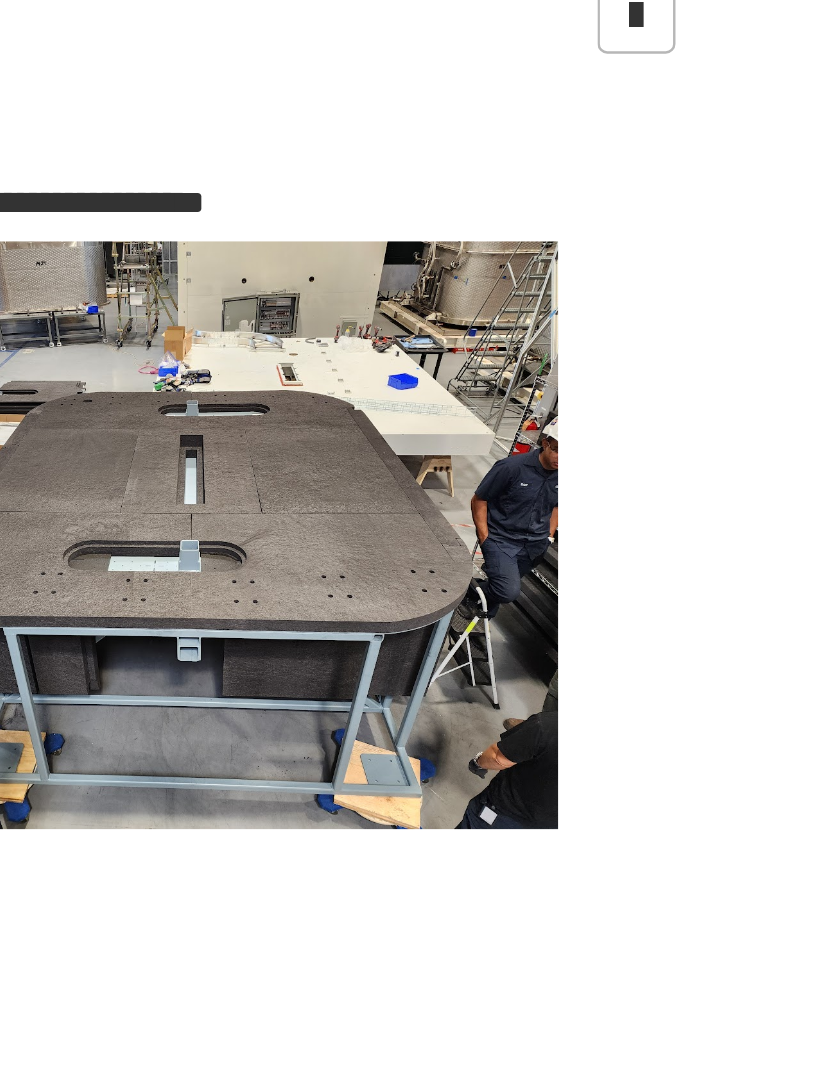 scroll, scrollTop: 0, scrollLeft: 0, axis: both 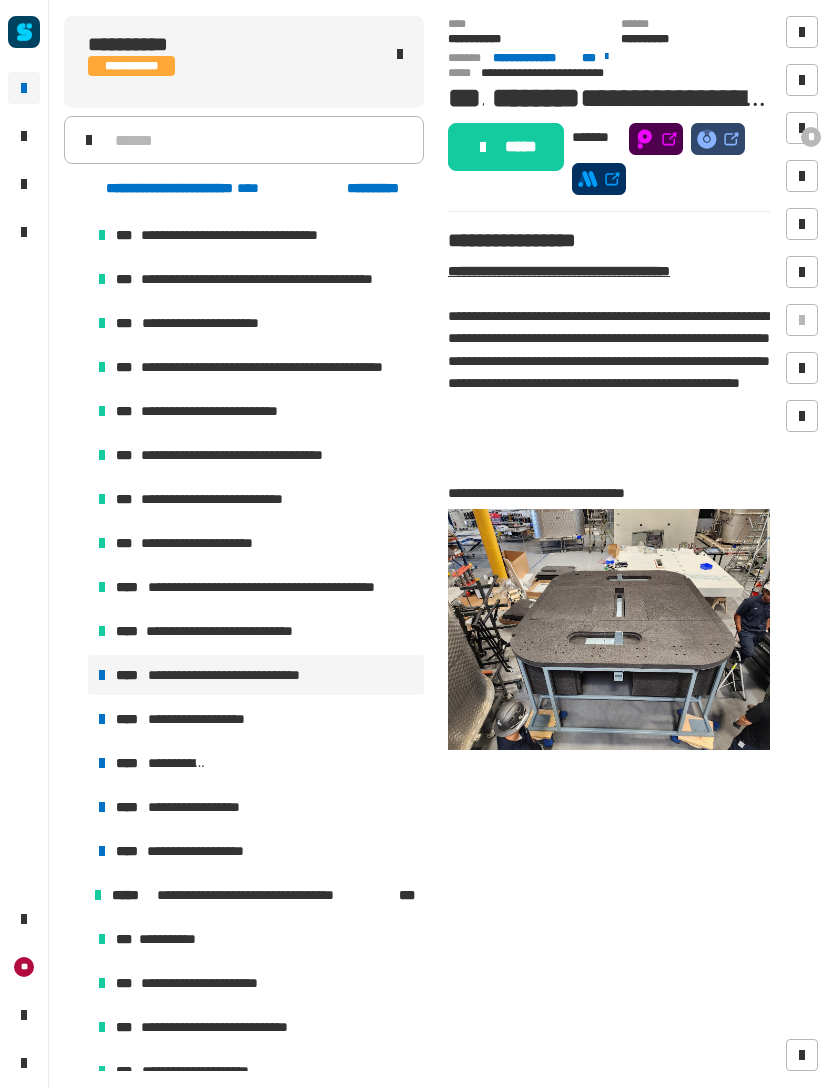 click on "*****" 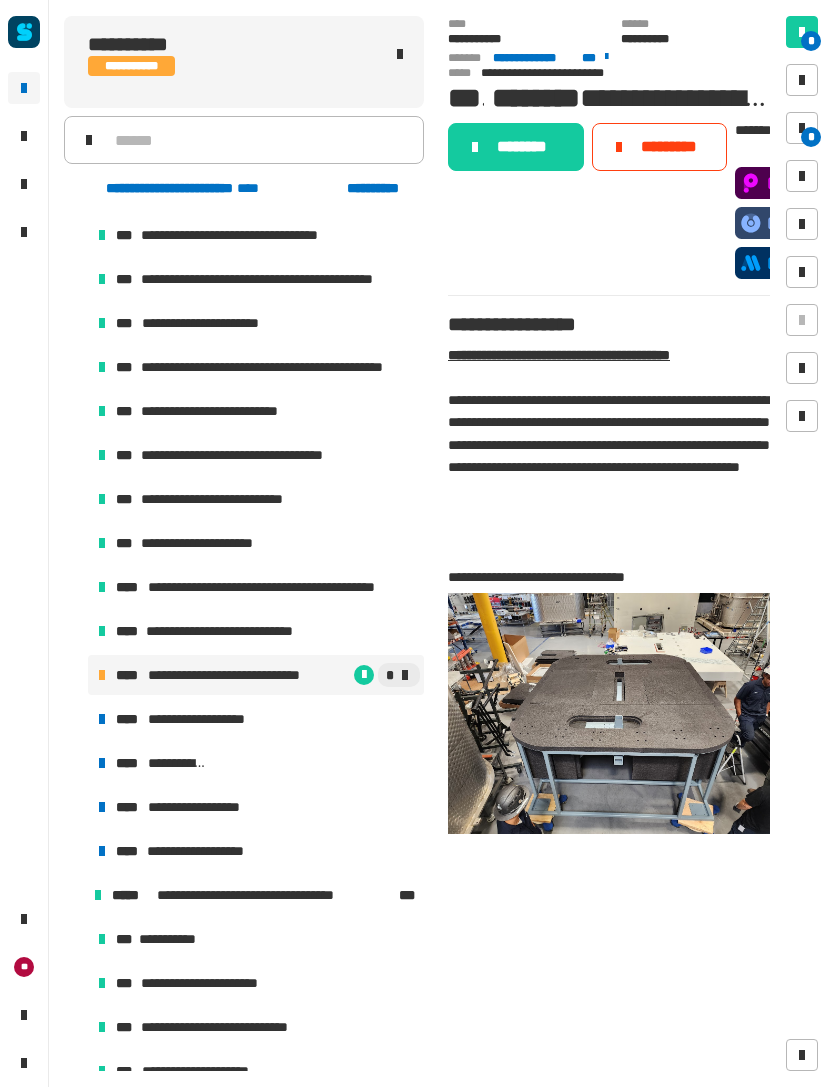 click on "********" 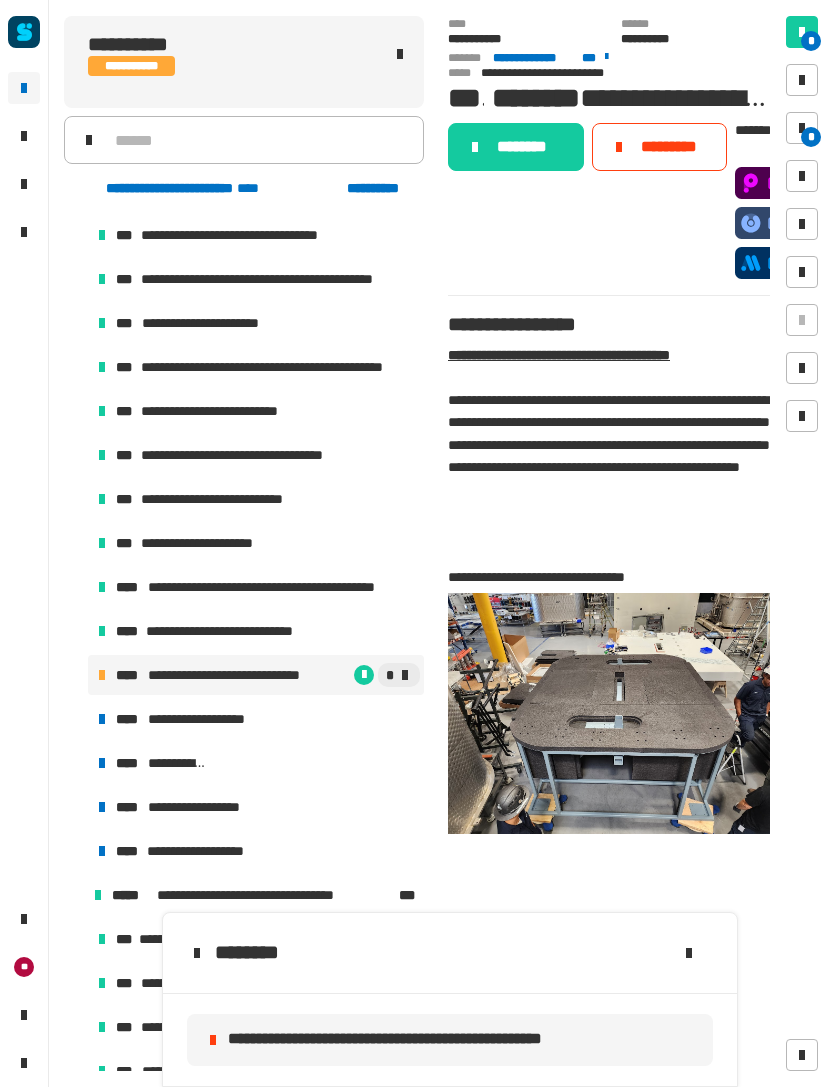 click on "**********" 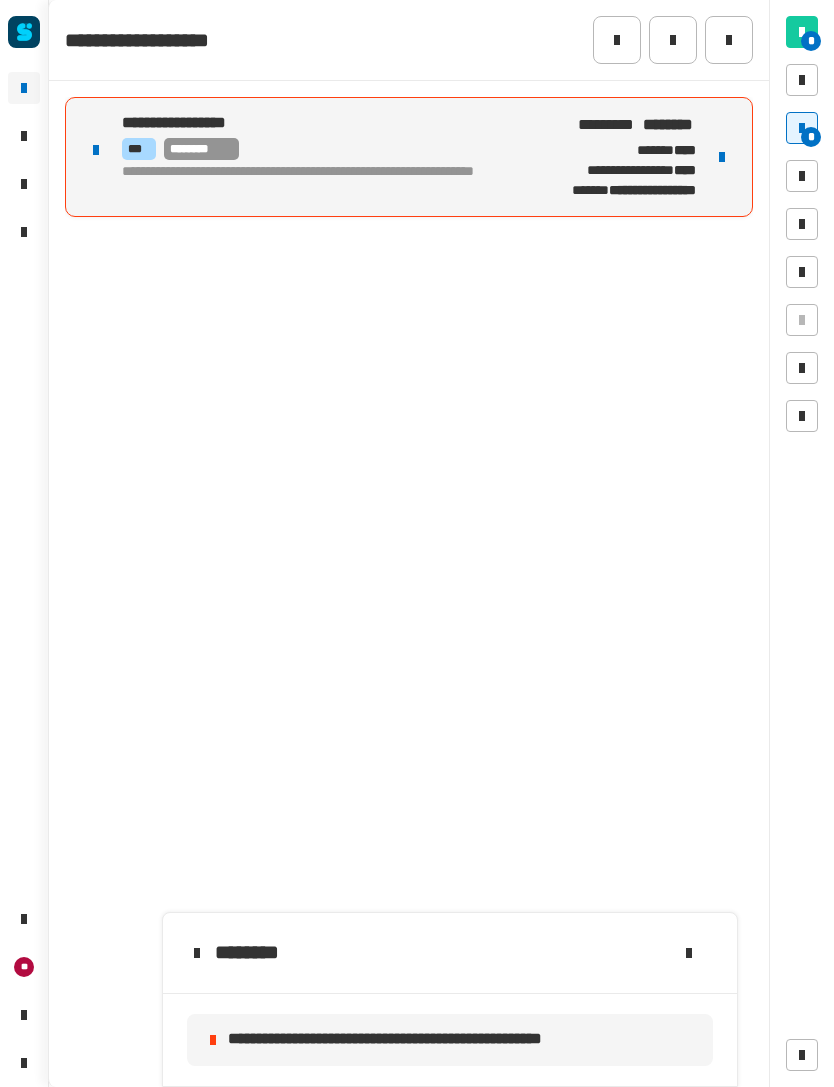 click at bounding box center (722, 157) 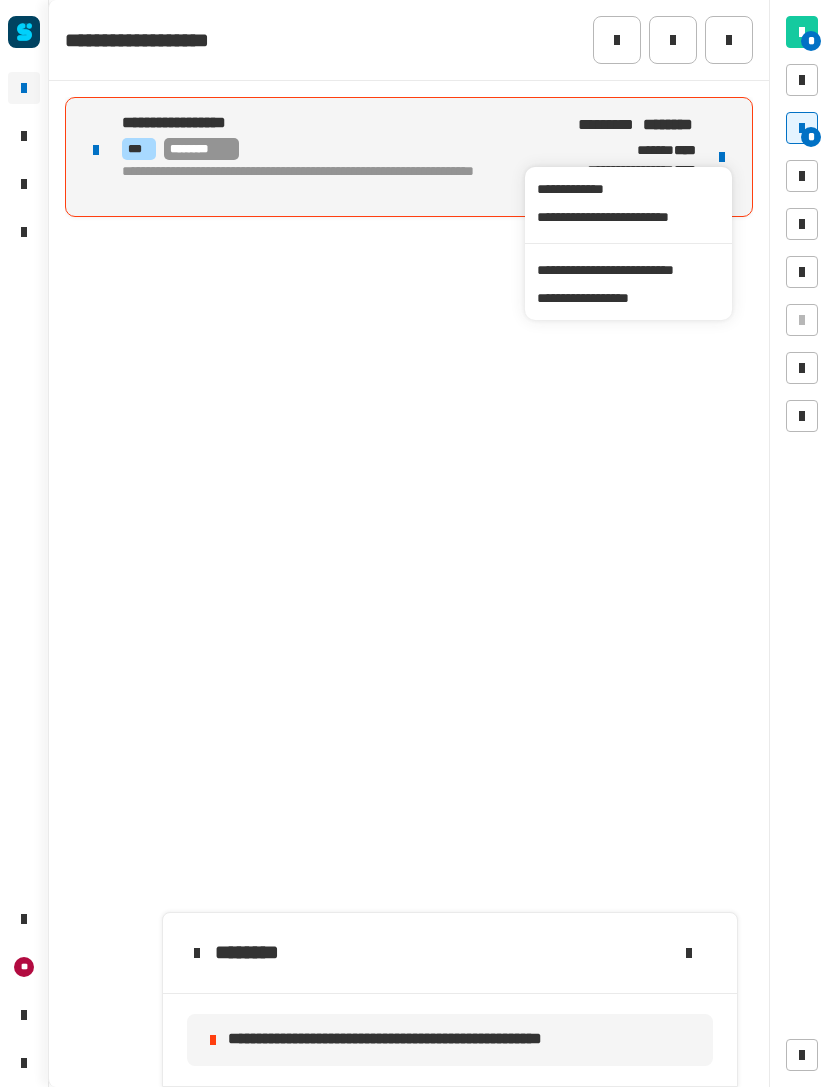 click on "**********" at bounding box center (628, 270) 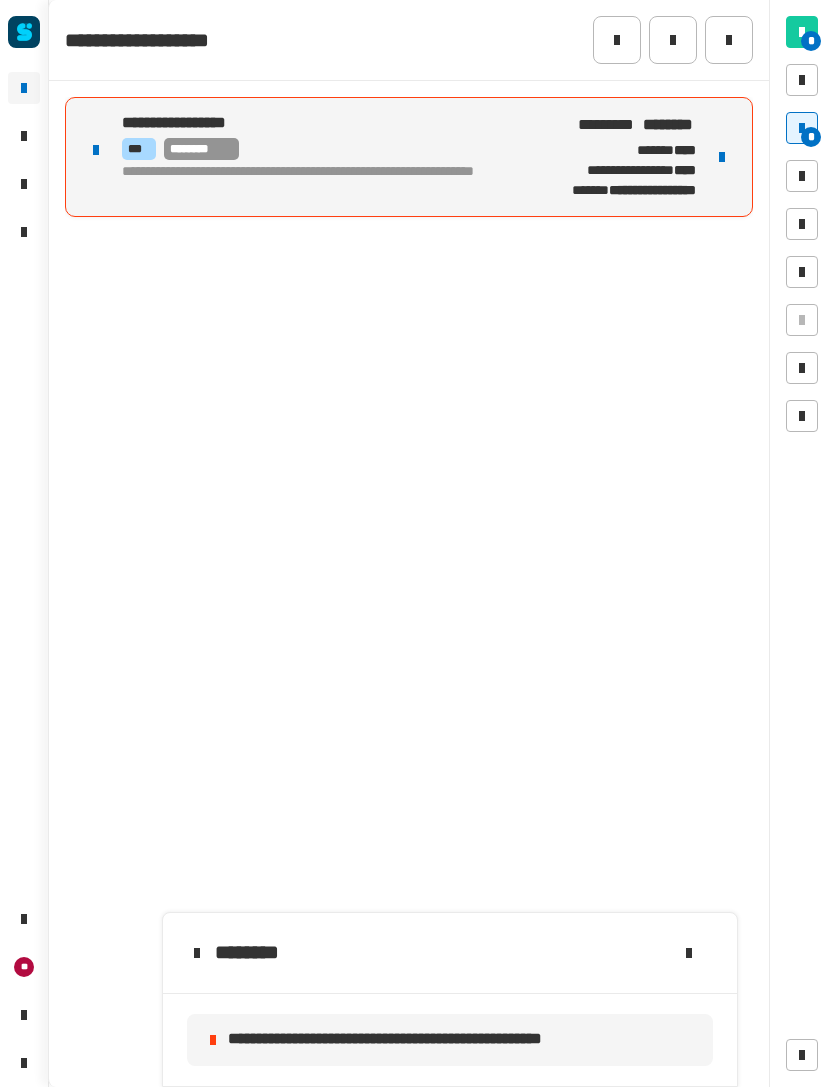 click on "**********" at bounding box center [318, 182] 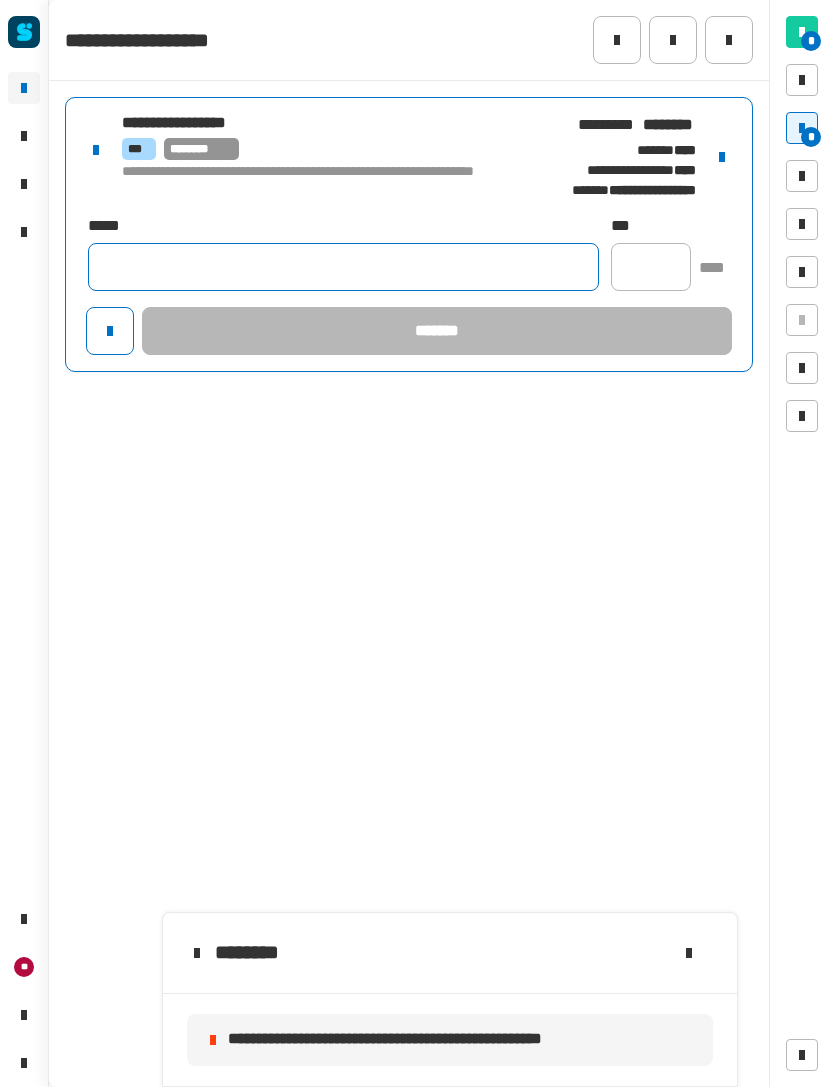 click 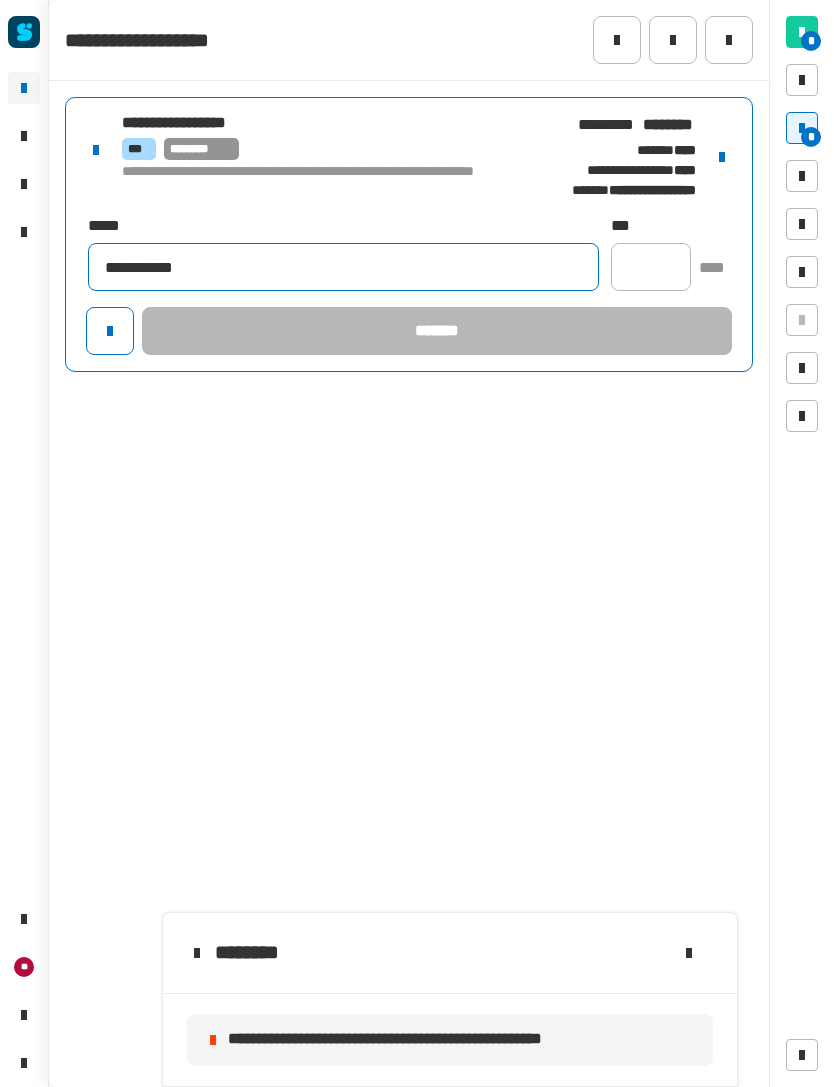 type on "**********" 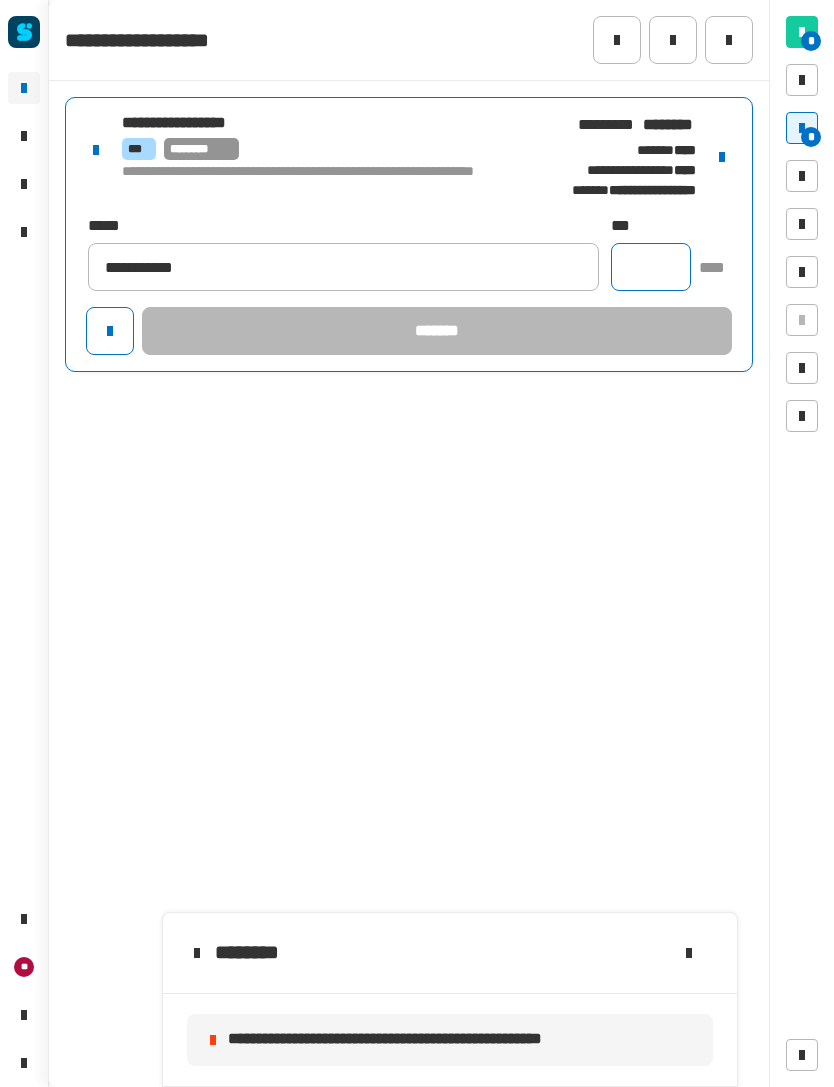 click 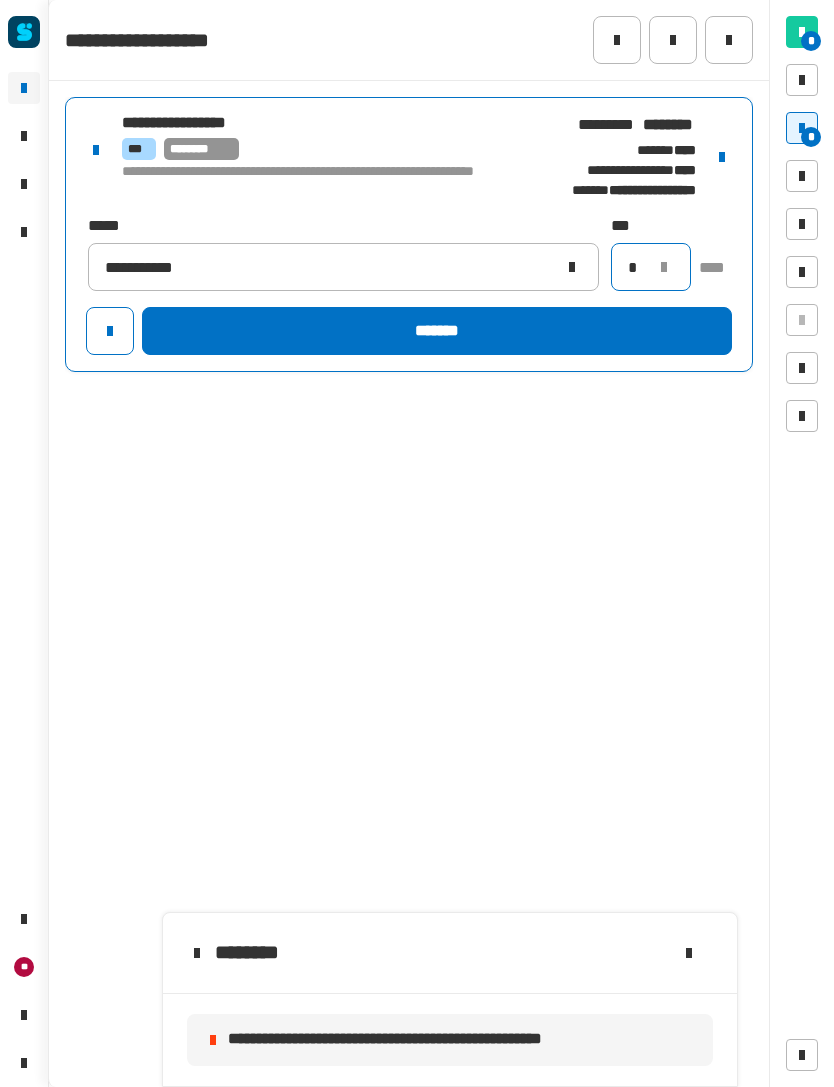 type on "*" 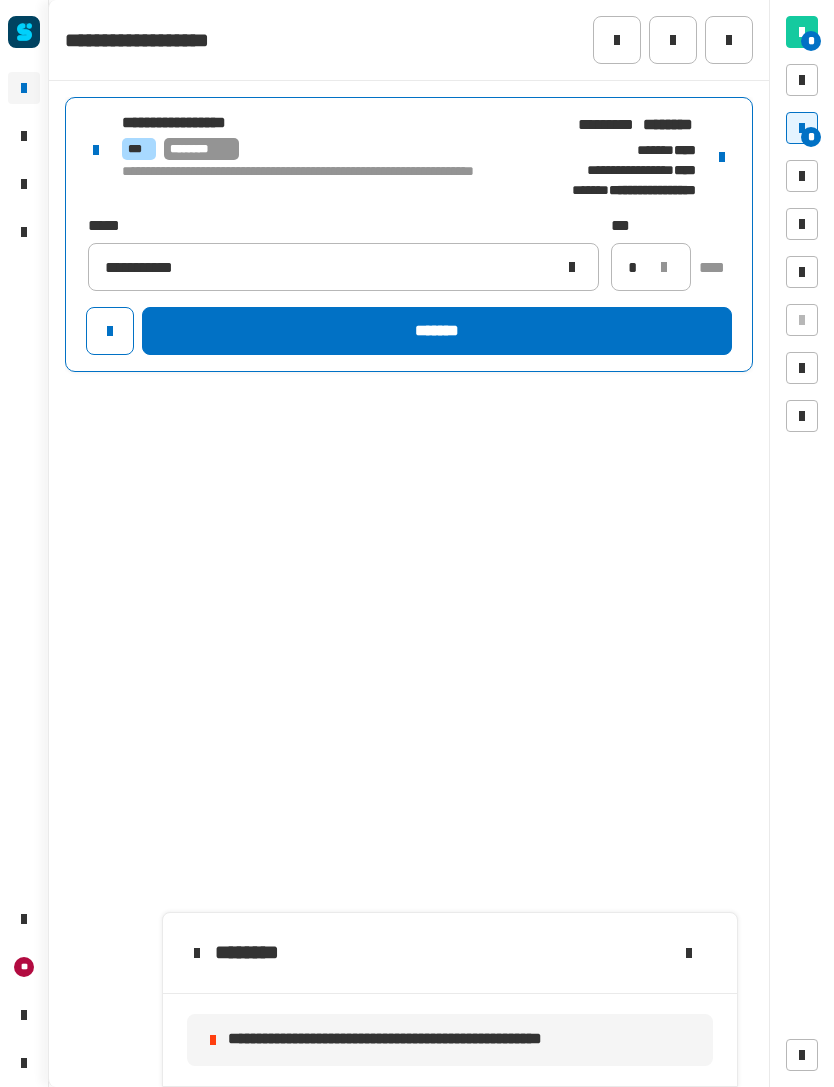 click on "*******" 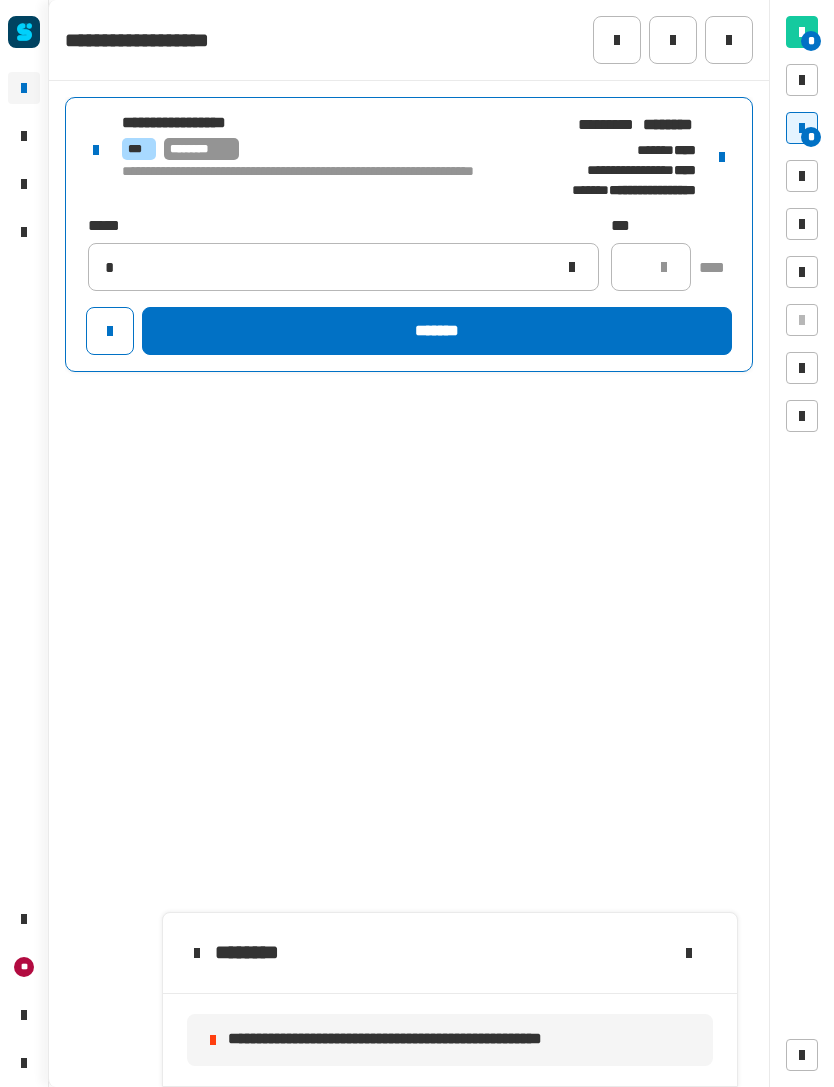 type 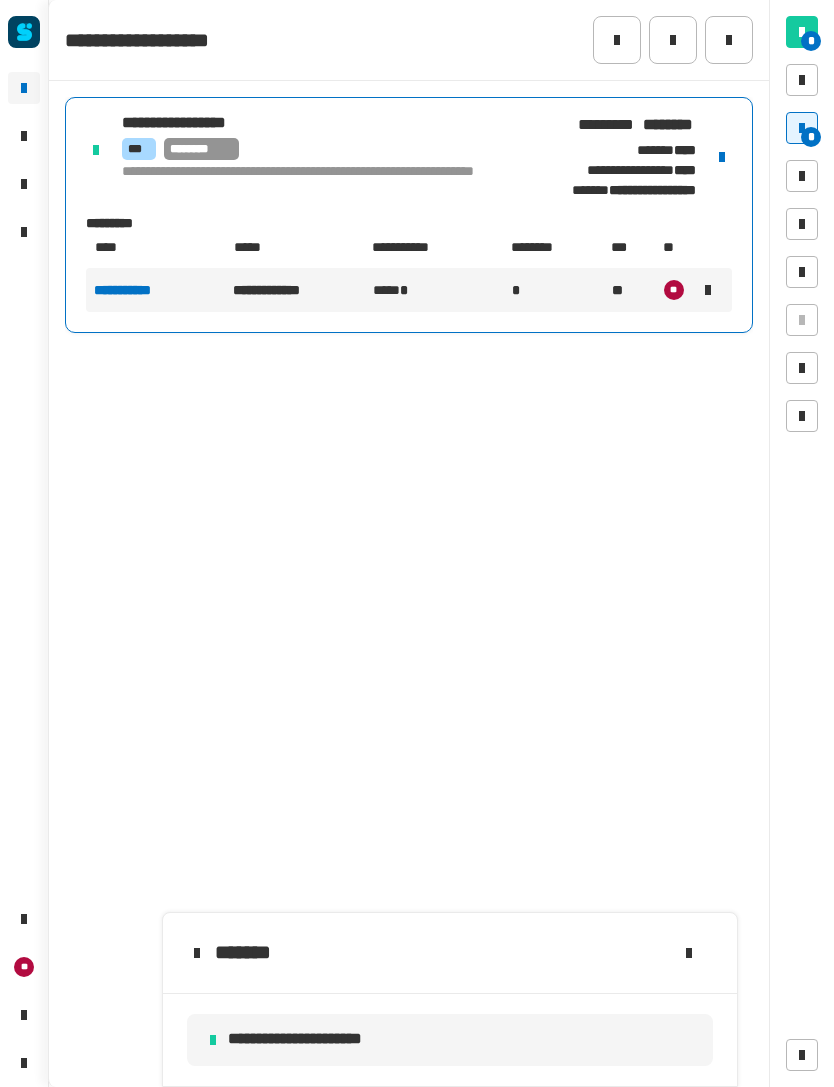 click 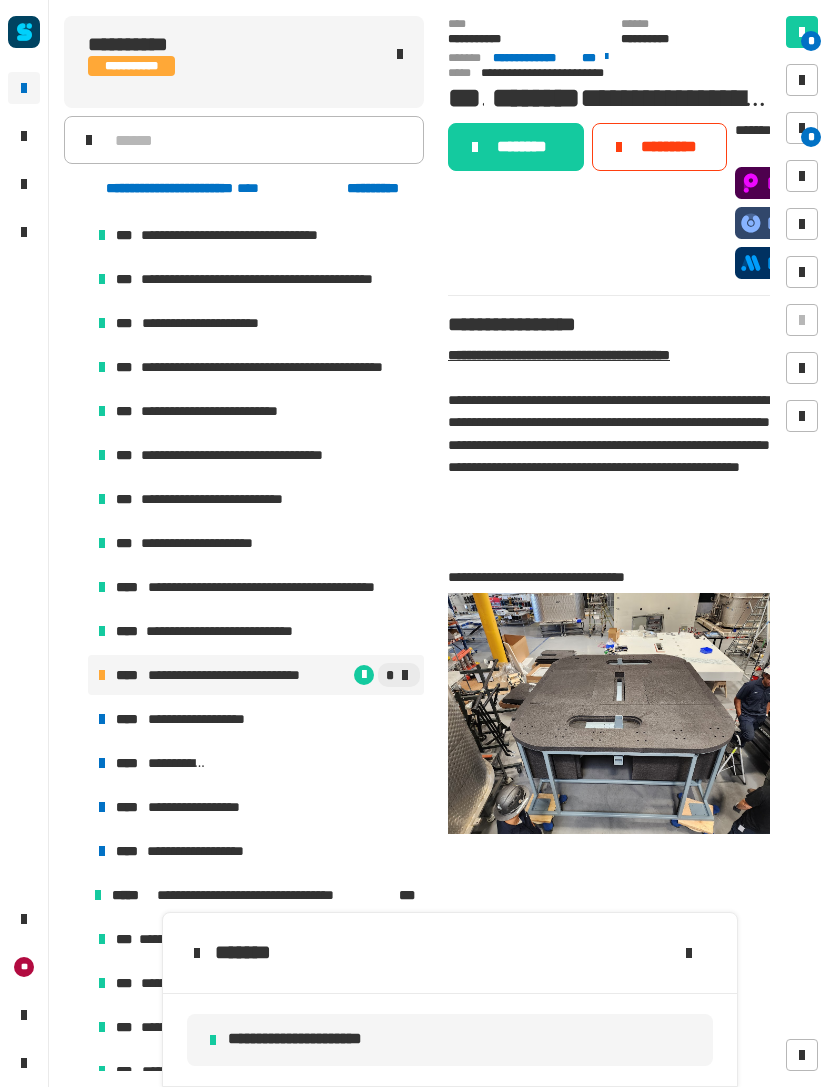 click on "********" 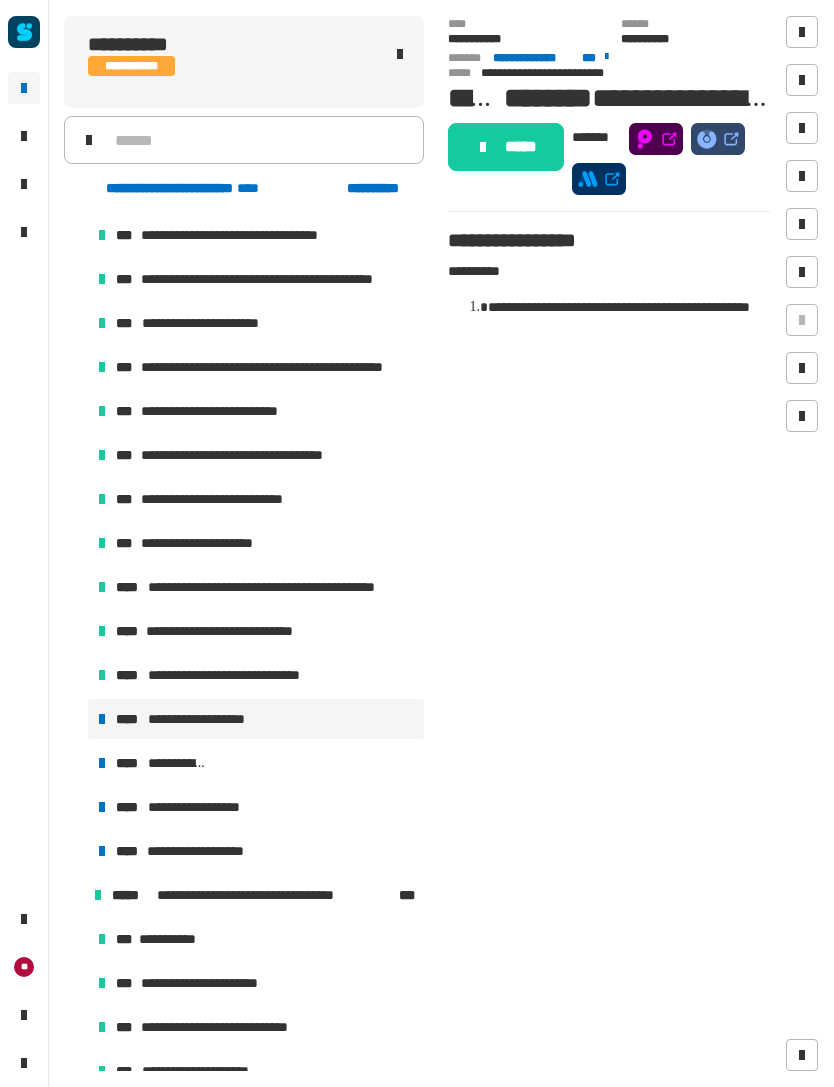 click on "**********" at bounding box center [202, 807] 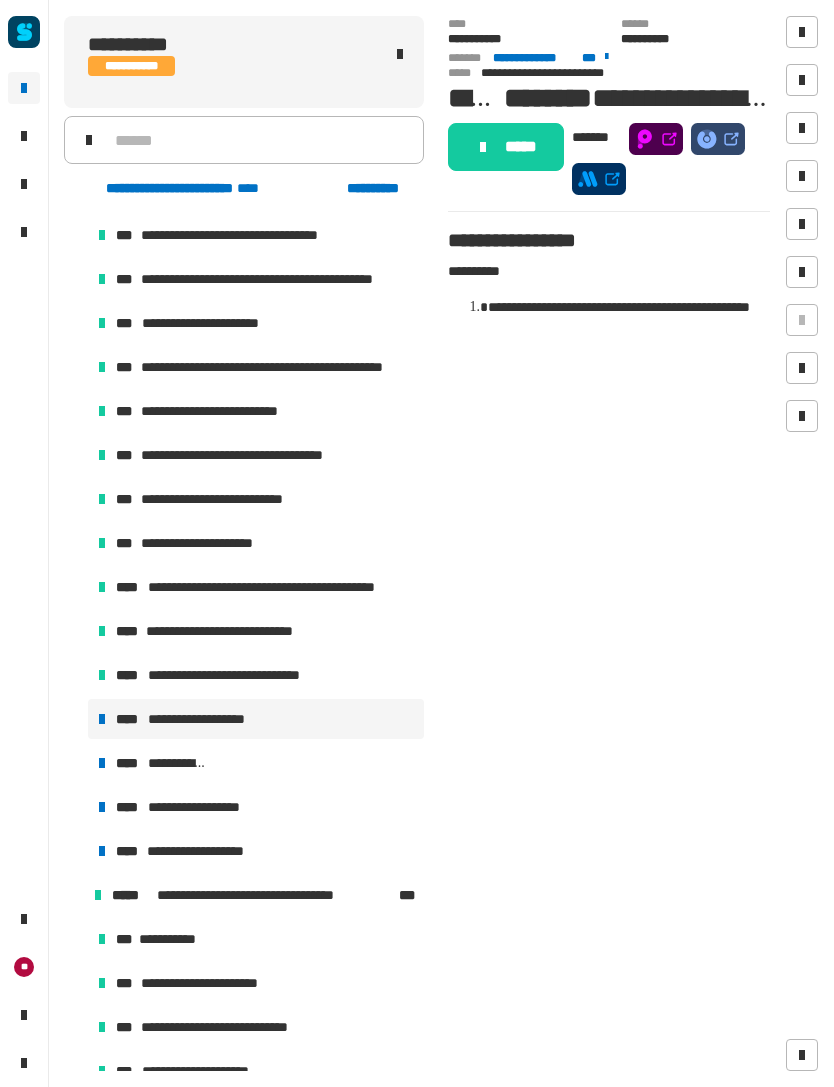 click on "**********" at bounding box center (202, 807) 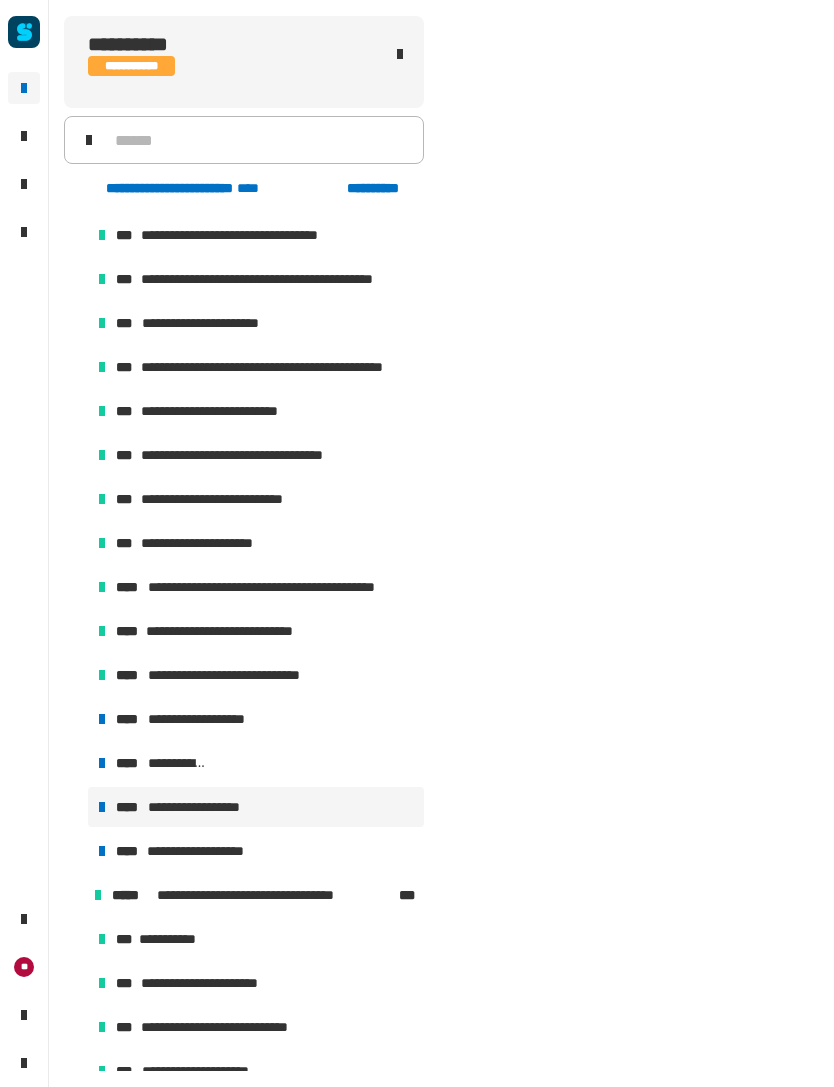 click on "**********" at bounding box center (202, 807) 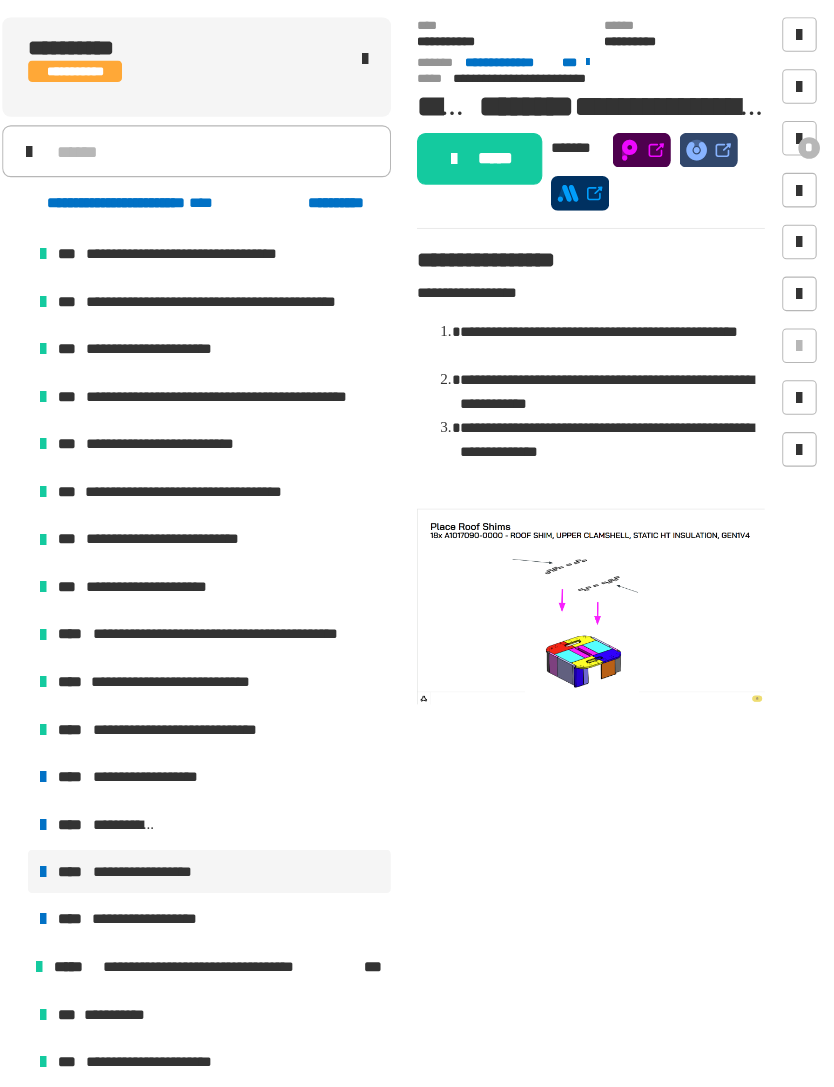 click on "**********" at bounding box center [256, 763] 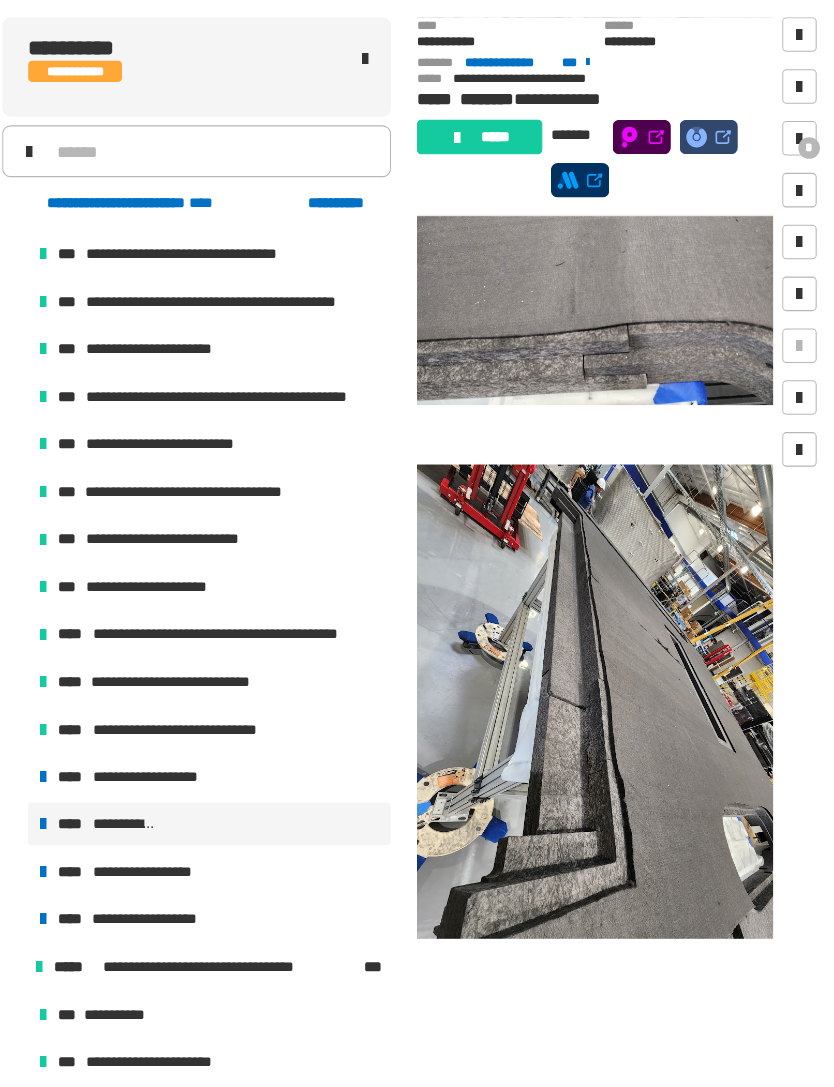 scroll, scrollTop: 1433, scrollLeft: 0, axis: vertical 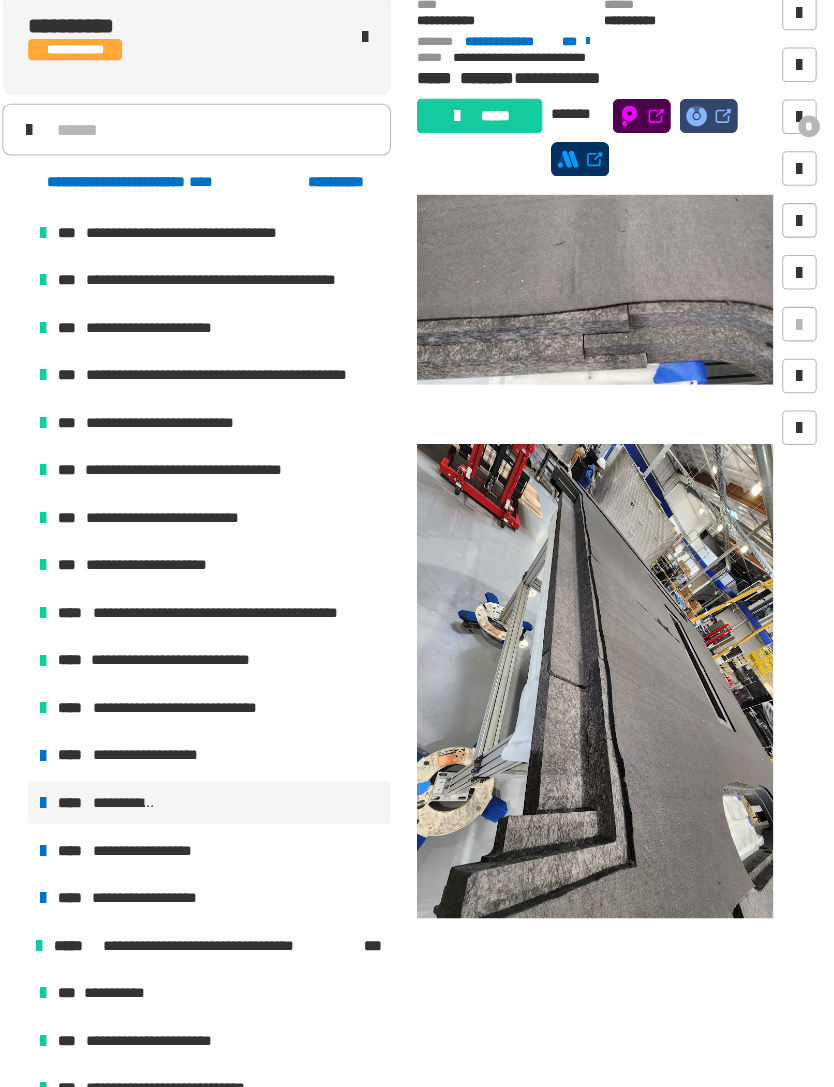 click on "**********" at bounding box center (256, 719) 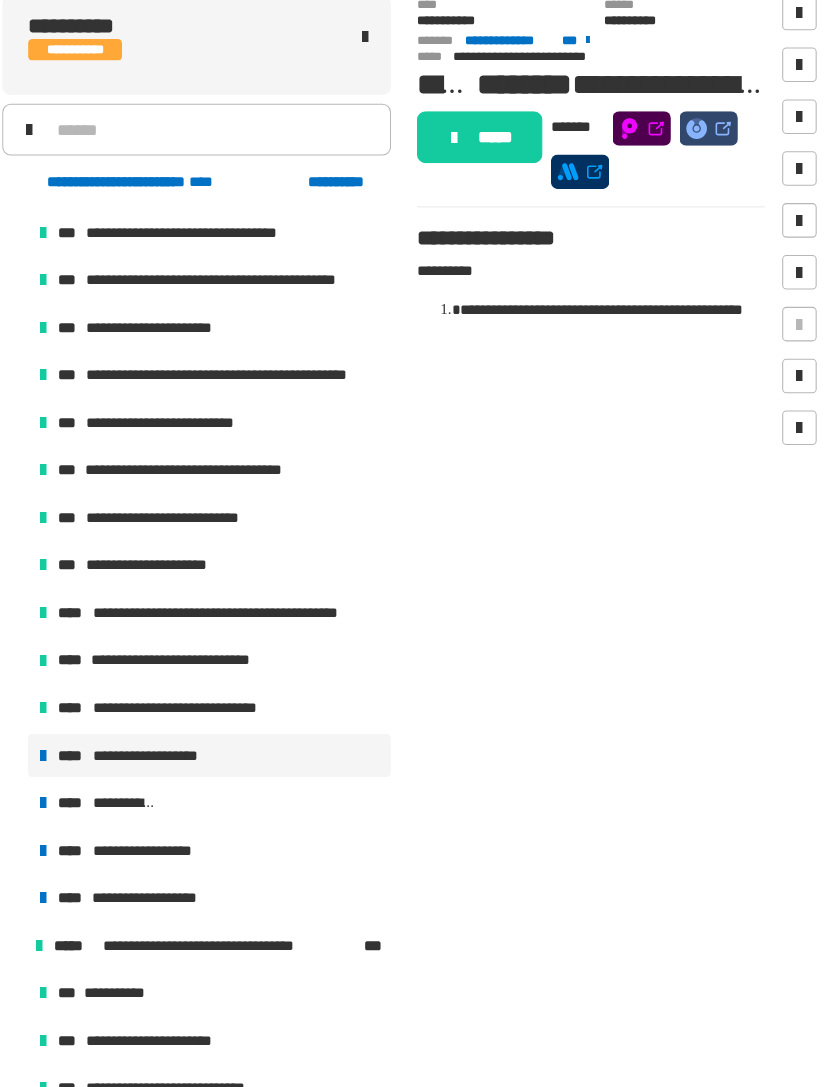 click on "**********" at bounding box center [256, 675] 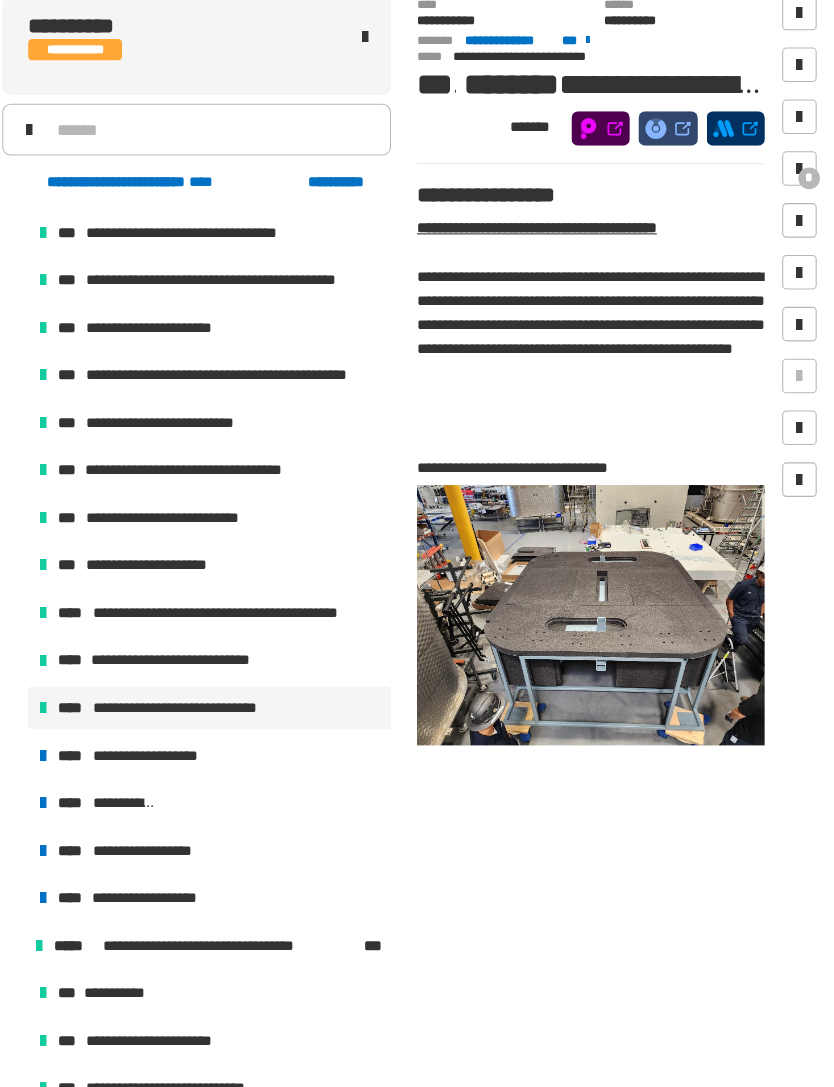 click on "**********" at bounding box center [256, 631] 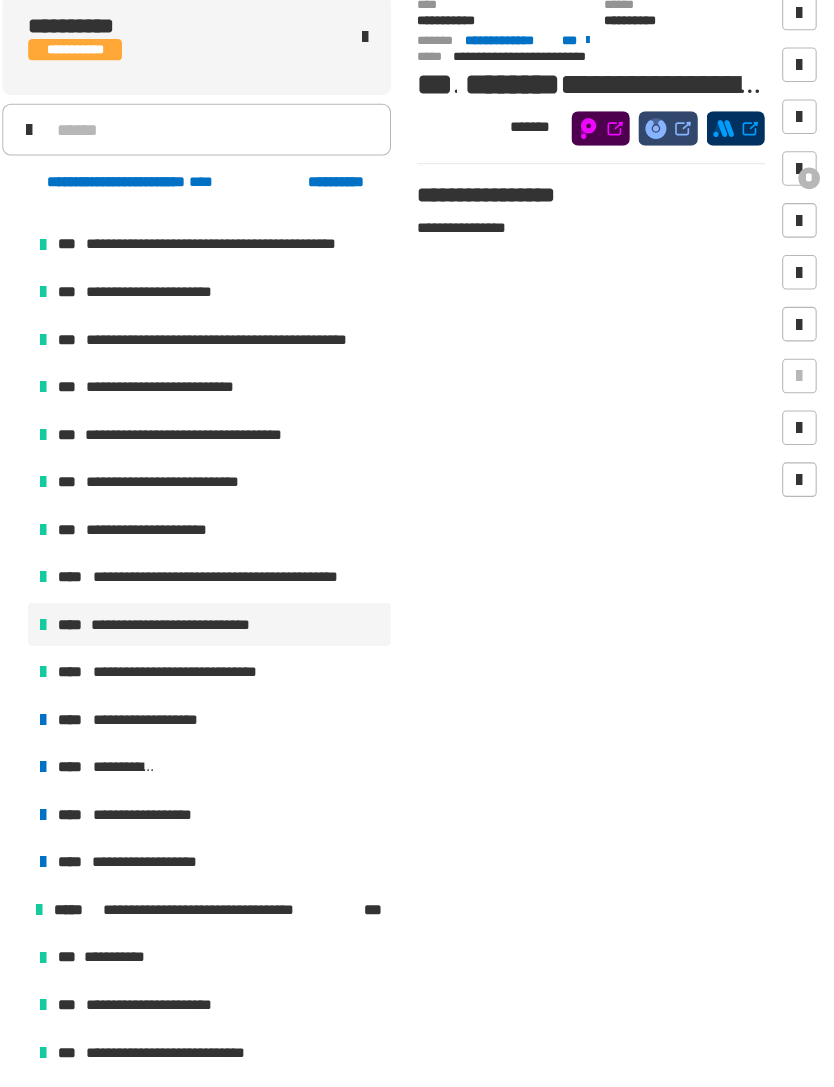 scroll, scrollTop: 735, scrollLeft: 0, axis: vertical 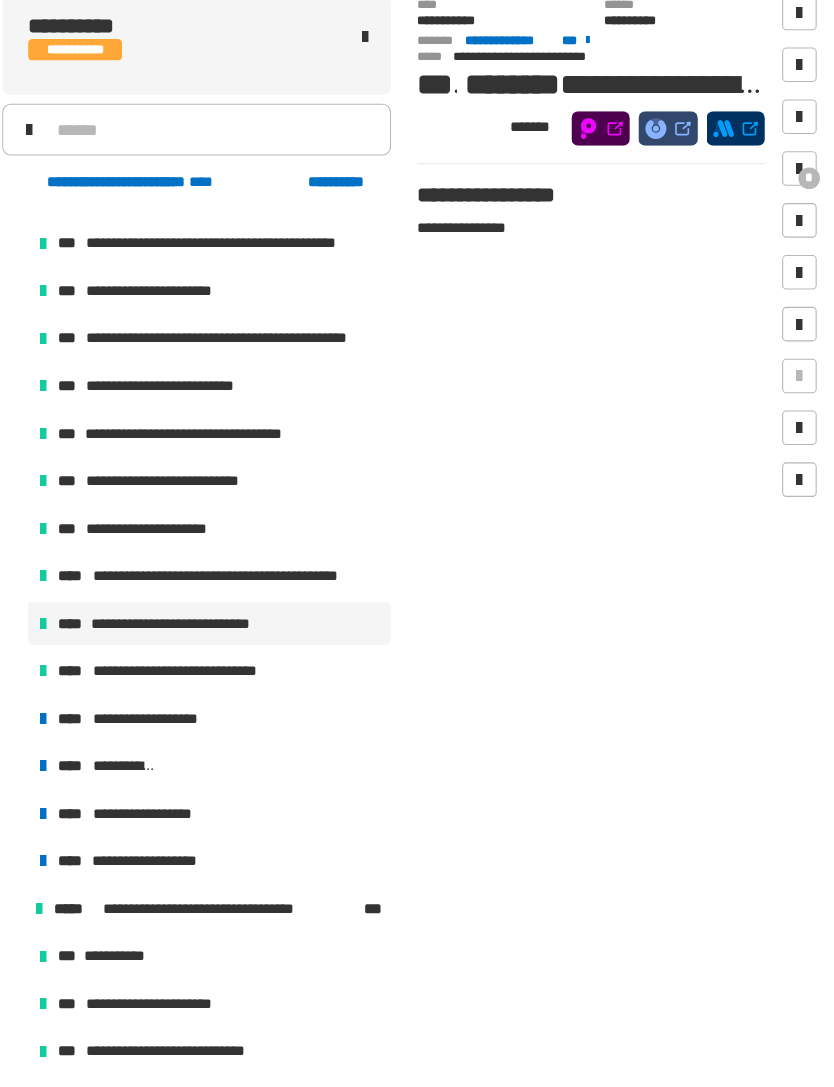 click on "**********" at bounding box center (256, 773) 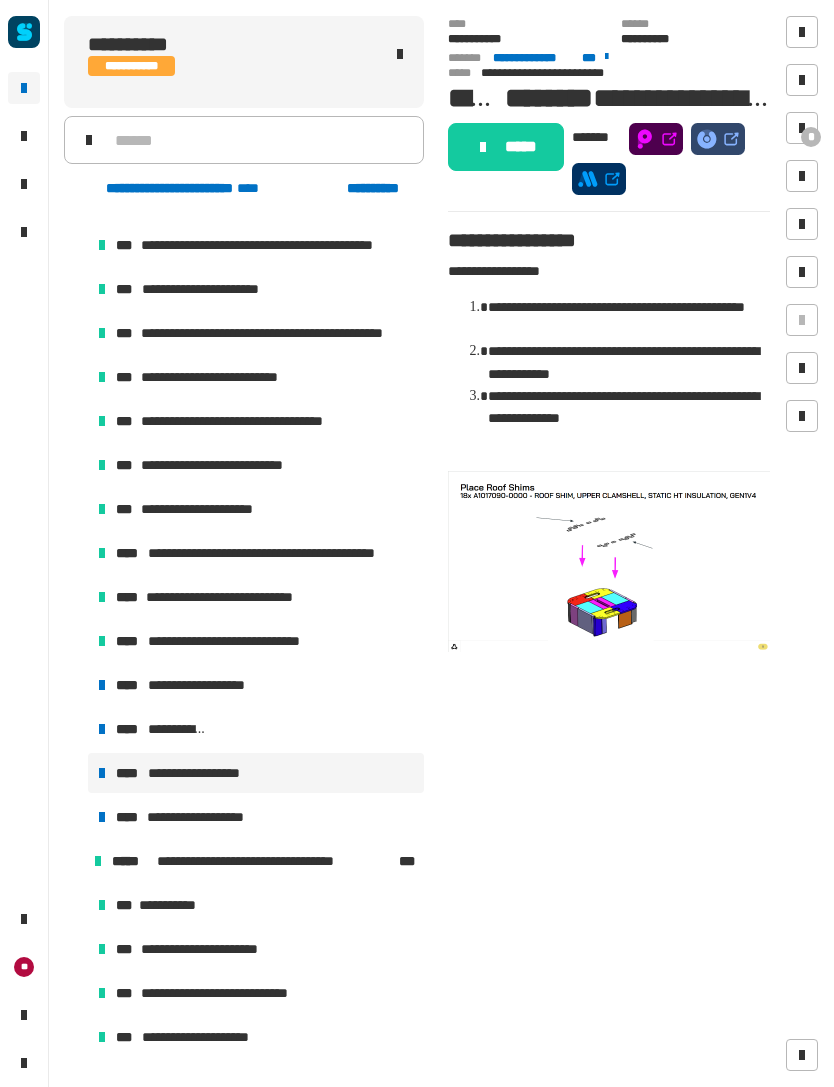 click on "*" at bounding box center (802, 128) 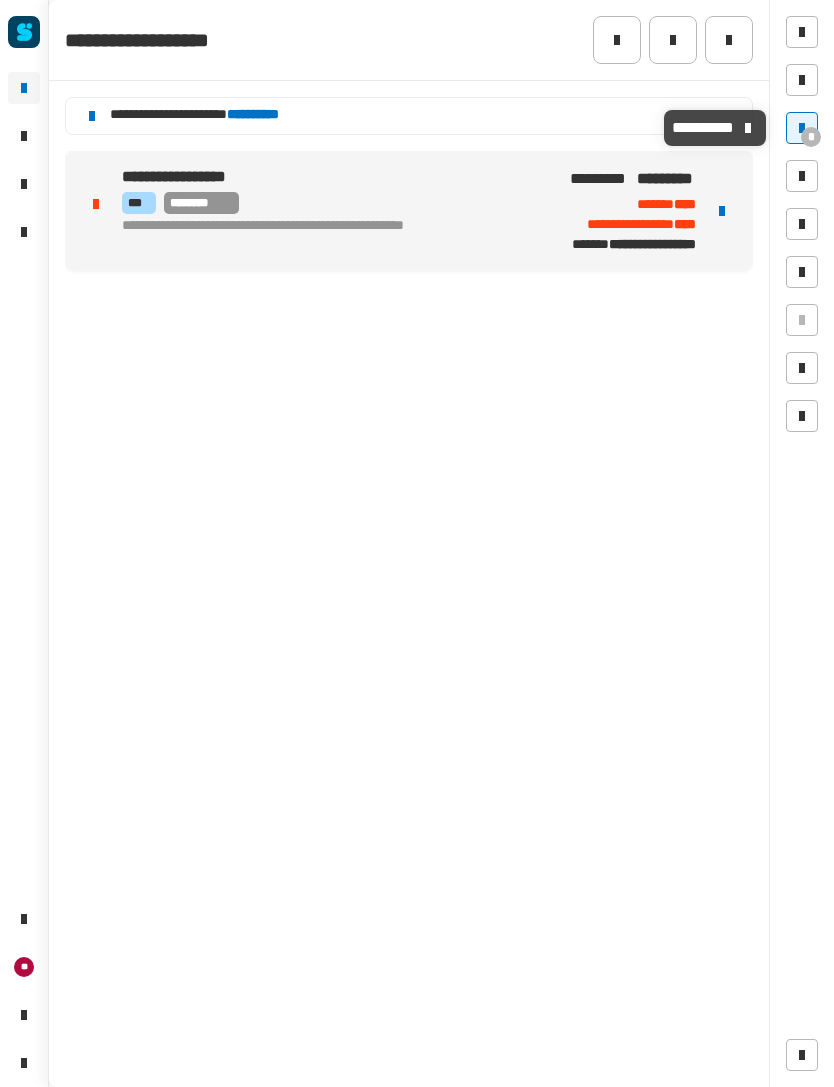 click 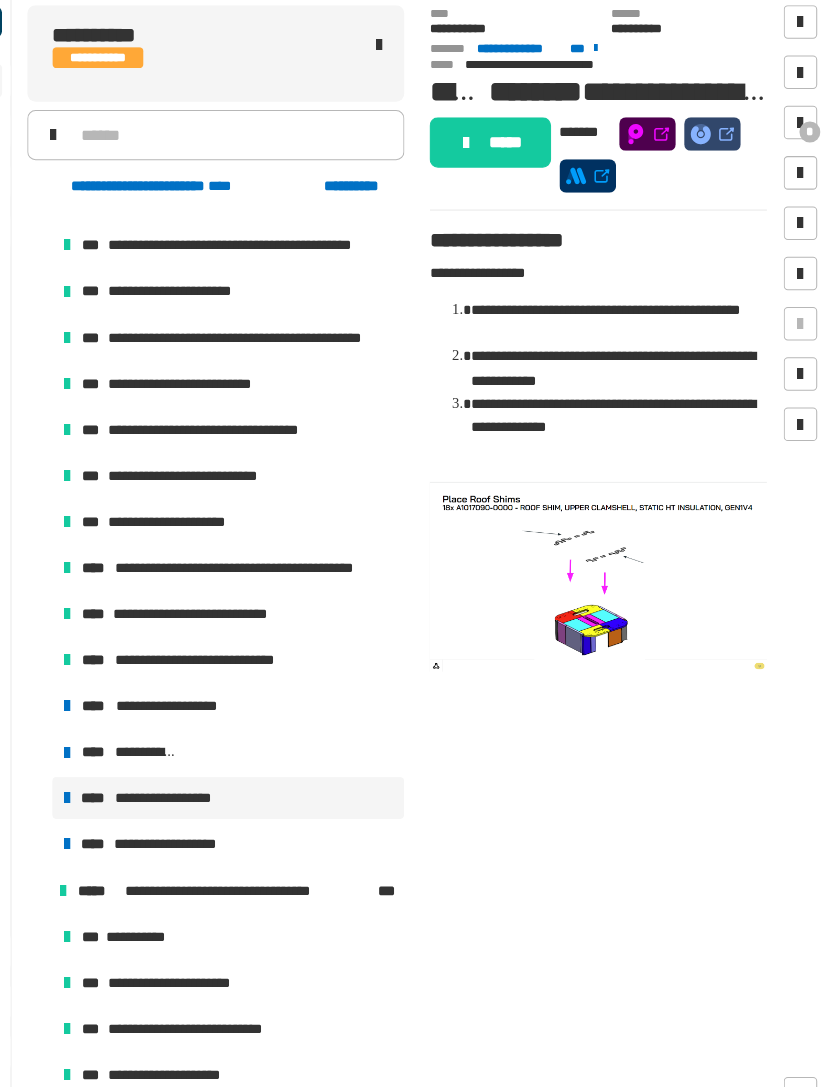 click at bounding box center [802, 128] 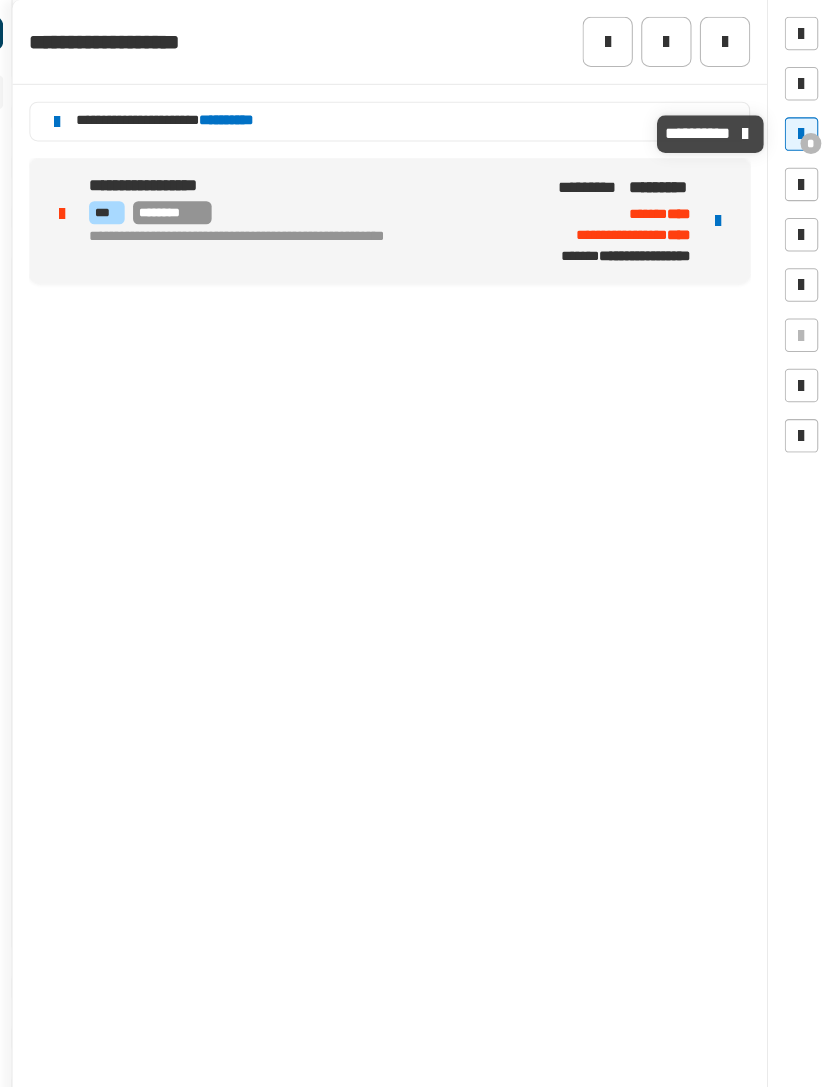 click 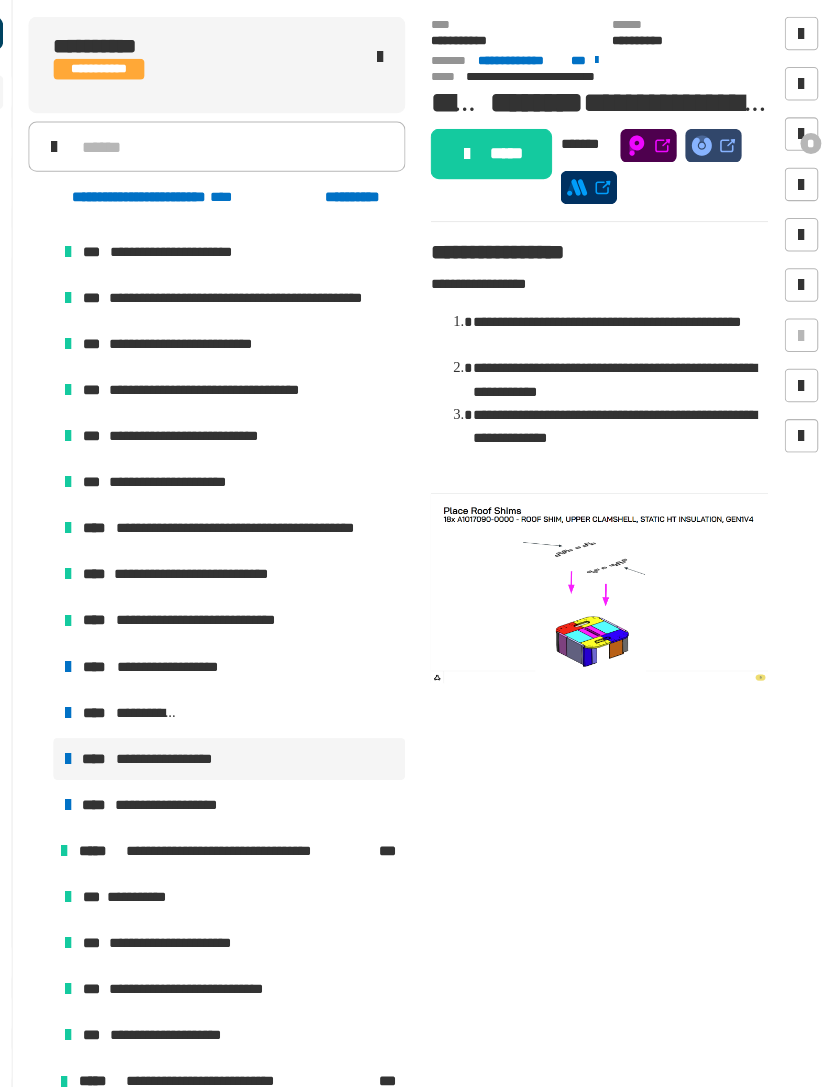 scroll, scrollTop: 785, scrollLeft: 0, axis: vertical 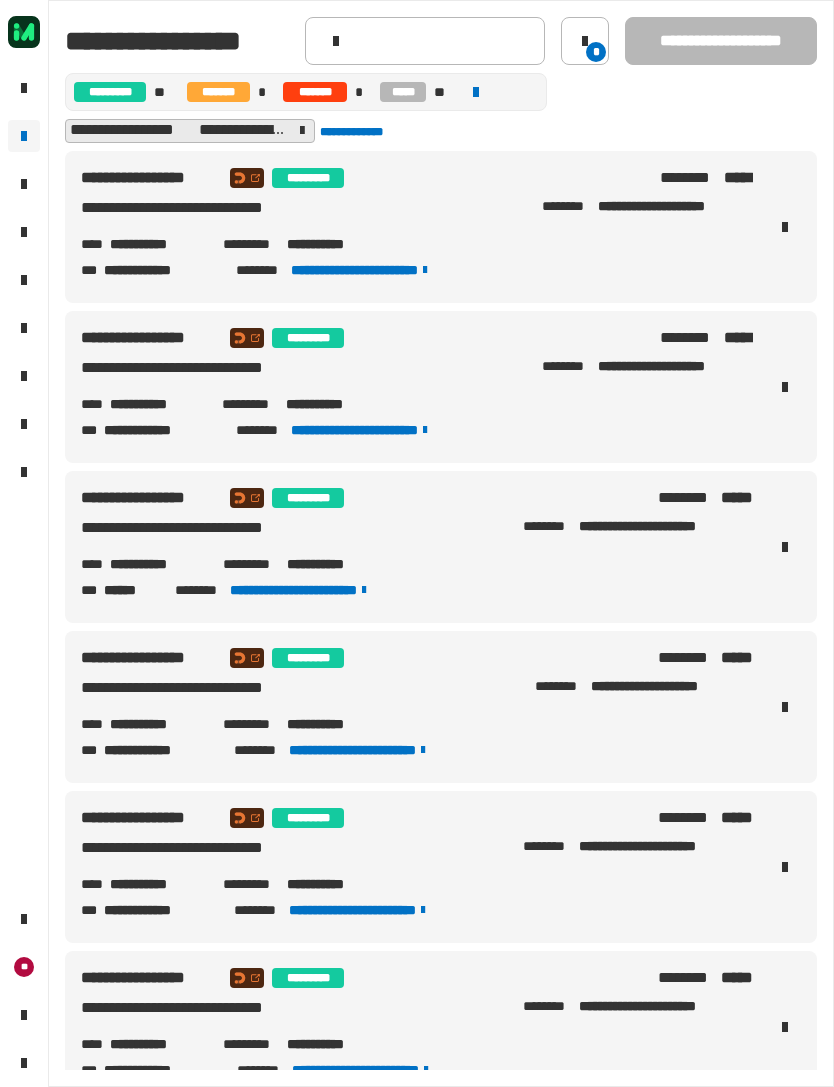click at bounding box center [785, 227] 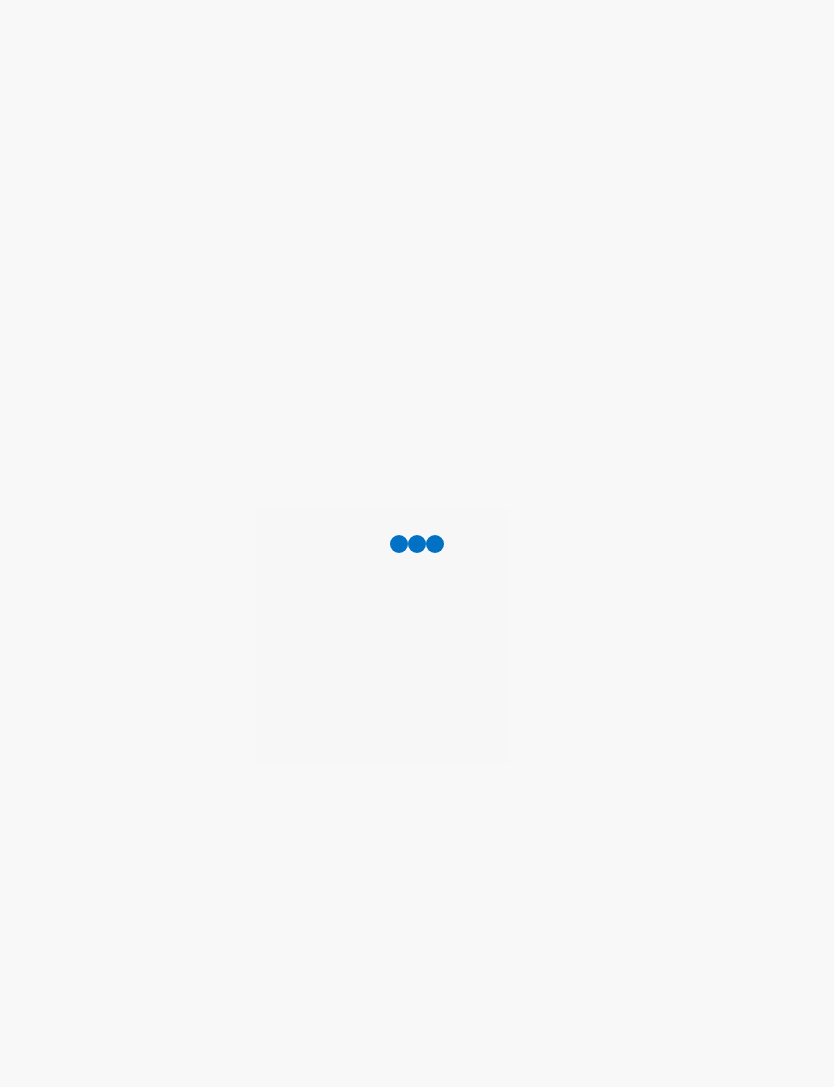 scroll, scrollTop: 0, scrollLeft: 0, axis: both 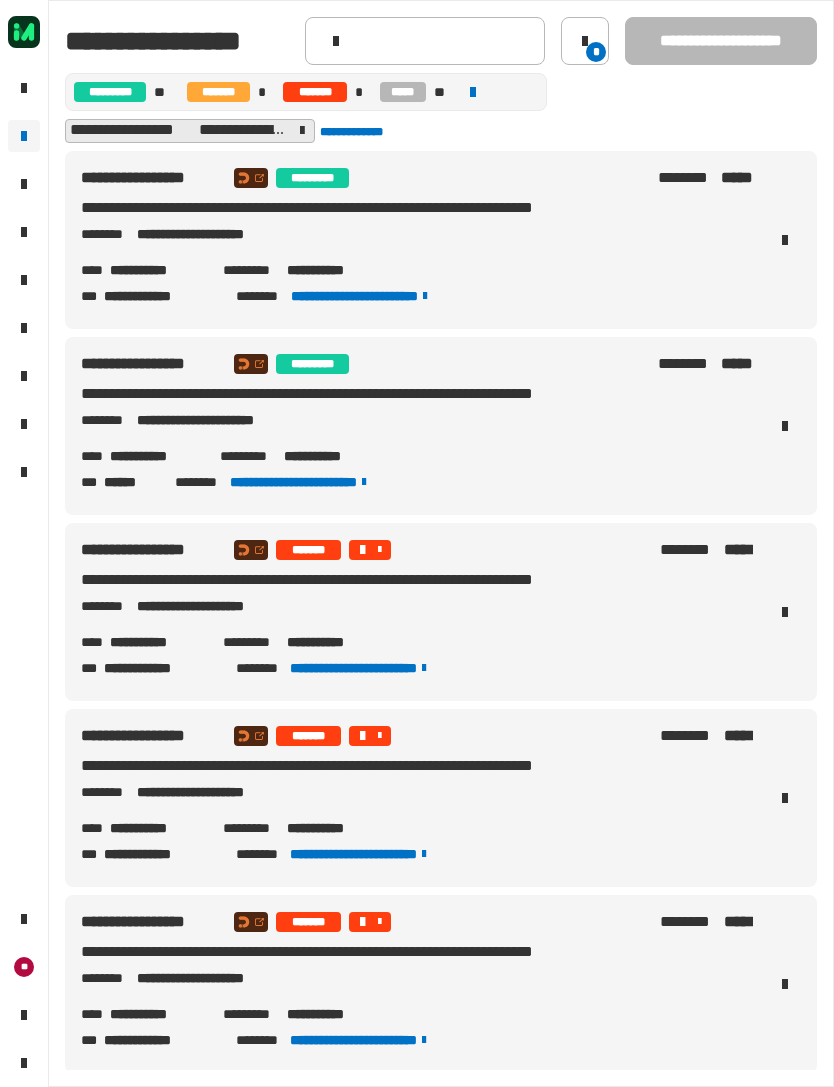 click on "*********" at bounding box center [253, 270] 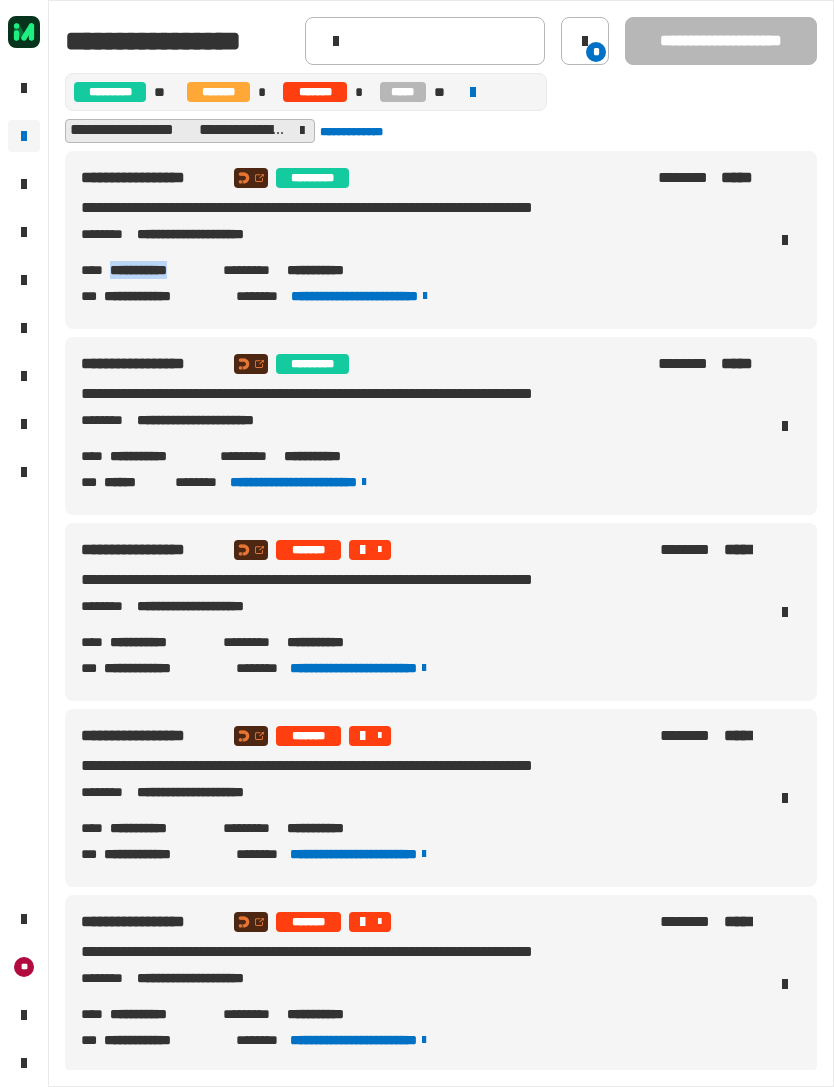 copy on "**********" 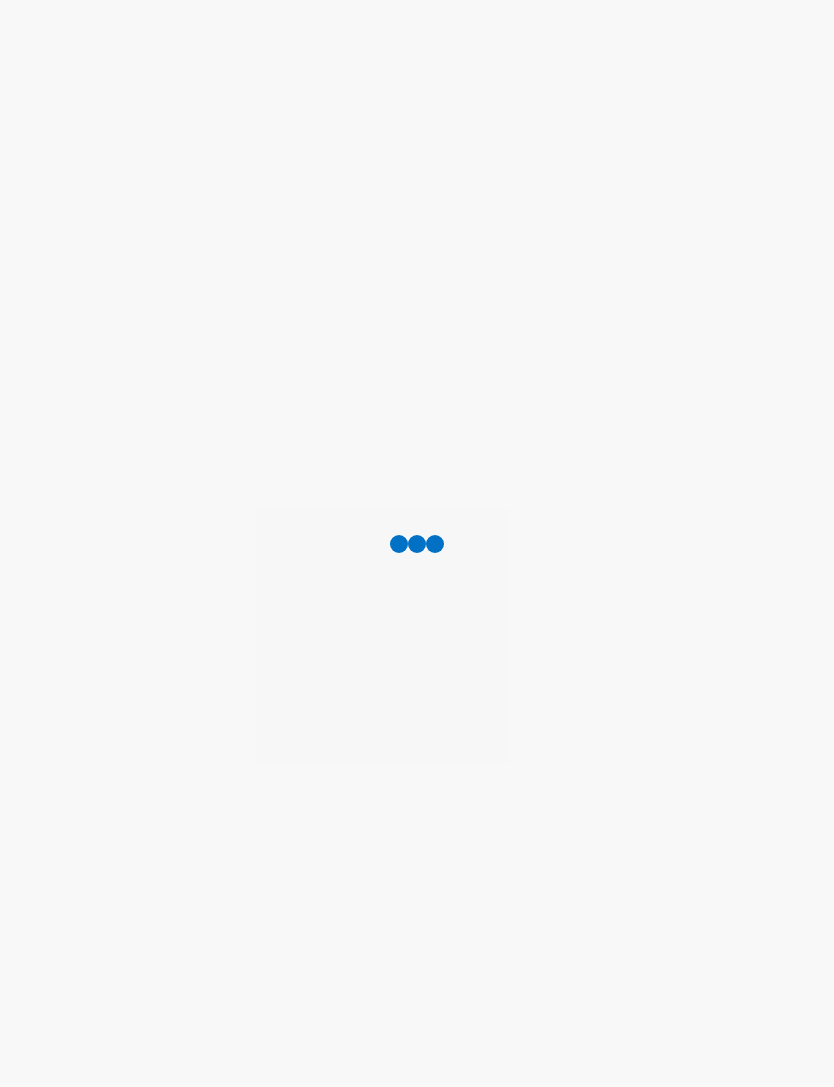 scroll, scrollTop: 0, scrollLeft: 0, axis: both 